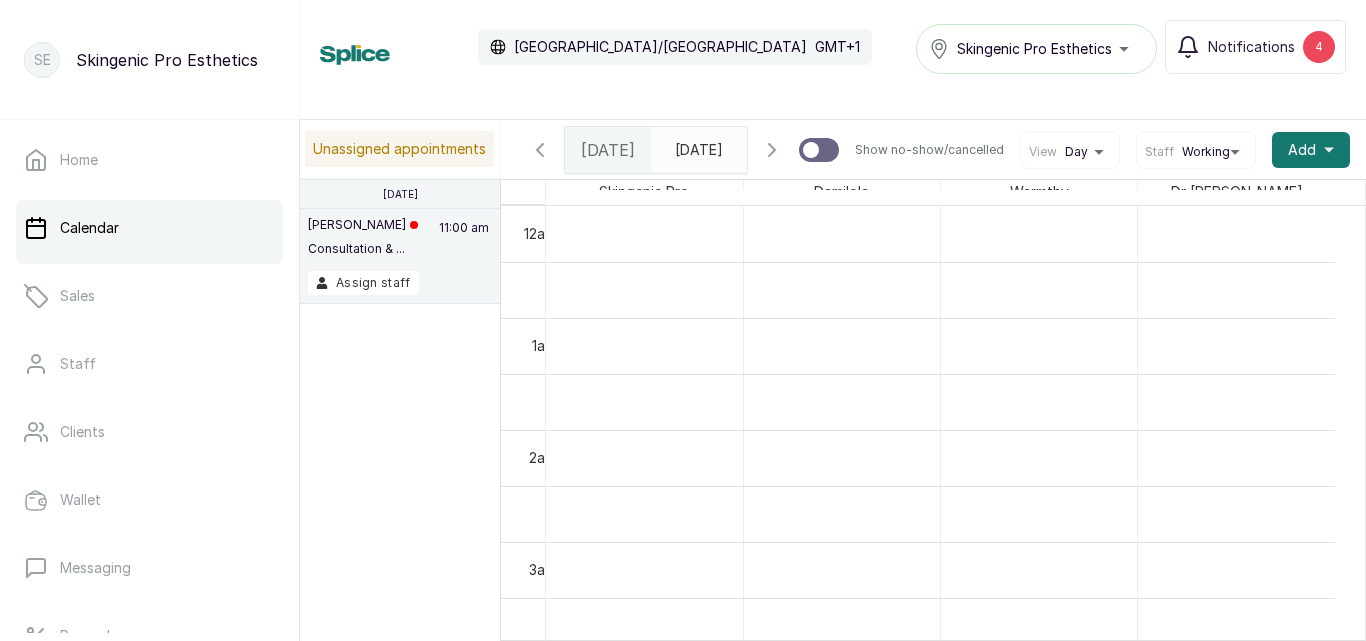 scroll, scrollTop: 0, scrollLeft: 0, axis: both 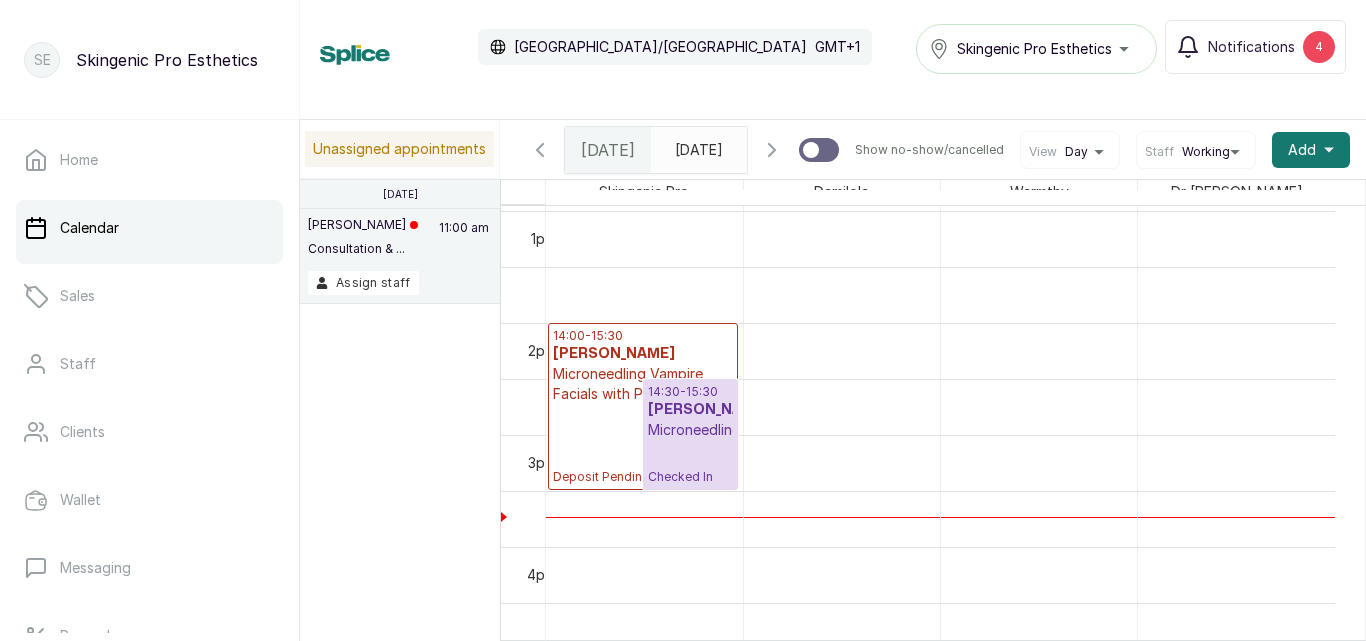 click on "14:00  -  15:30 [PERSON_NAME] Microneedling Vampire Facials with PRP Deposit Pending" at bounding box center [643, 406] 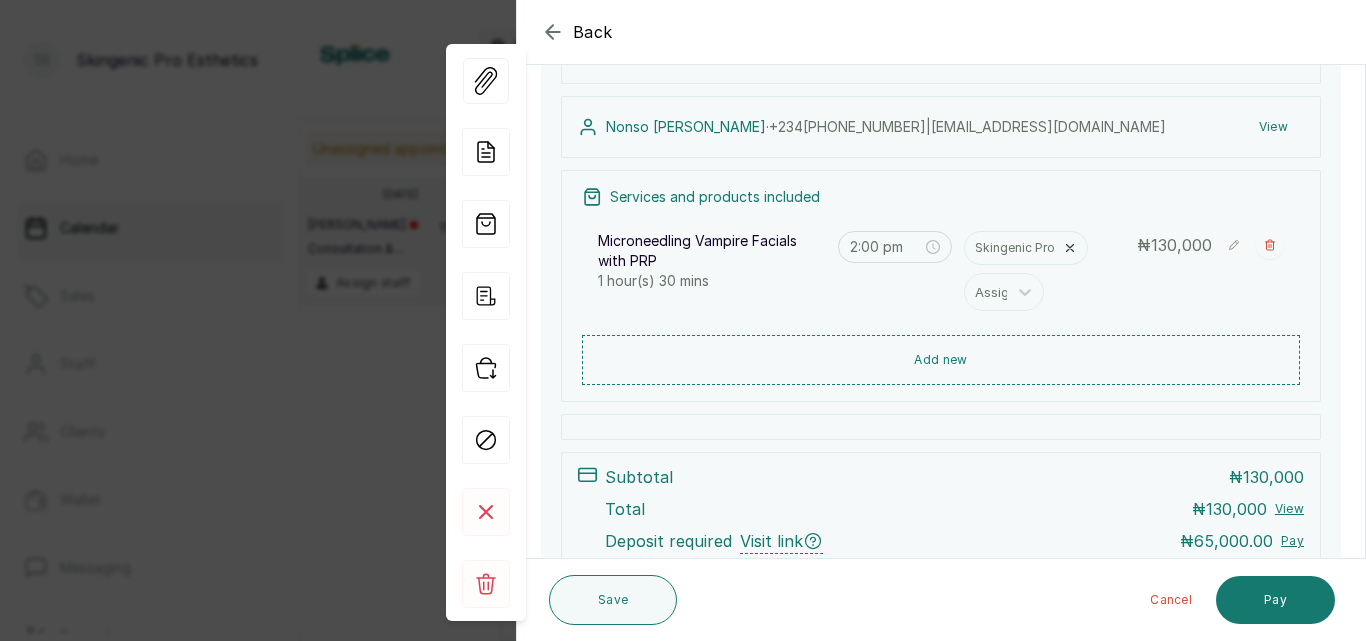 scroll, scrollTop: 219, scrollLeft: 0, axis: vertical 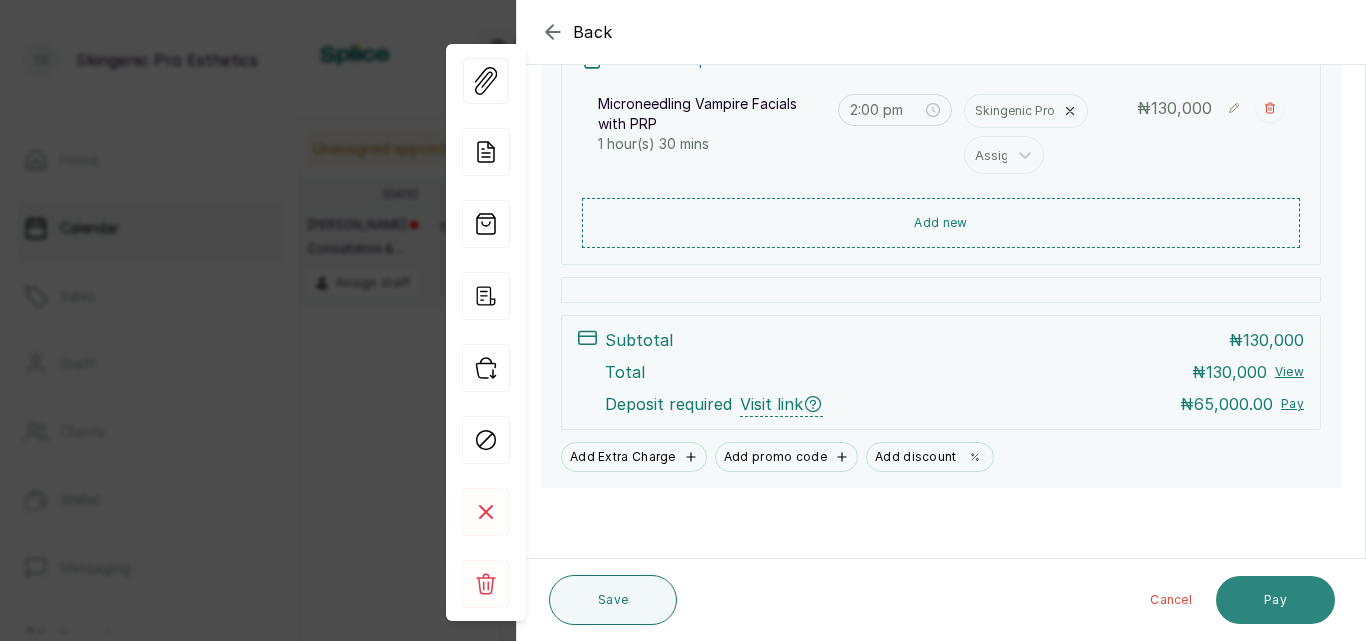 click on "Pay" at bounding box center [1275, 600] 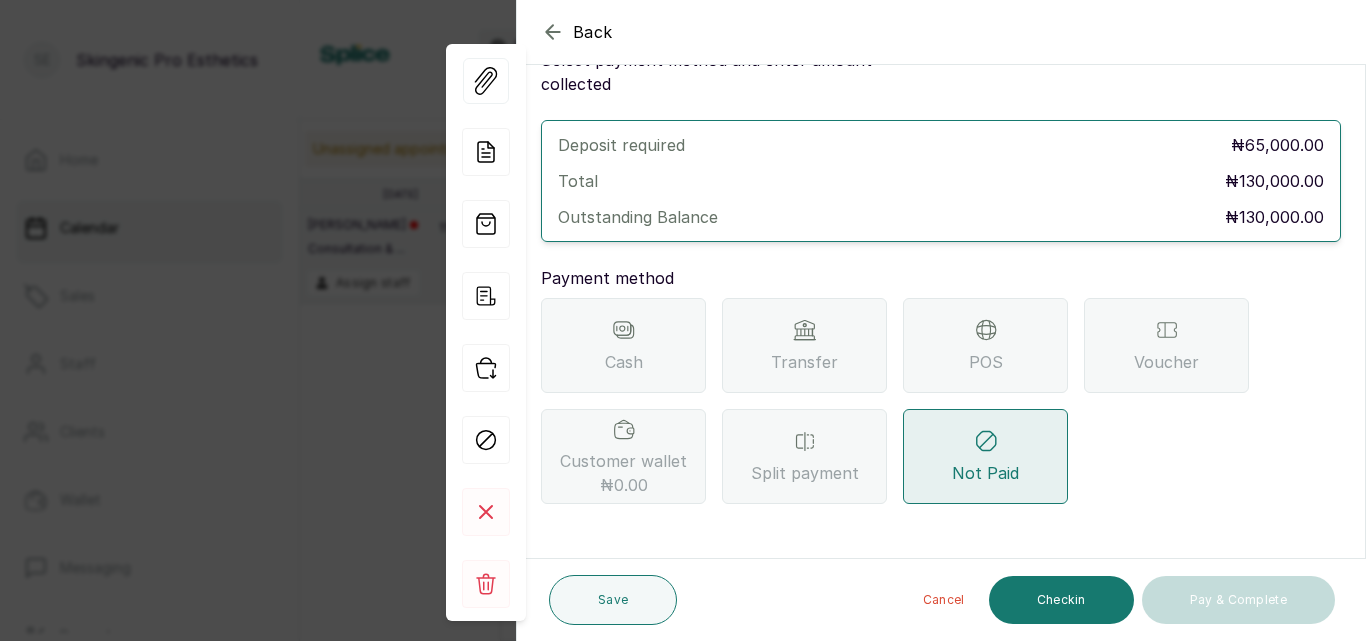 scroll, scrollTop: 57, scrollLeft: 0, axis: vertical 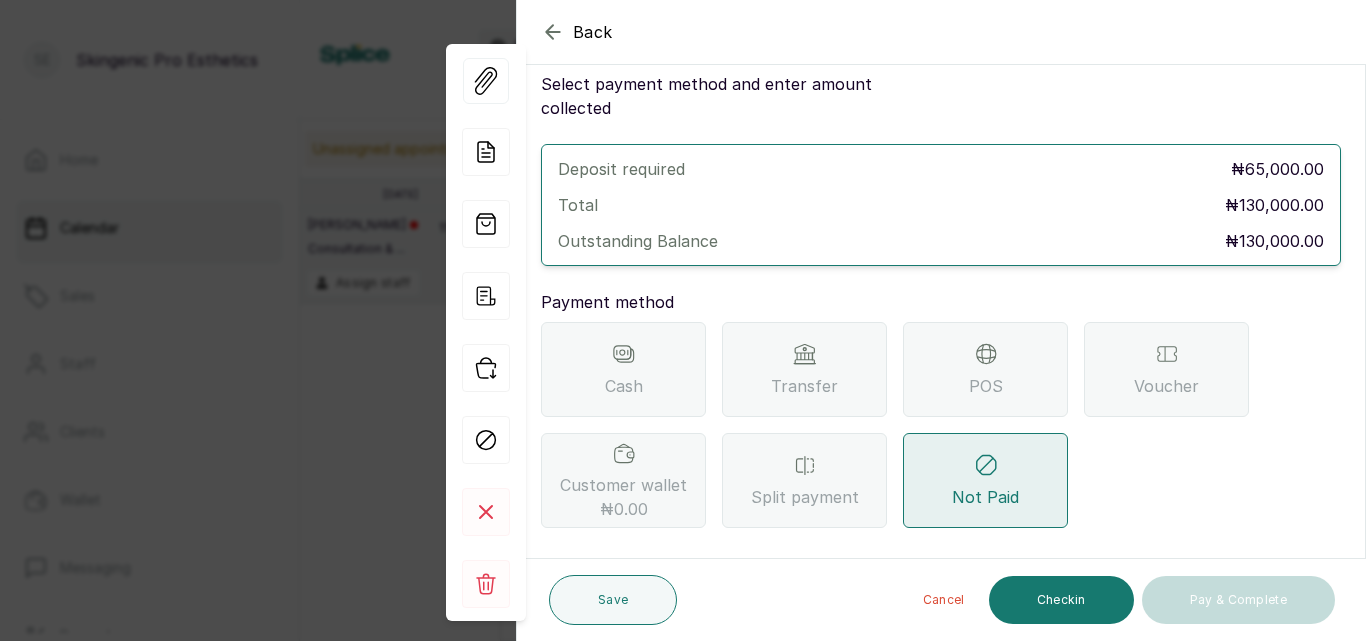 click on "Transfer" at bounding box center (804, 386) 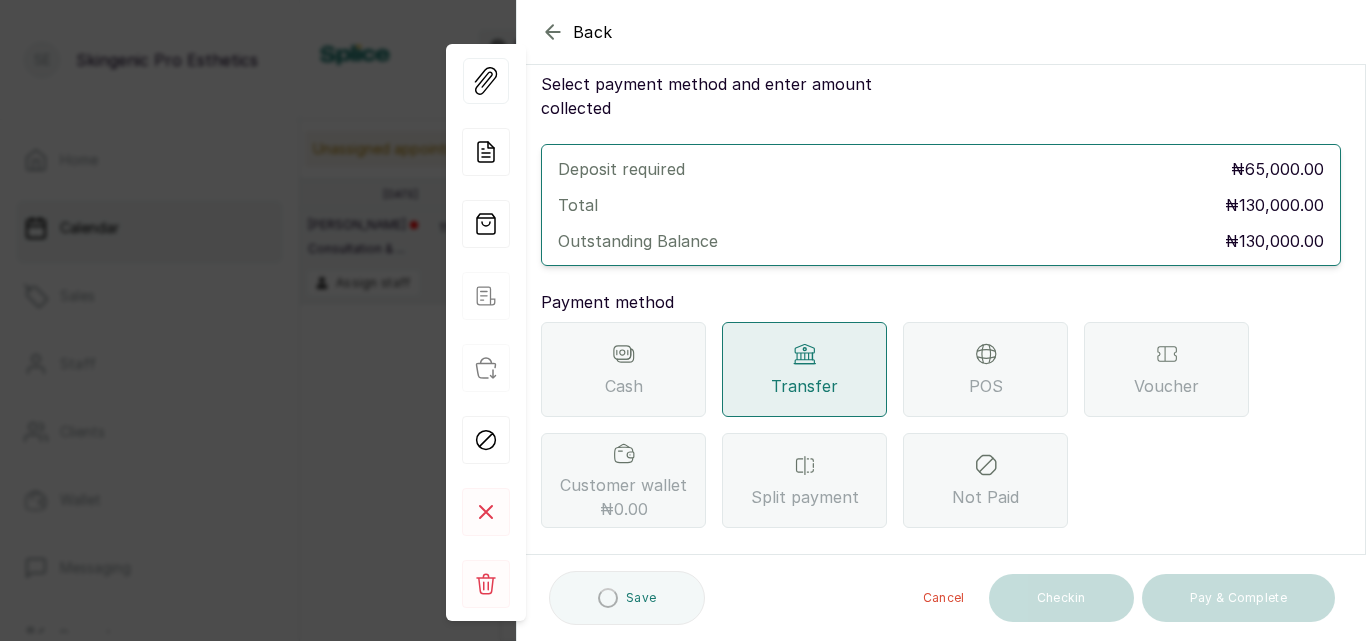 scroll, scrollTop: 297, scrollLeft: 0, axis: vertical 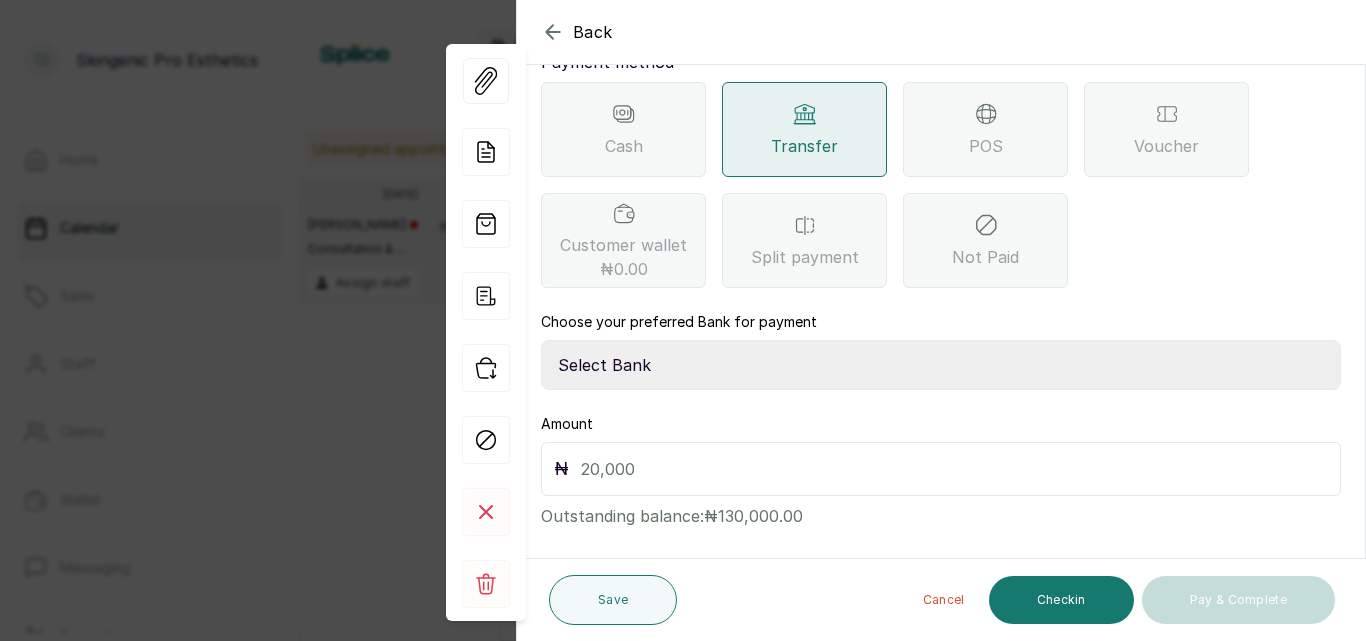 click on "Select Bank Skingenic Pro Esthetics First City Monument Bank SKINGENIC PRO ESTHETICS & GENERAL MERCHANDISE VFD Microfinance Bank Limited BROWSKINGIRL BSG SKINCARE - Skingenic Pro Esthetics Moniepoint MFB" at bounding box center [941, 365] 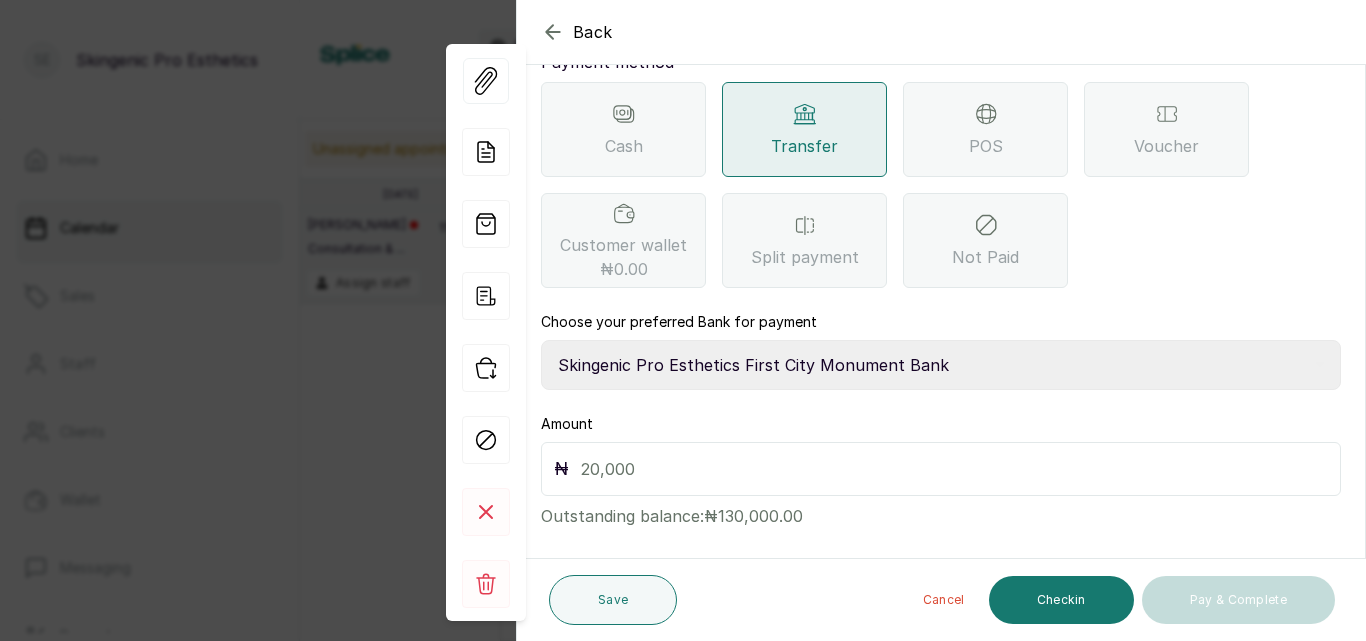 click on "Select Bank Skingenic Pro Esthetics First City Monument Bank SKINGENIC PRO ESTHETICS & GENERAL MERCHANDISE VFD Microfinance Bank Limited BROWSKINGIRL BSG SKINCARE - Skingenic Pro Esthetics Moniepoint MFB" at bounding box center (941, 365) 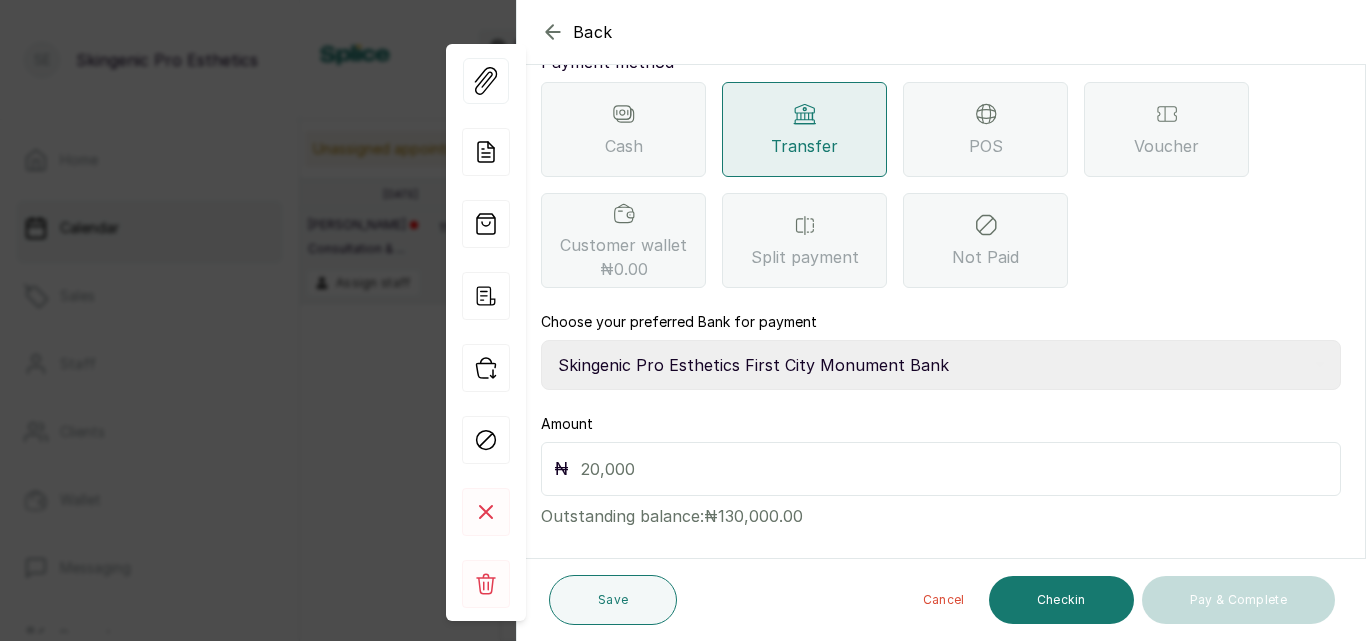 click at bounding box center (954, 469) 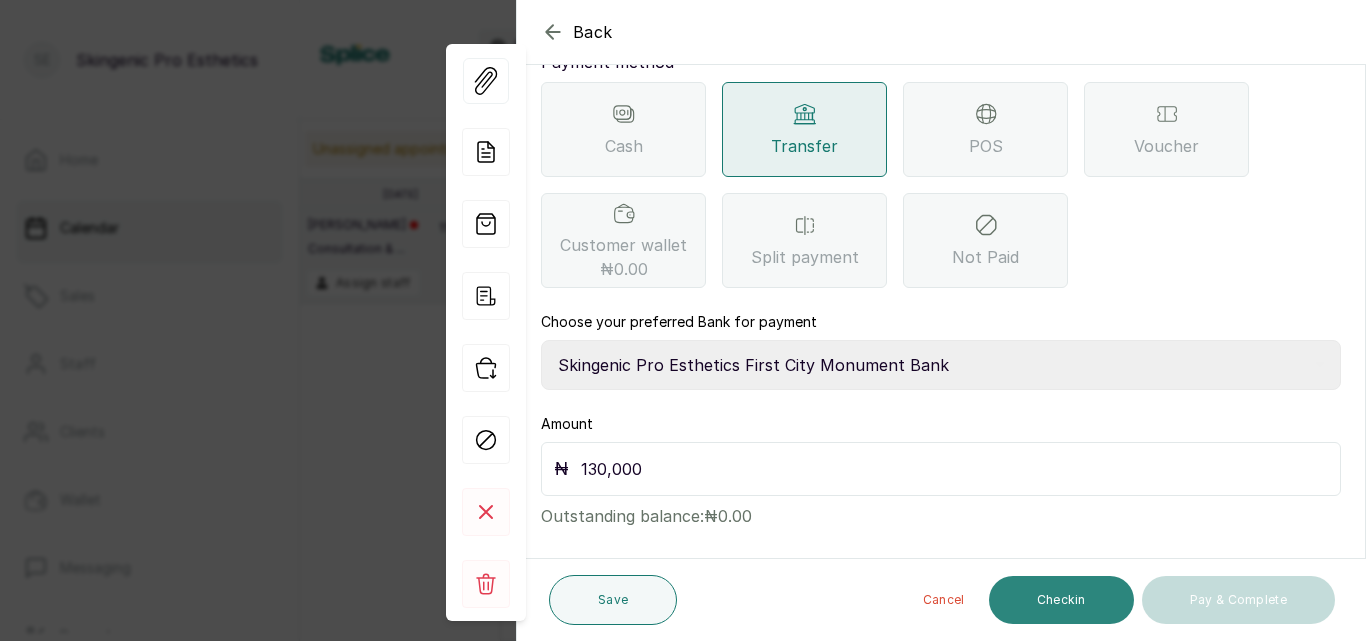 type on "130,000" 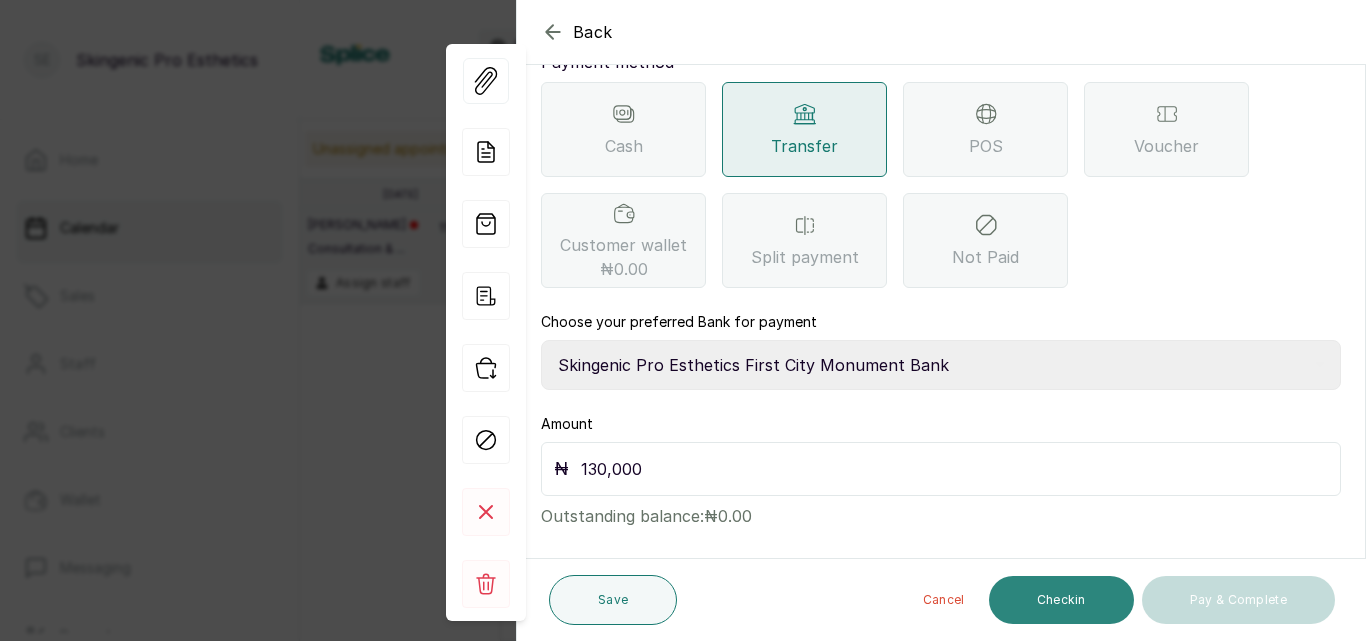click on "Checkin" at bounding box center [1061, 600] 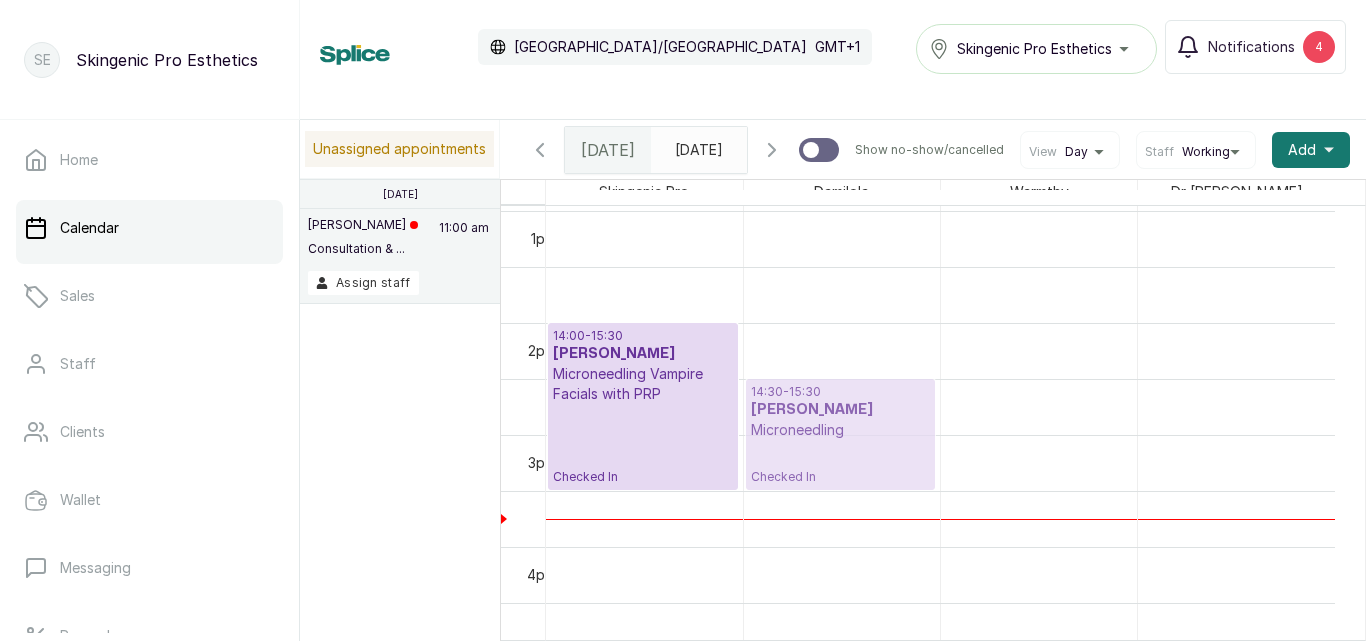 drag, startPoint x: 710, startPoint y: 397, endPoint x: 803, endPoint y: 397, distance: 93 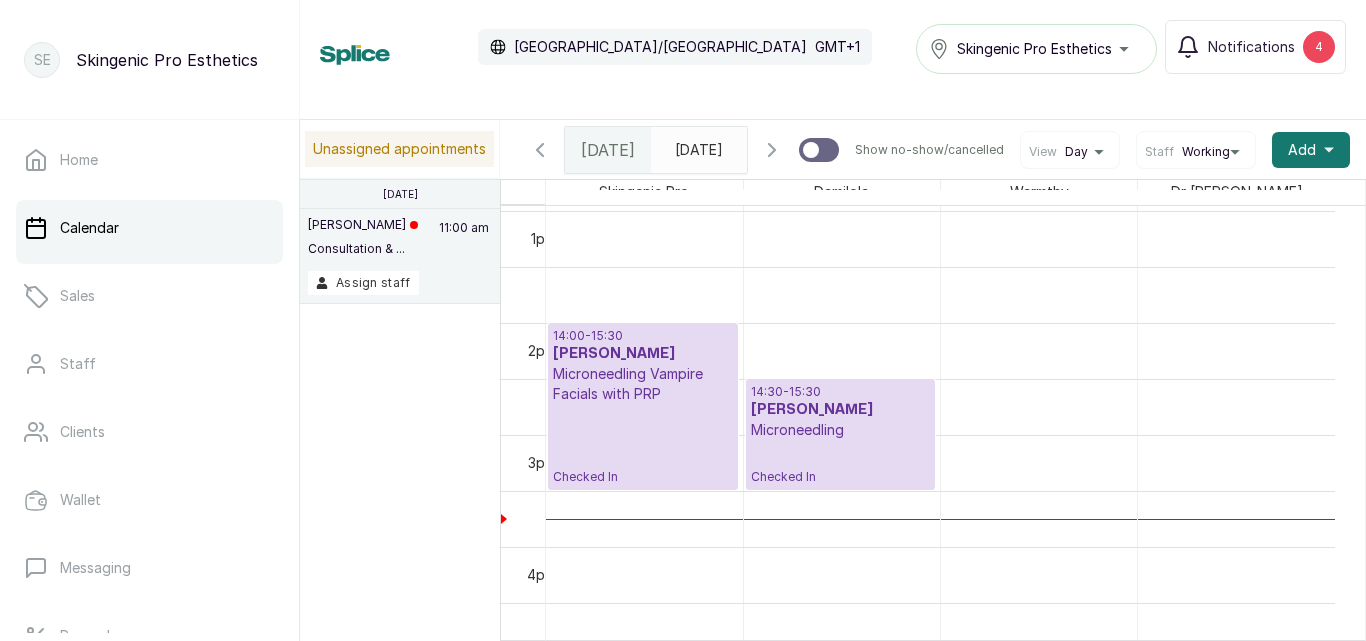 click on "14:00  -  15:30 [PERSON_NAME] Microneedling Vampire Facials with PRP Checked In" at bounding box center (643, 406) 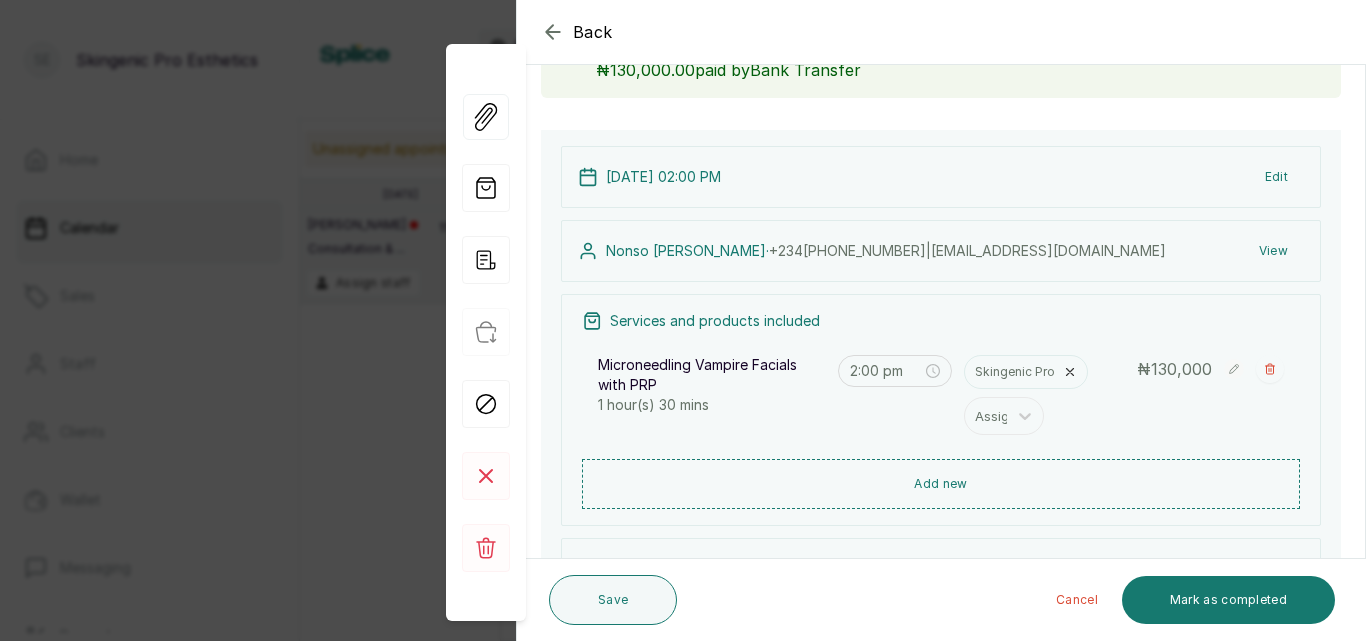 scroll, scrollTop: 152, scrollLeft: 0, axis: vertical 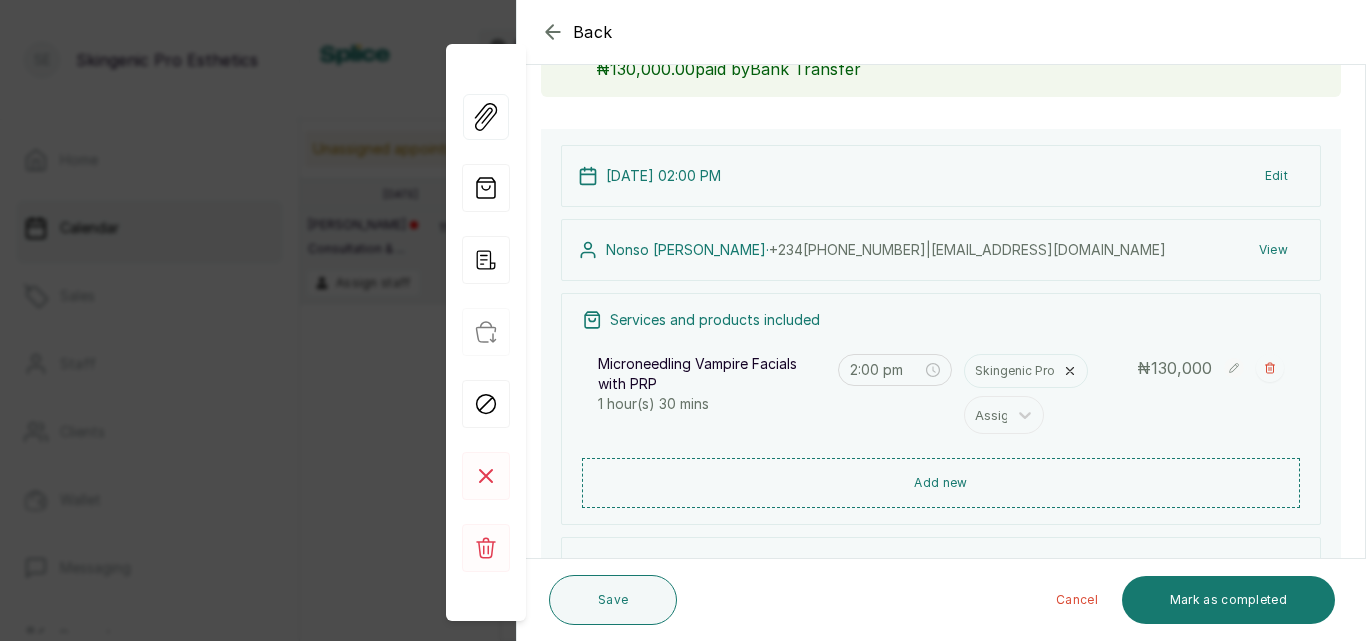 click on "Back Appointment Details Edit  appointment   Make changes to appointment details [PERSON_NAME]  has made  Full payment ₦130,000.00  paid by  Bank Transfer Appointment type Online Walk-in Phone Appointment Date [DATE] Appointment Time 2:00 pm  Add services  Add service   Microneedling Vampire Facials with PRP   1 hour(s) 30 mins Skingenic Pro Assign 2:00 pm ₦ 130,000  Add products   No Products added Add product Subtotal ₦130,000.00 Total ₦ 130,000 Amount paid ₦130,000.00 Add Extra Charge Add promo code Add discount Note 1000 of 1000 characters left [DATE] 02:00 PM Edit [PERSON_NAME]  ·  [PHONE_NUMBER]  |  [EMAIL_ADDRESS][DOMAIN_NAME] View Services and products included Microneedling Vampire Facials with PRP 1 hour(s) 30 mins 2:00 pm Skingenic Pro Assign ₦ 130,000 Add new Subtotal ₦ 130,000 Total ₦ 130,000 View Add Extra Charge Add promo code Add discount Save Cancel Mark as completed" at bounding box center [683, 320] 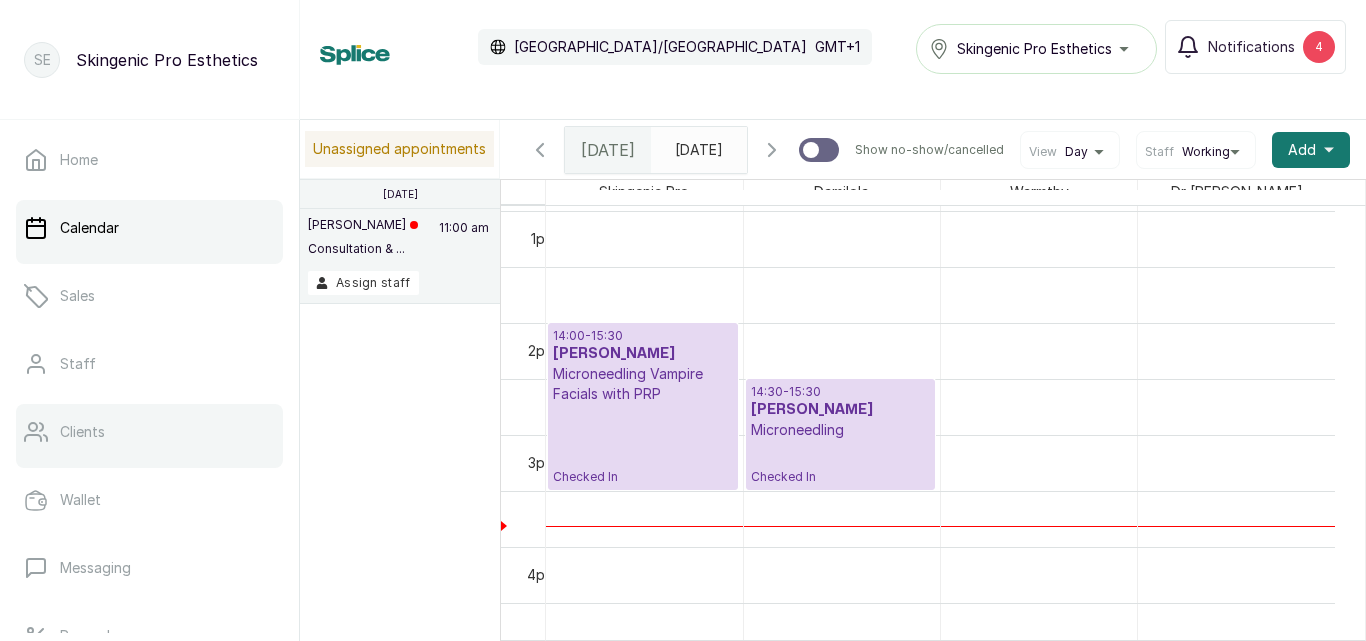 click on "Clients" at bounding box center [82, 432] 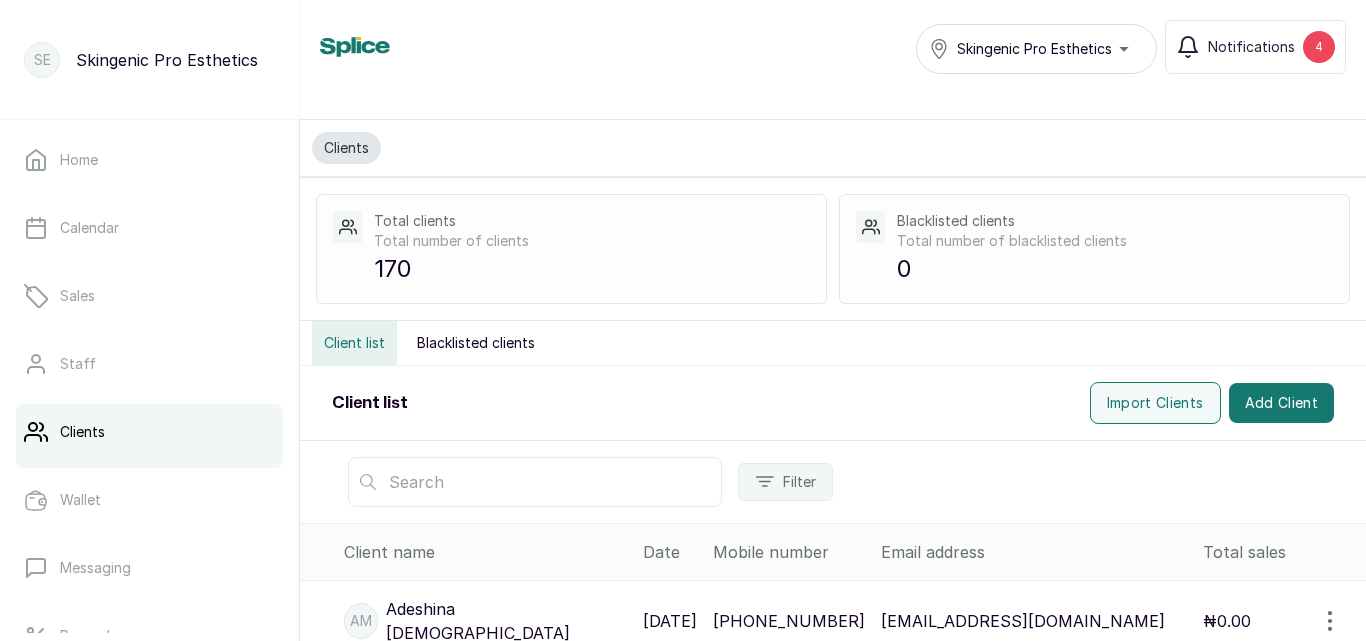click at bounding box center (535, 482) 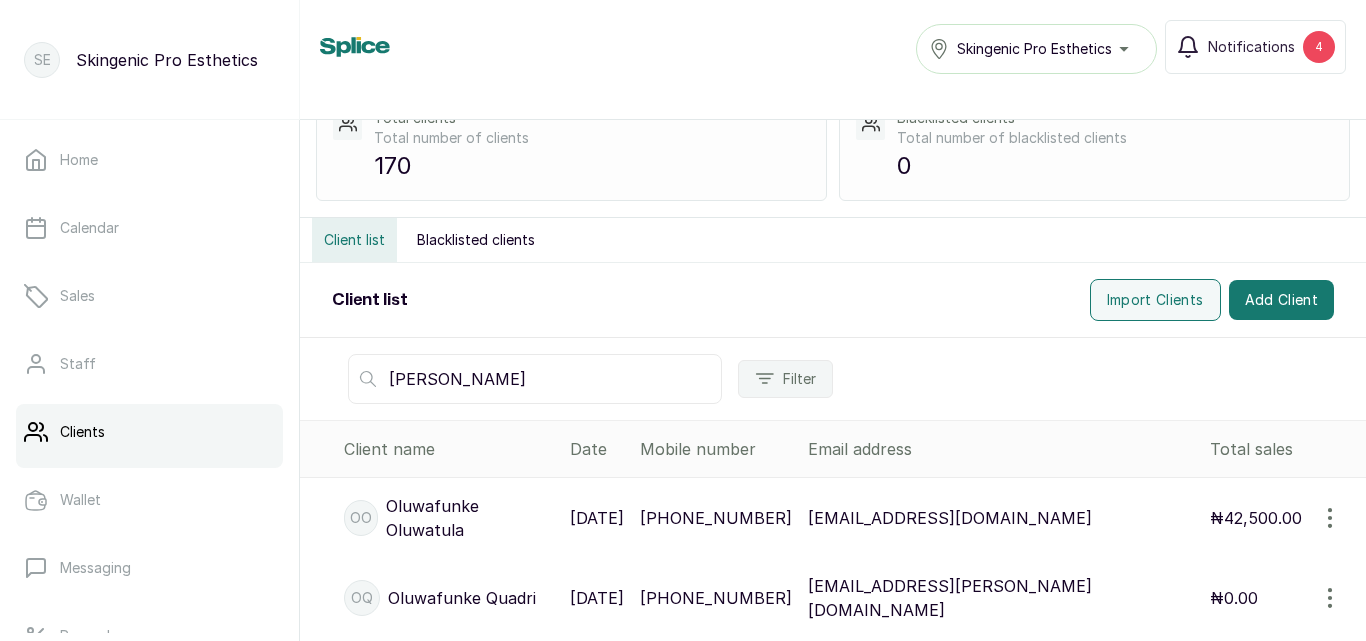 scroll, scrollTop: 116, scrollLeft: 0, axis: vertical 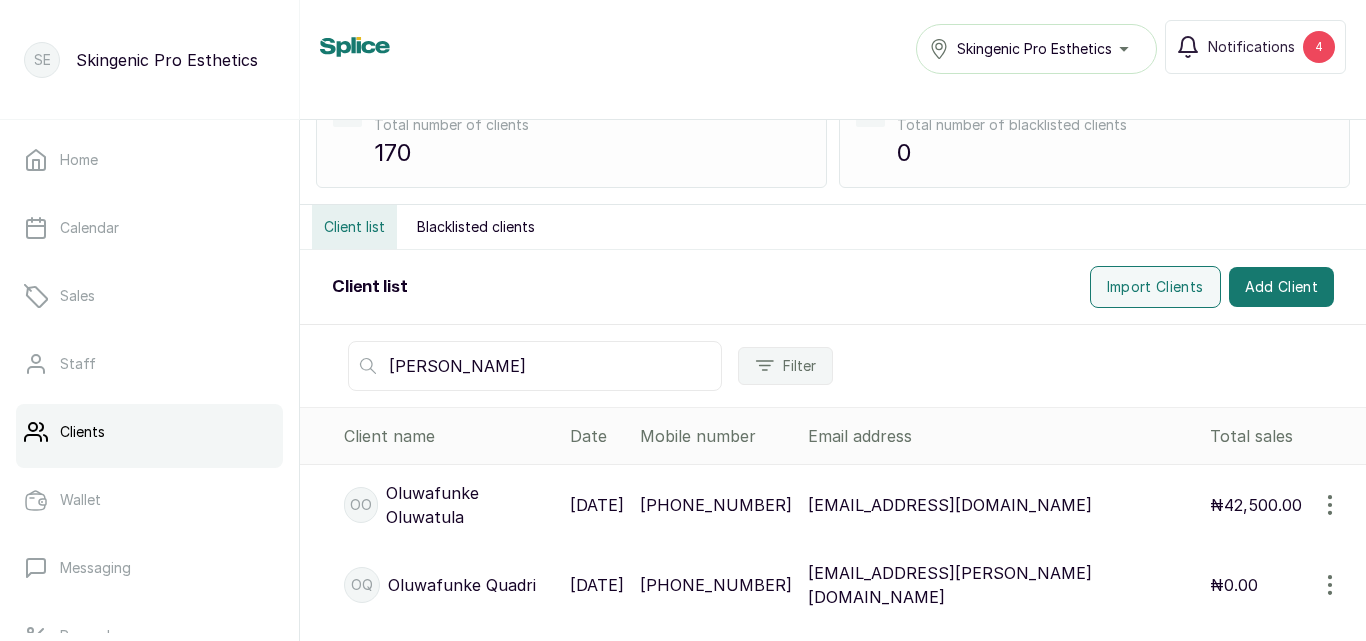 click on "[PERSON_NAME]" at bounding box center [535, 366] 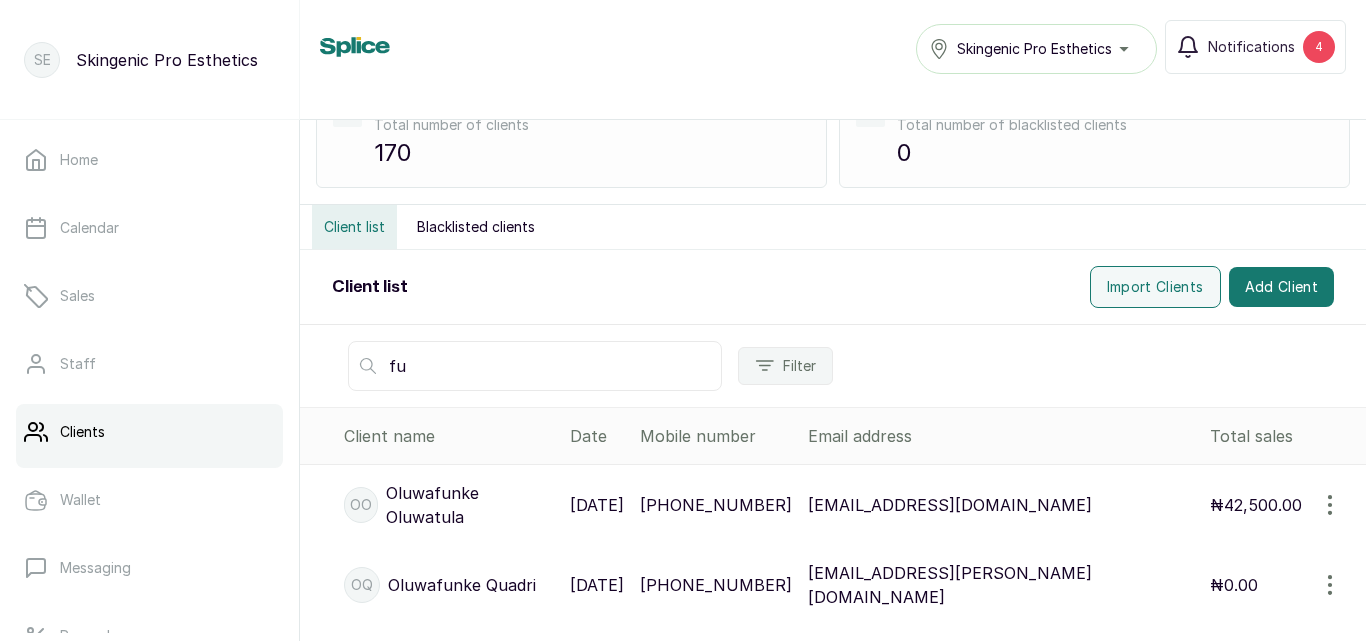 type on "f" 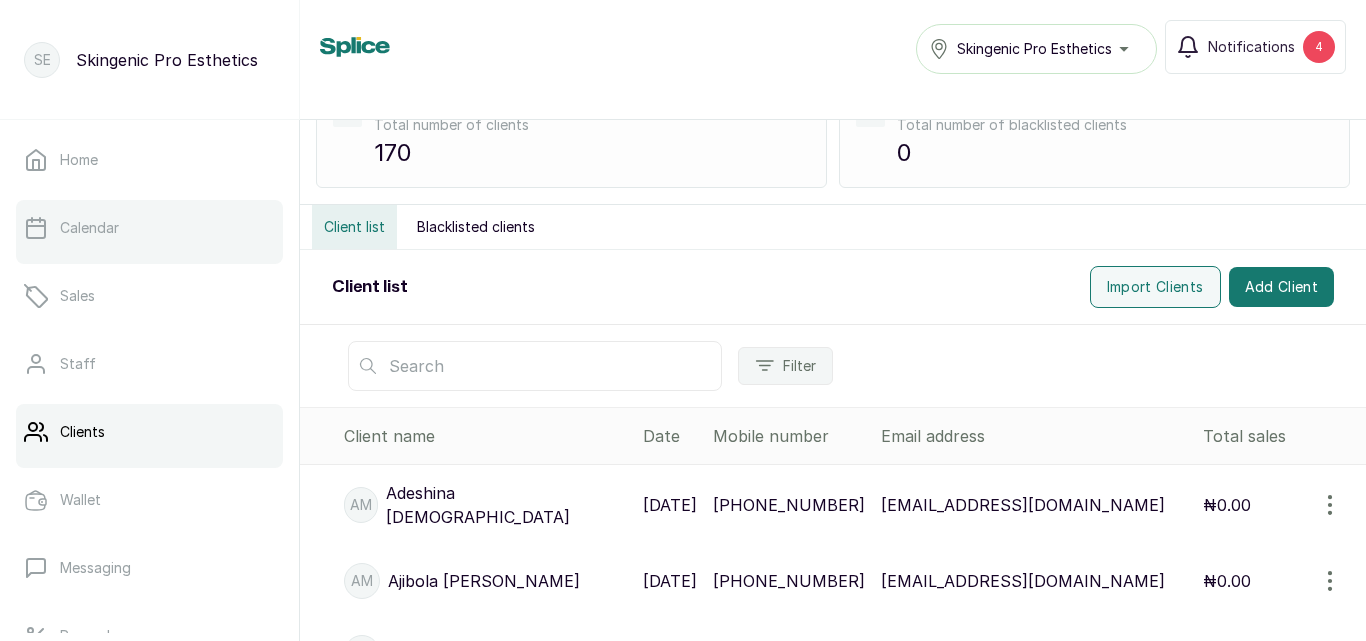 type 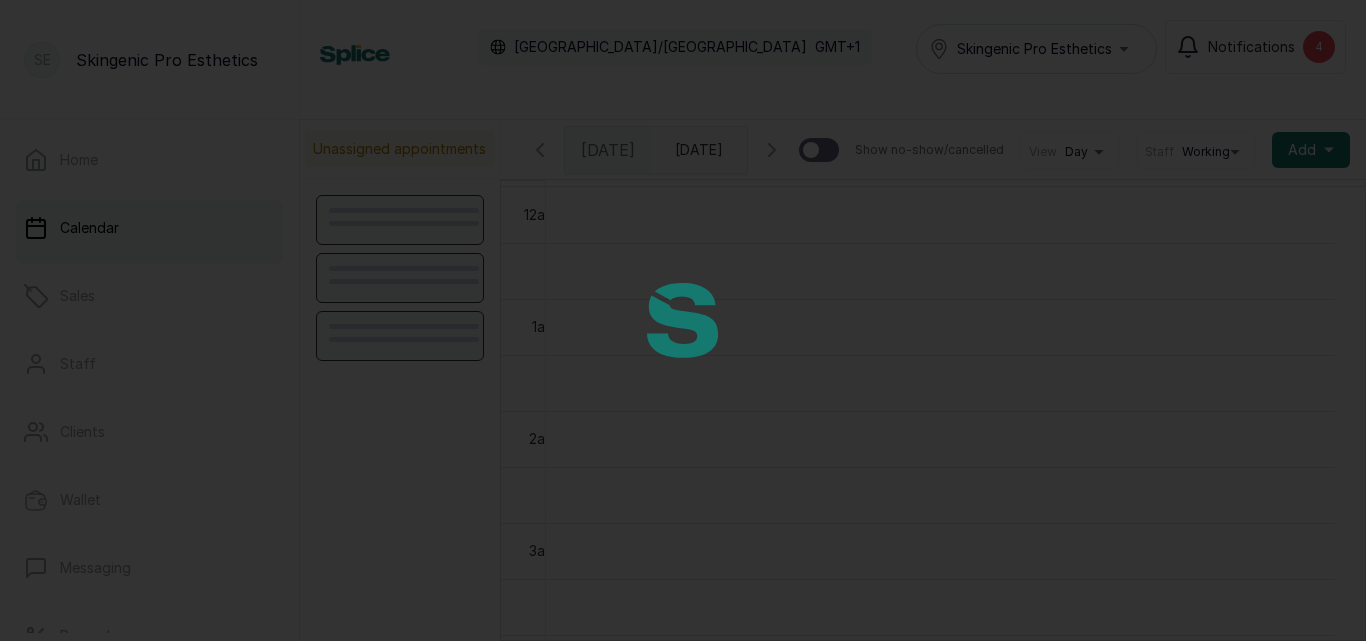 scroll, scrollTop: 673, scrollLeft: 0, axis: vertical 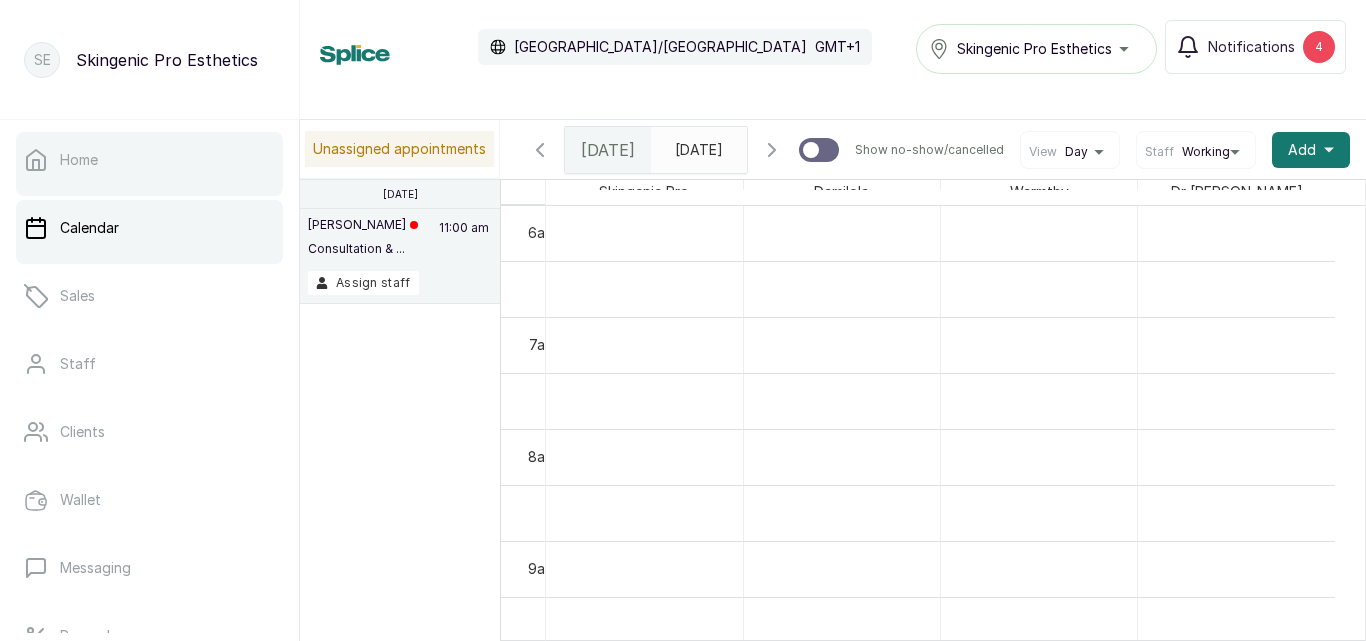 click on "Home" at bounding box center (149, 160) 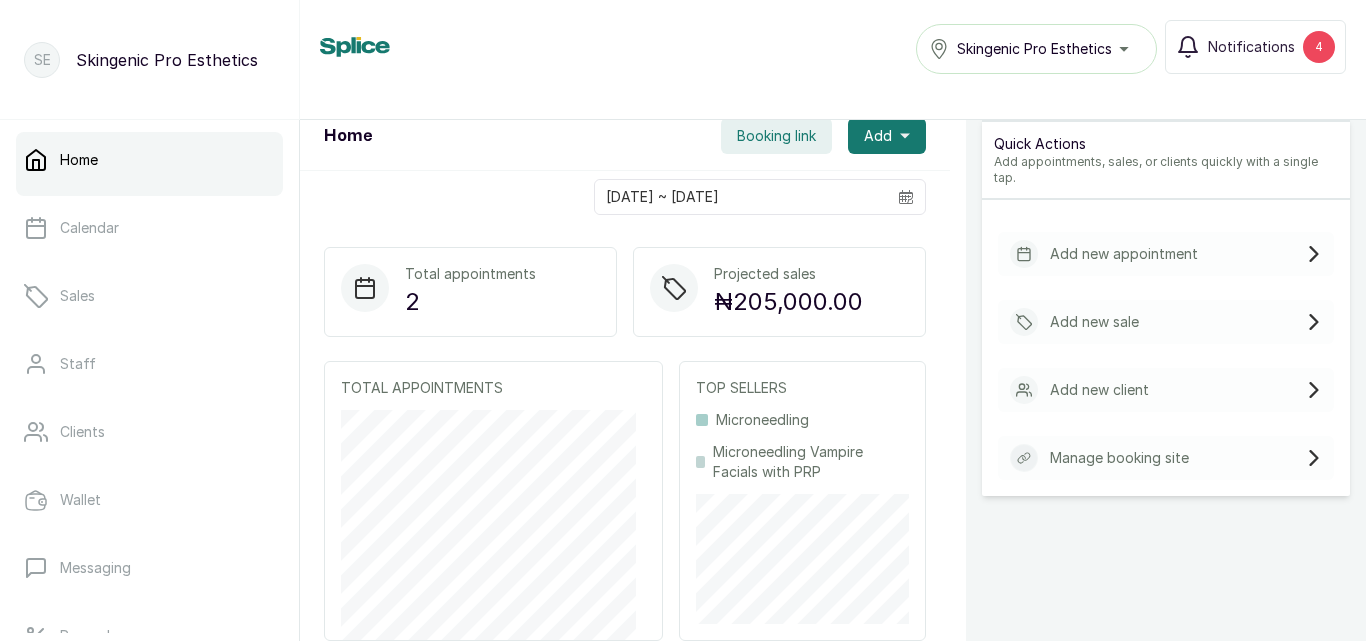 scroll, scrollTop: 0, scrollLeft: 0, axis: both 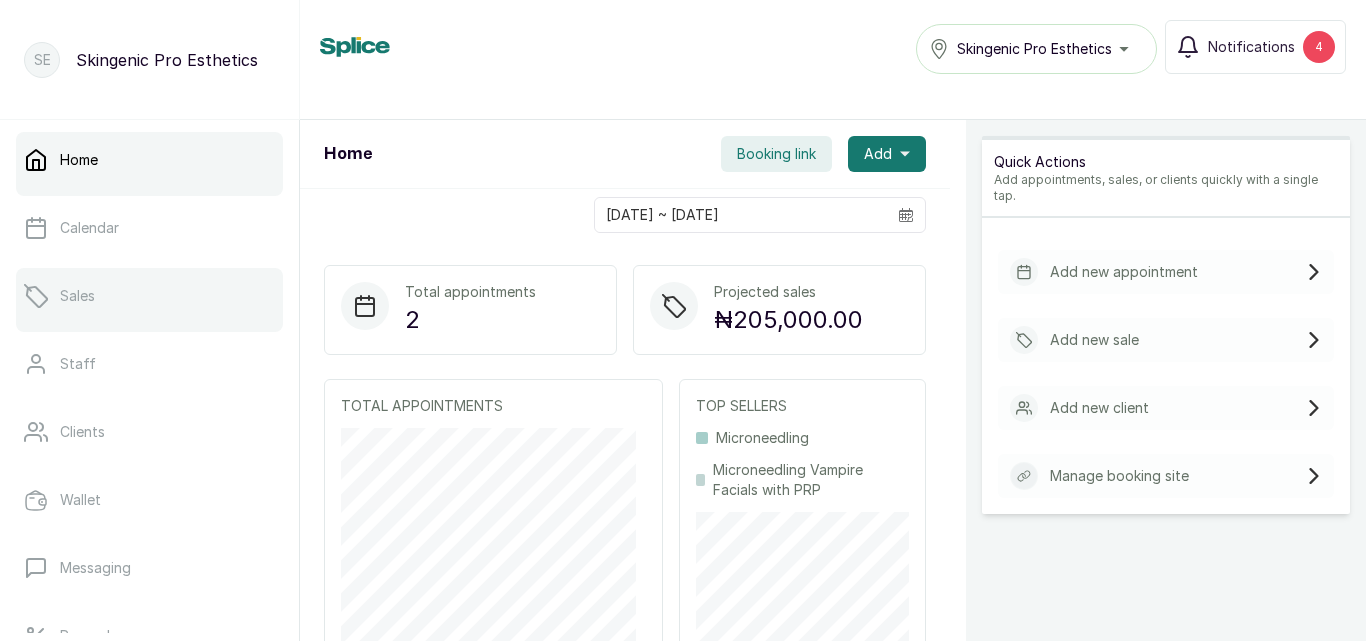 click on "Sales" at bounding box center [149, 296] 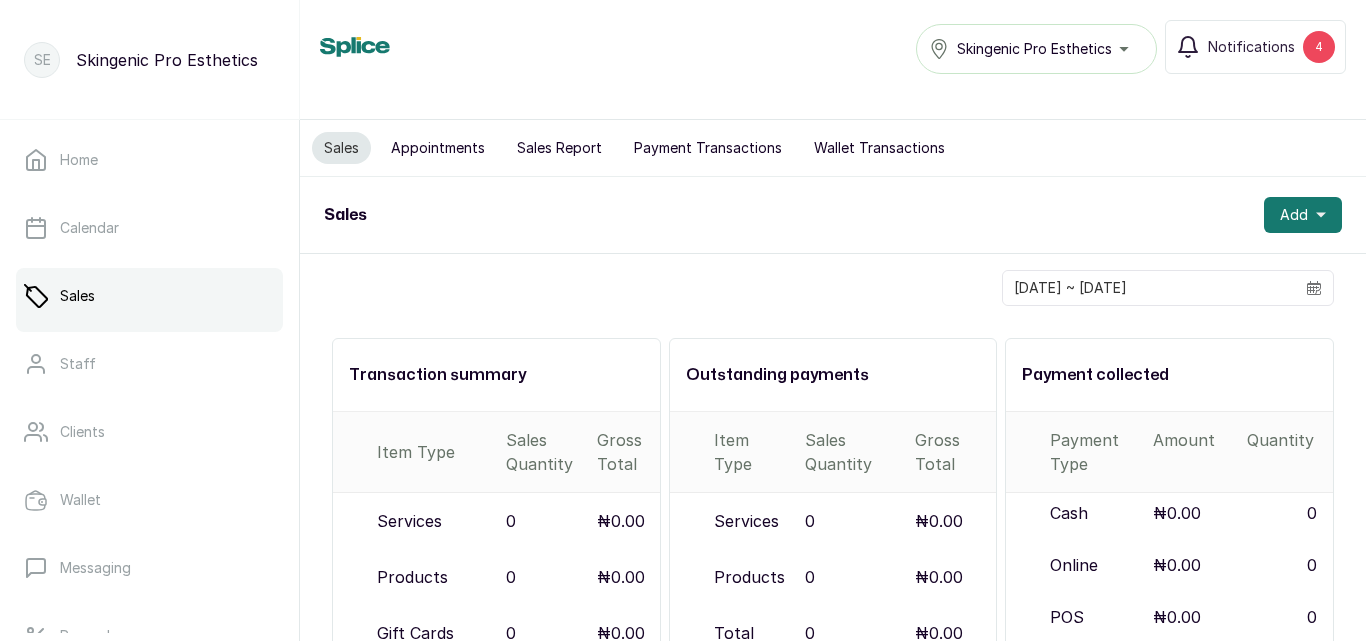 click on "Appointments" at bounding box center [438, 148] 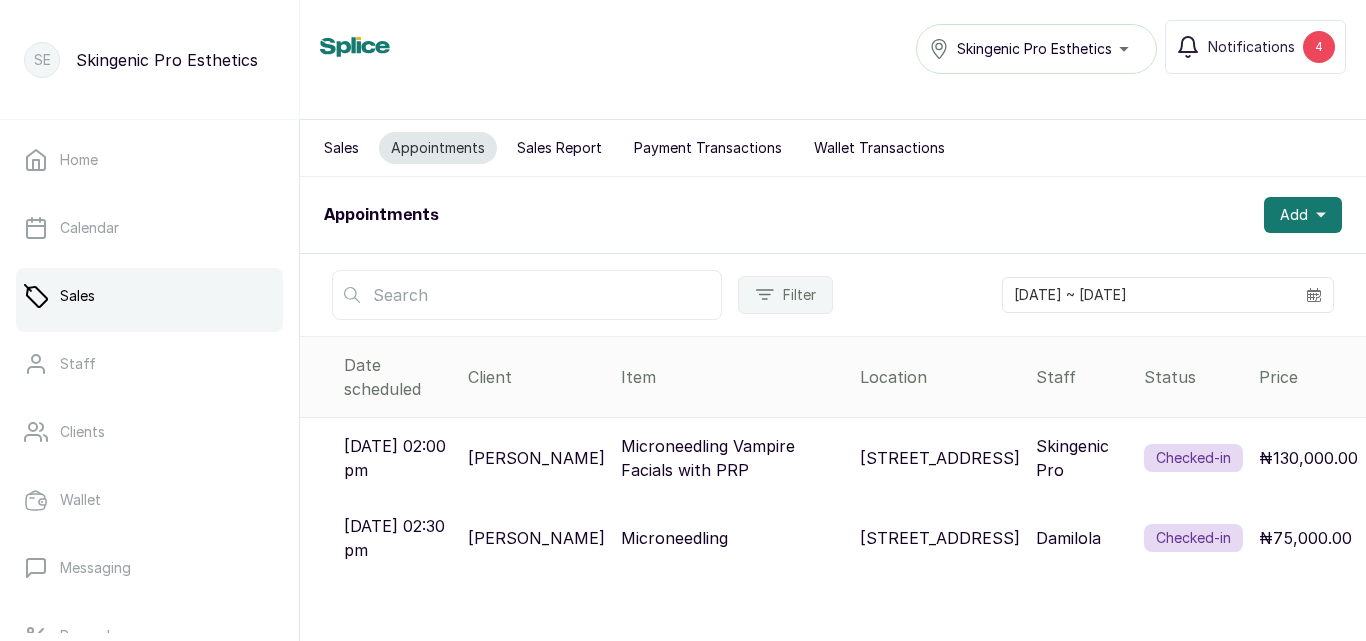 click at bounding box center [527, 295] 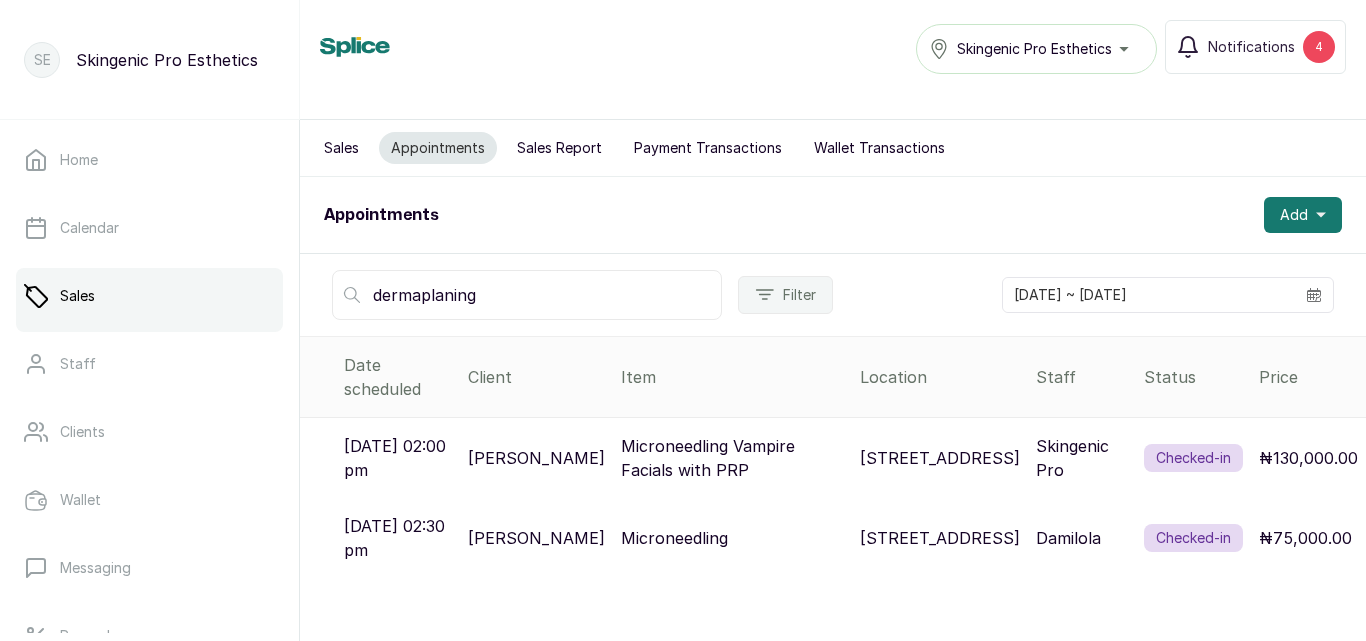 type on "dermaplaning" 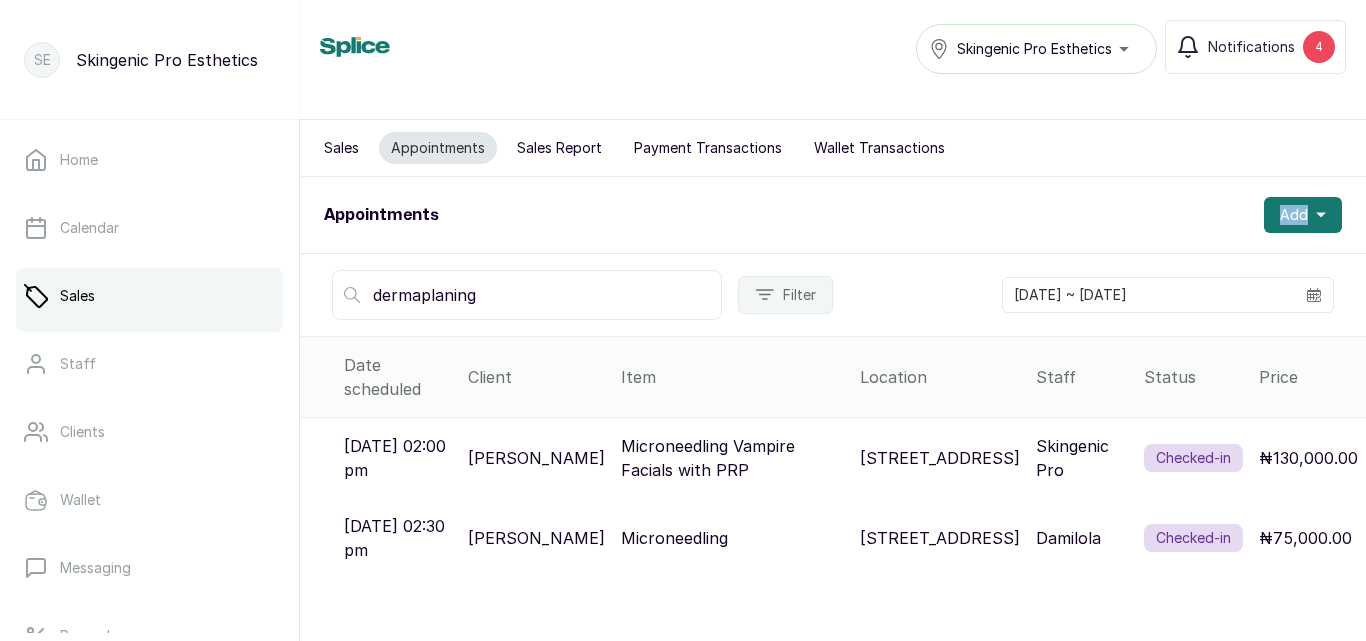 click 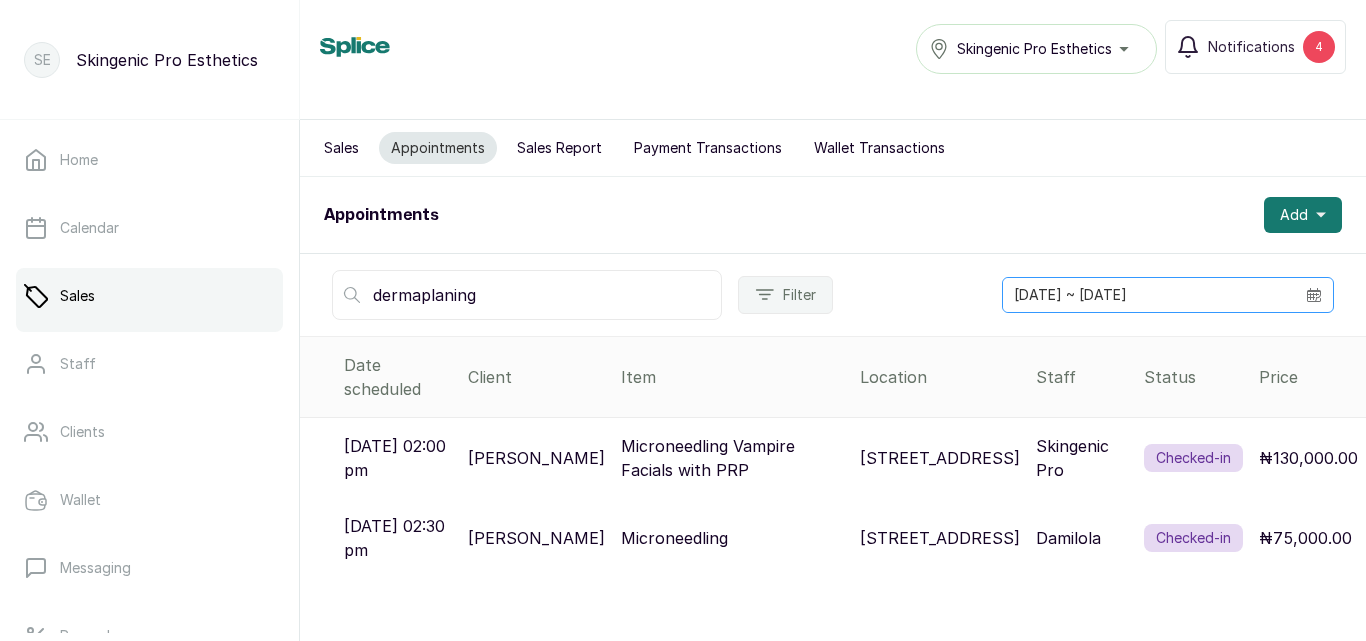 click at bounding box center (1314, 295) 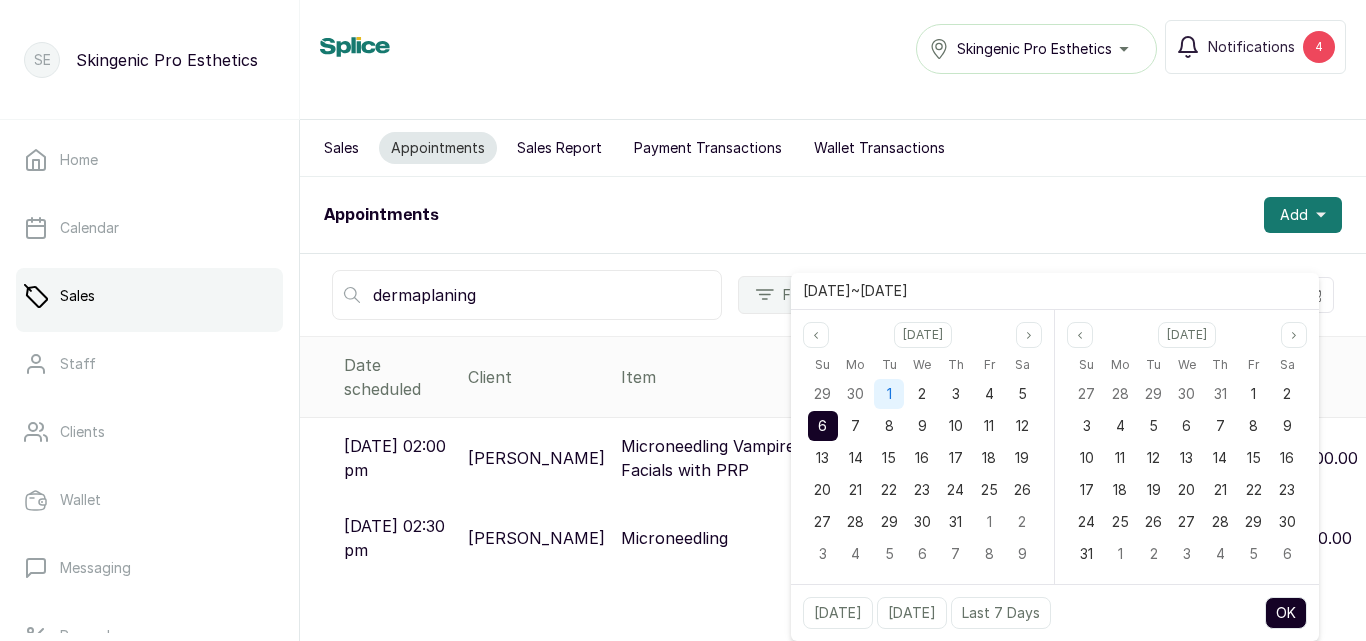 click on "1" at bounding box center [889, 393] 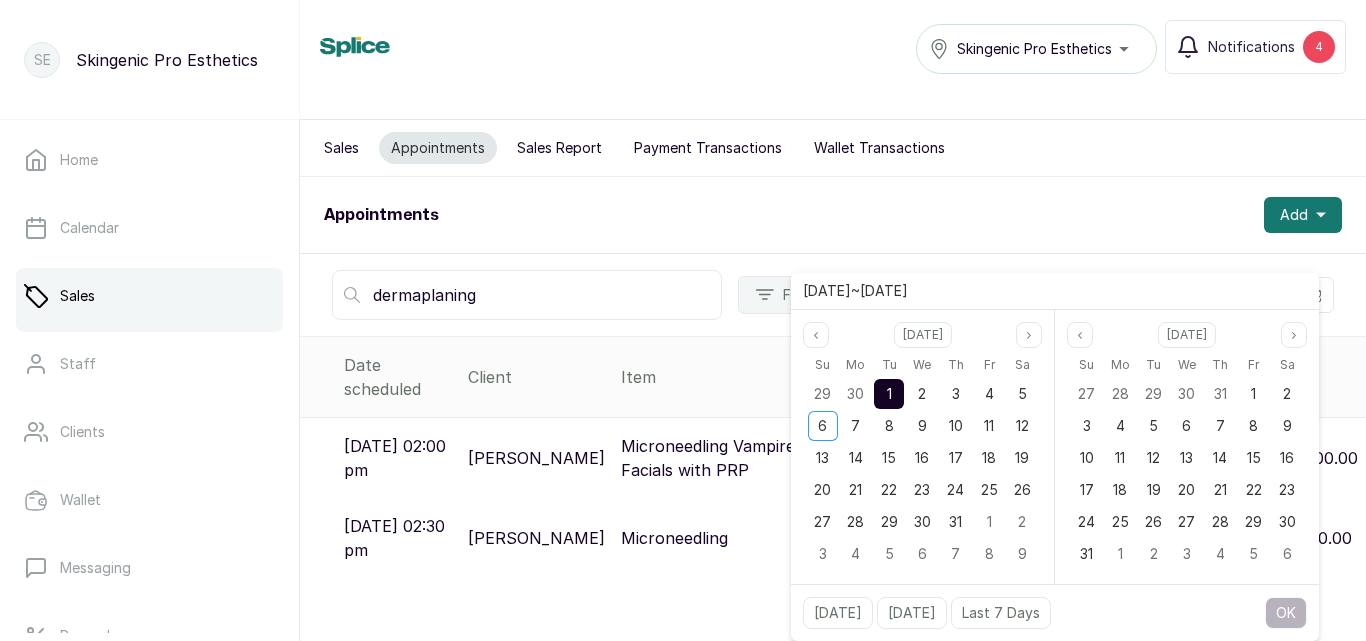 click on "1" at bounding box center (889, 394) 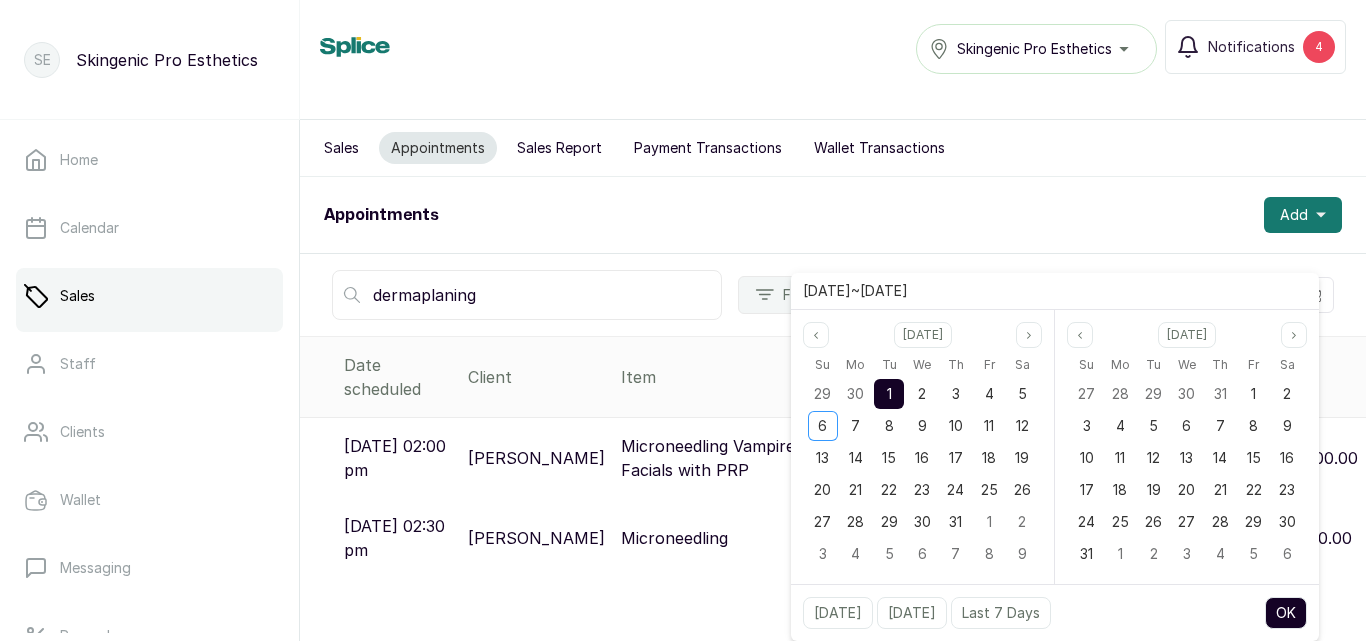 click on "OK" at bounding box center (1286, 613) 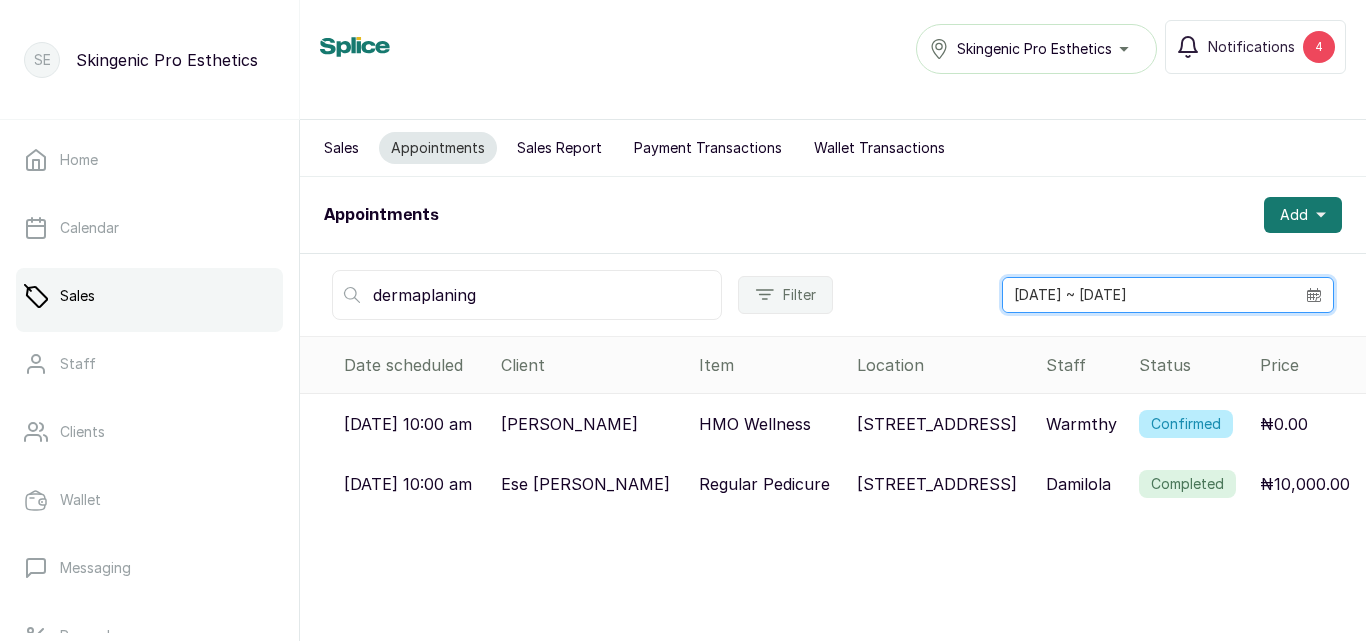 click on "[DATE] ~ [DATE]" at bounding box center (1149, 295) 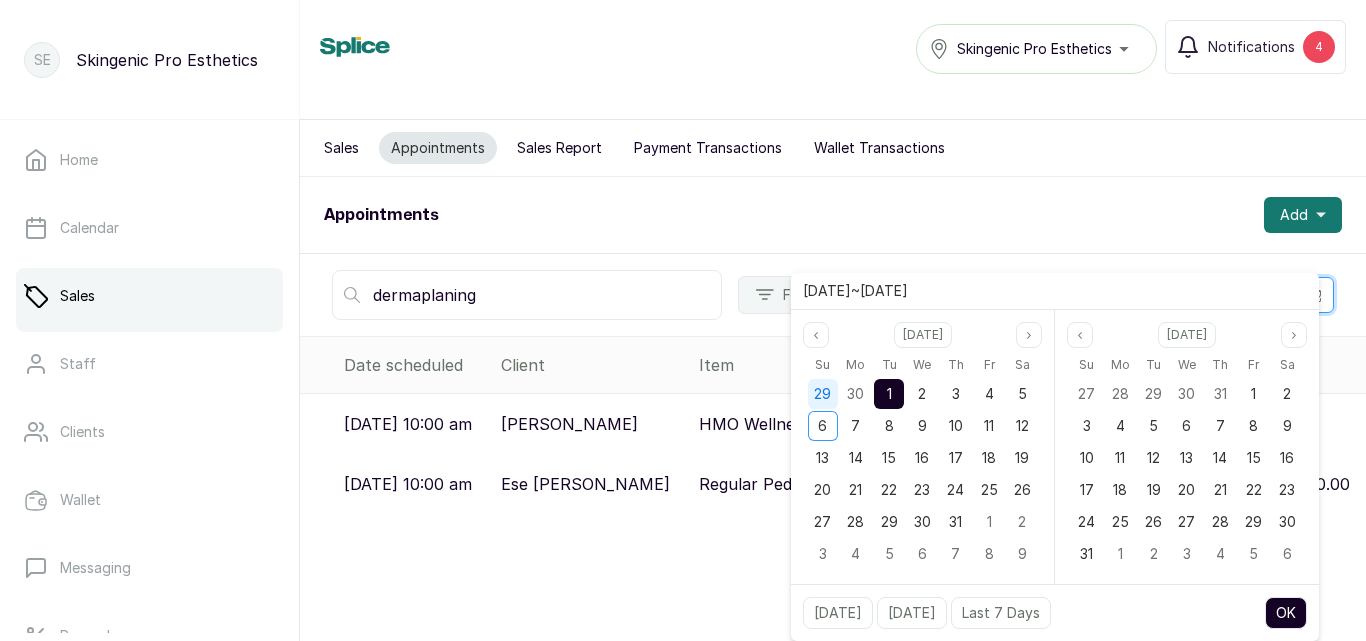 click on "29" at bounding box center [822, 393] 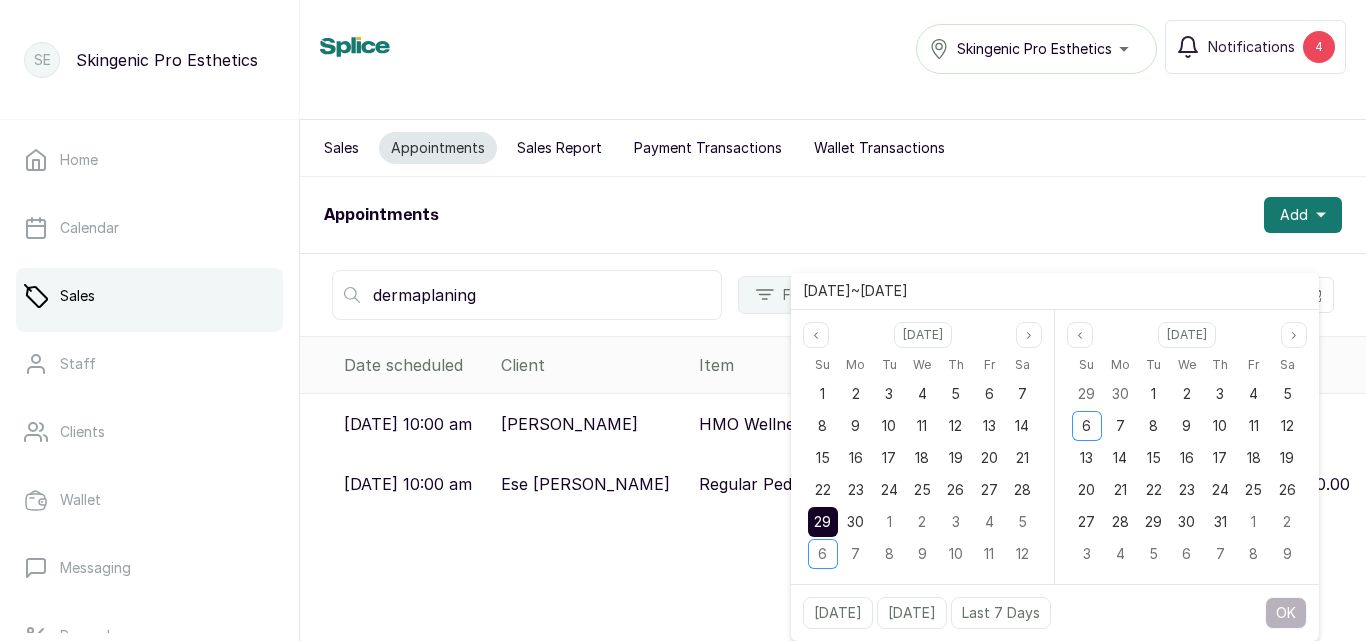 click on "29" at bounding box center (822, 521) 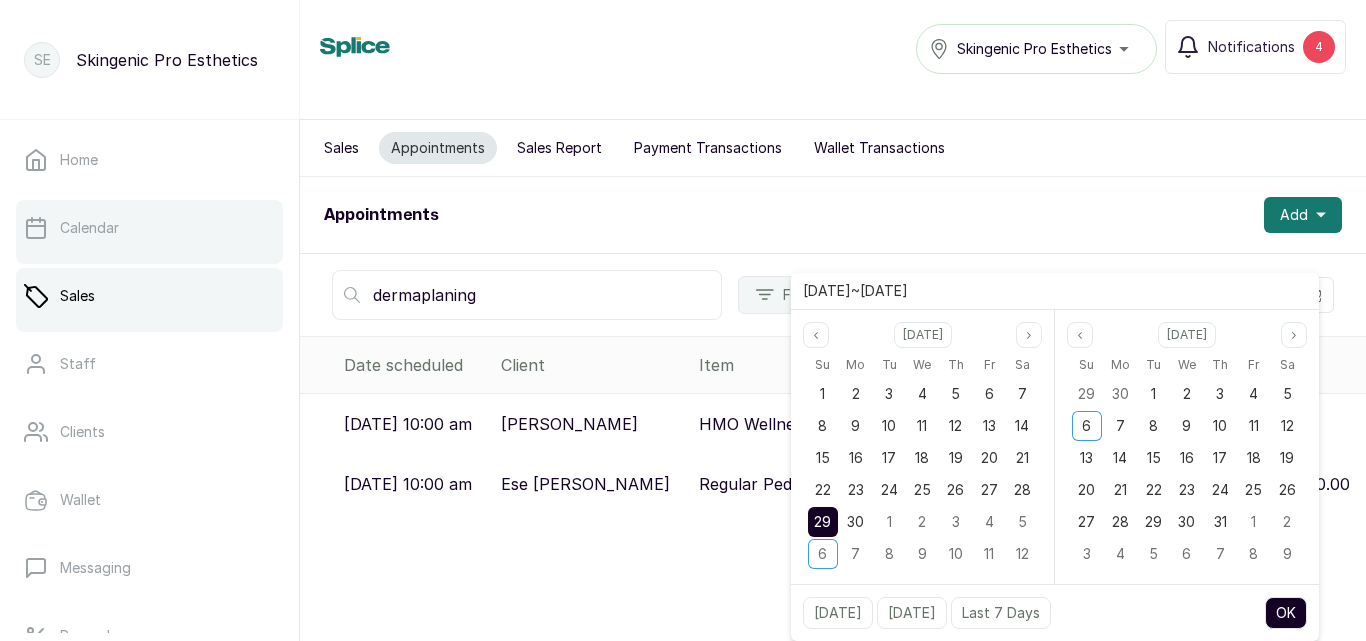 click on "Calendar" at bounding box center [89, 228] 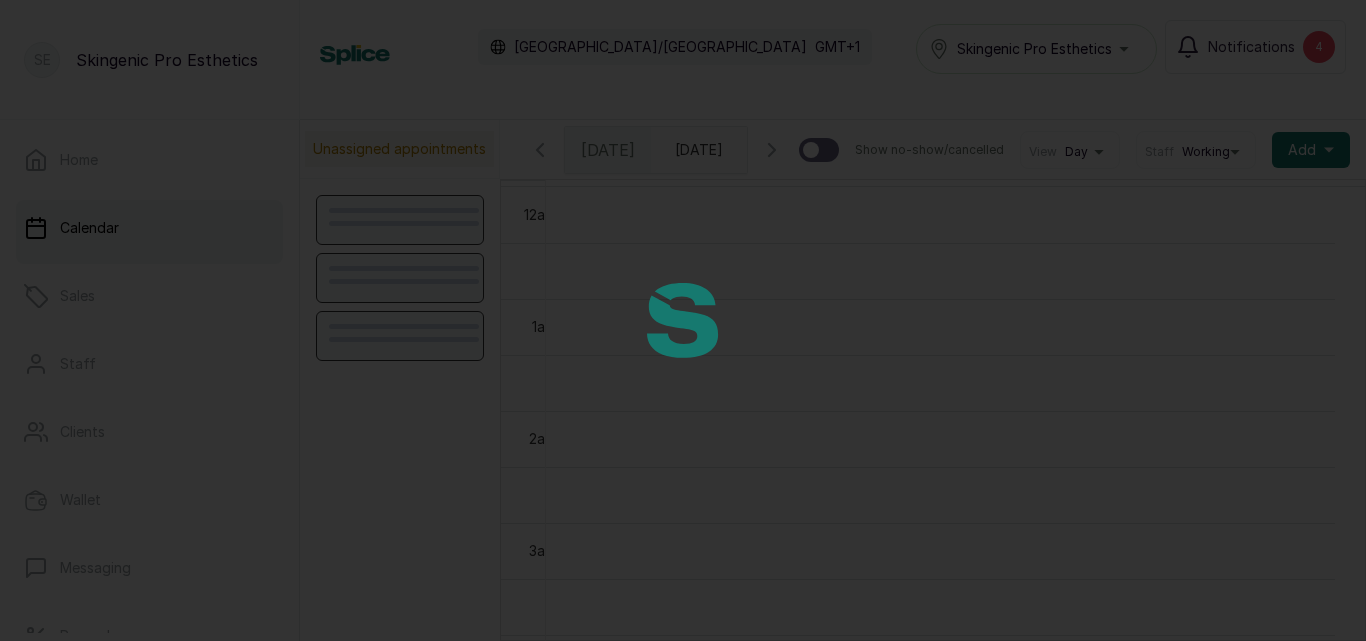 scroll, scrollTop: 673, scrollLeft: 0, axis: vertical 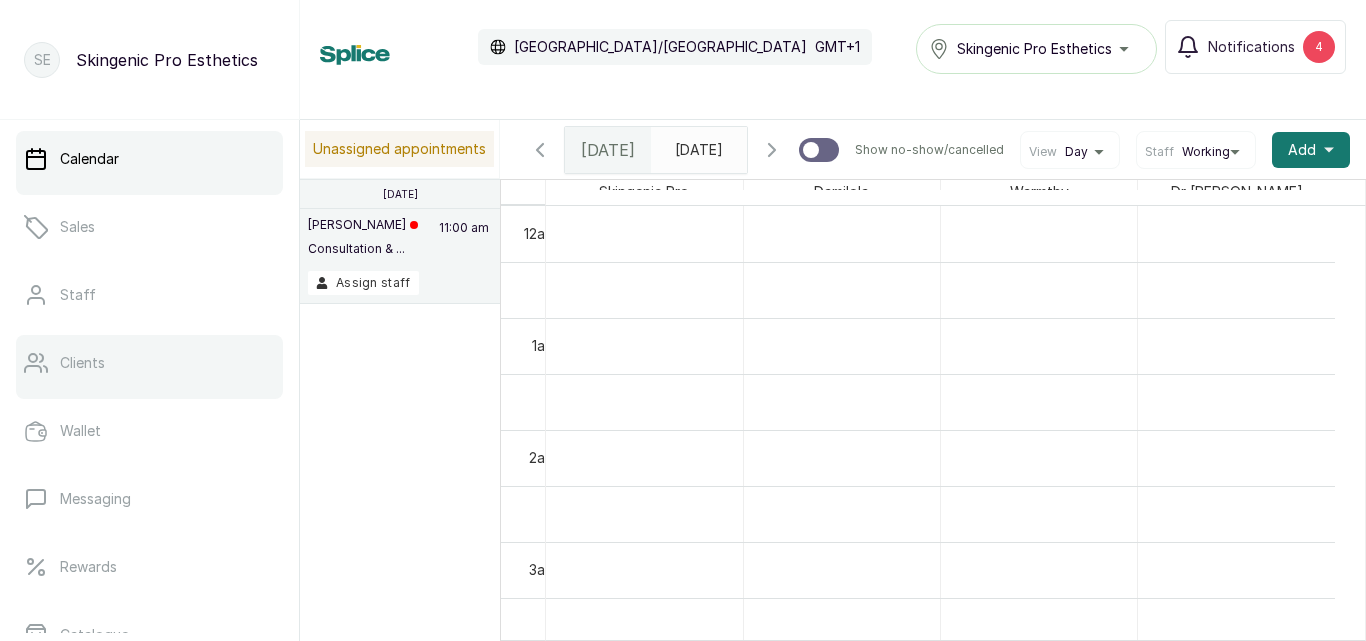 click on "Clients" at bounding box center (149, 363) 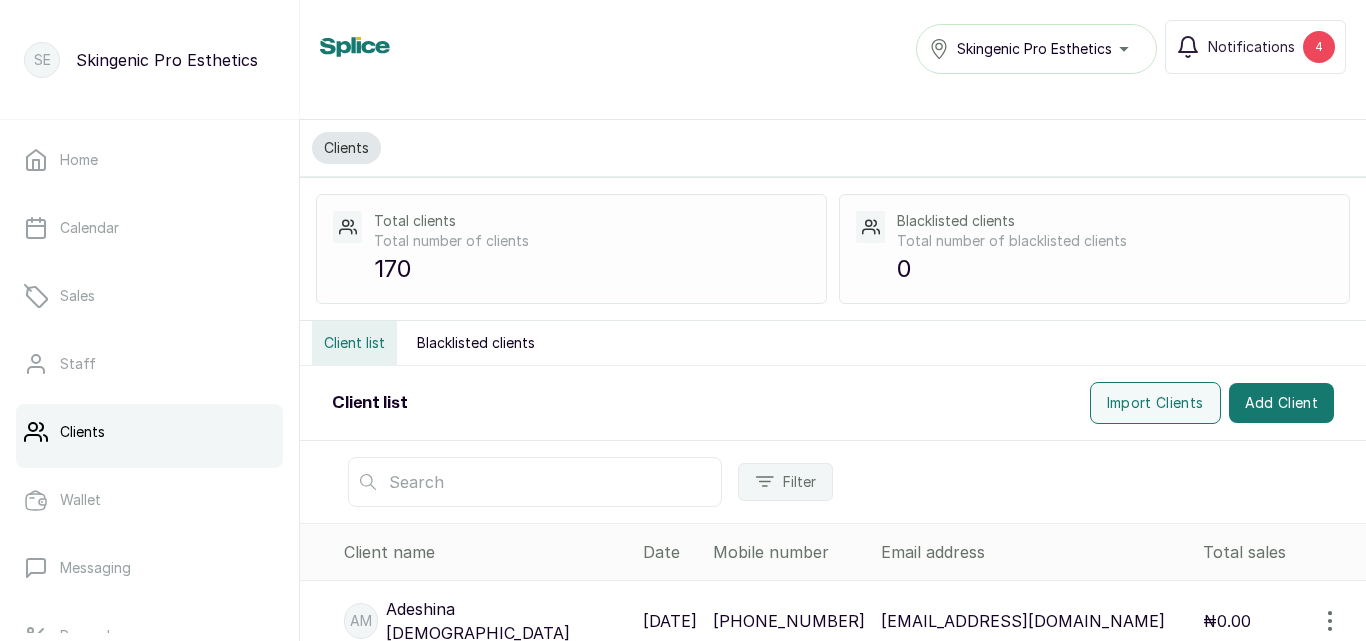 click at bounding box center [535, 482] 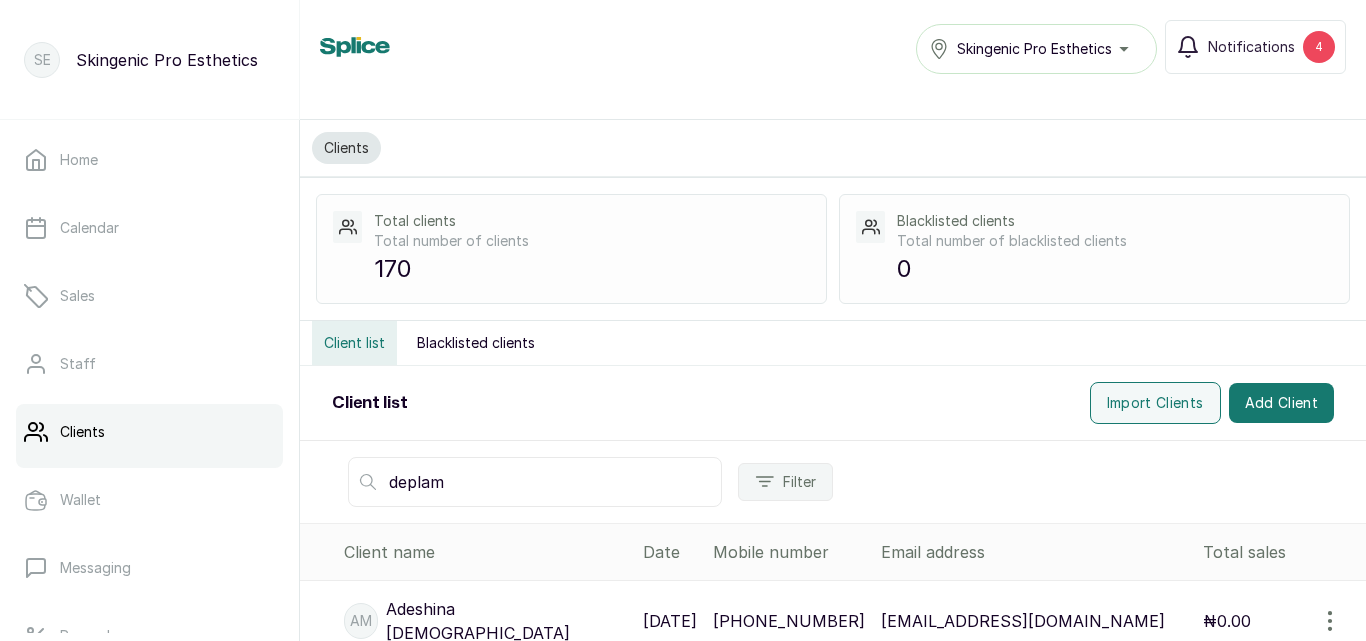 type on "deplam" 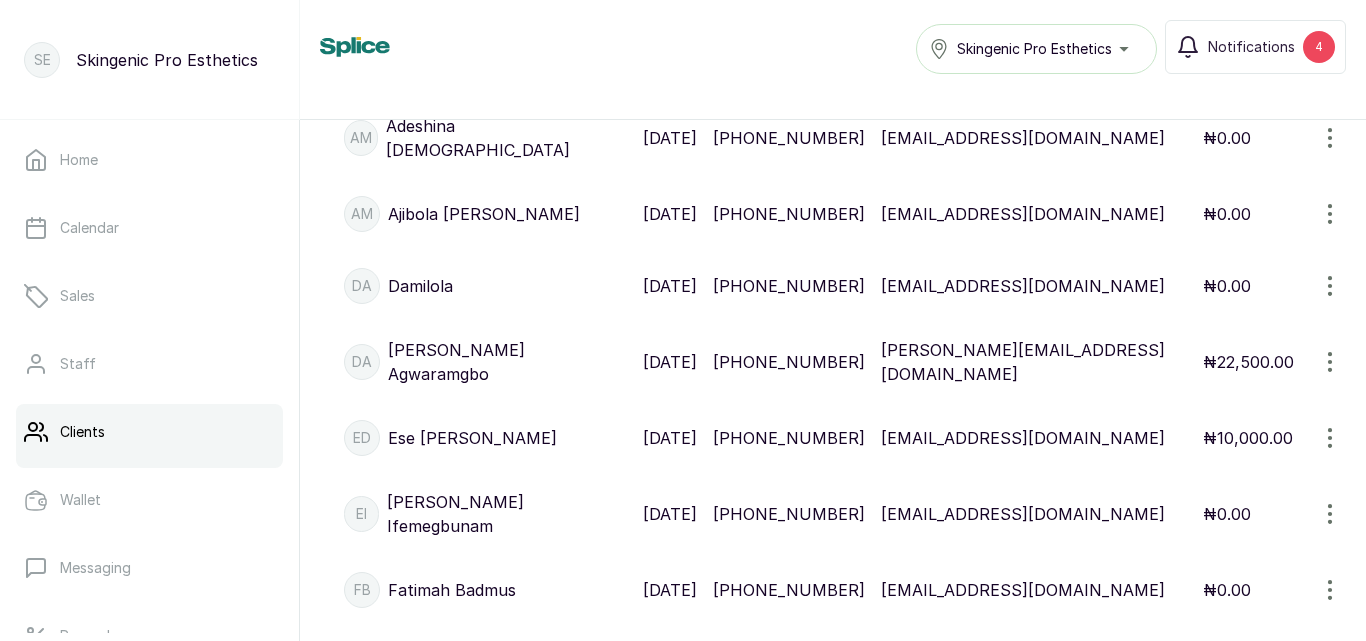 scroll, scrollTop: 0, scrollLeft: 0, axis: both 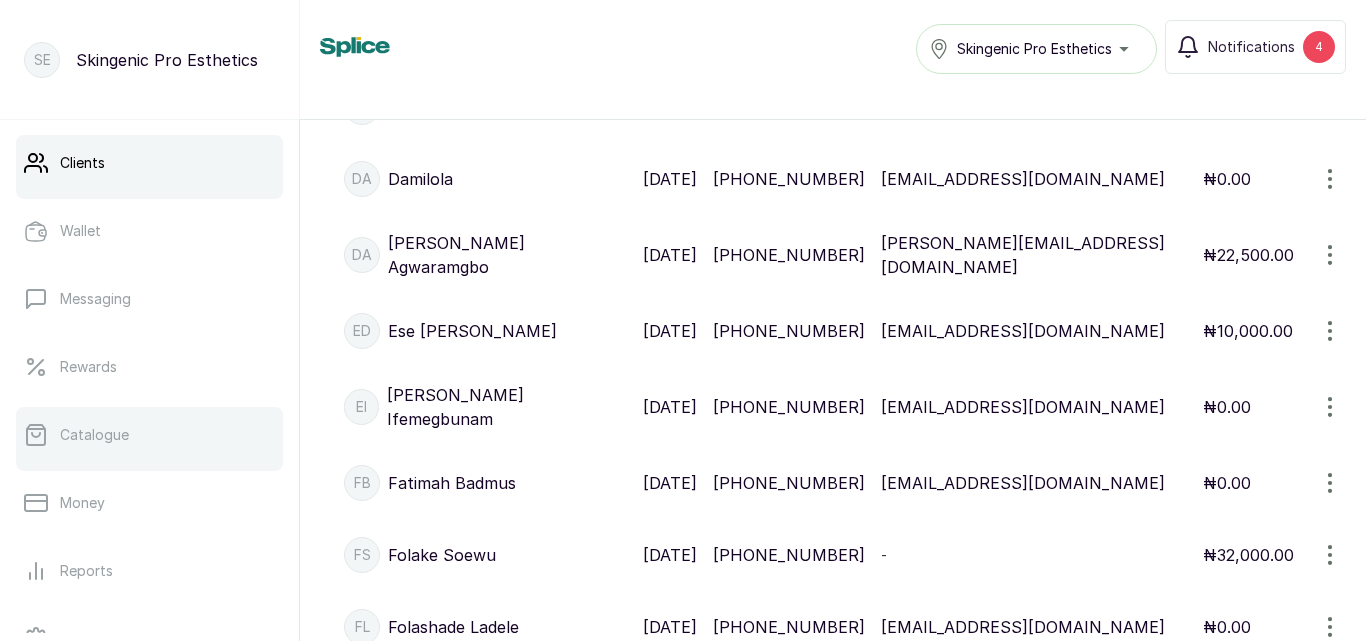 click on "Catalogue" at bounding box center [149, 435] 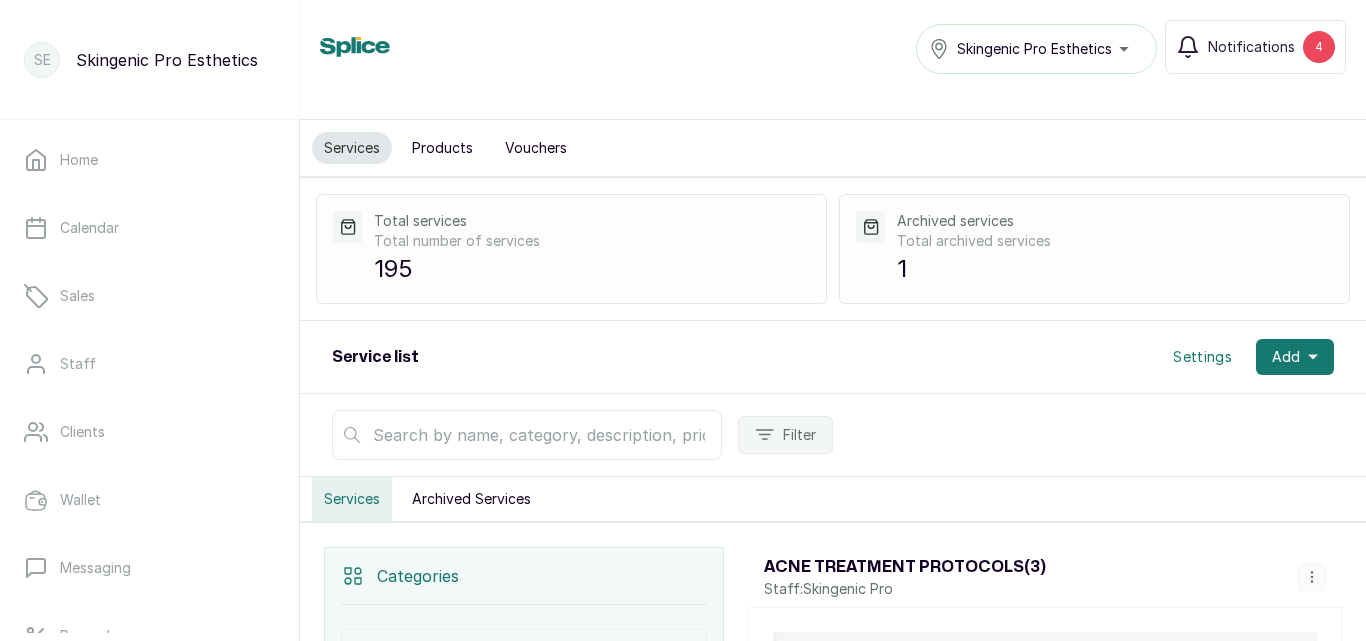 click at bounding box center [527, 435] 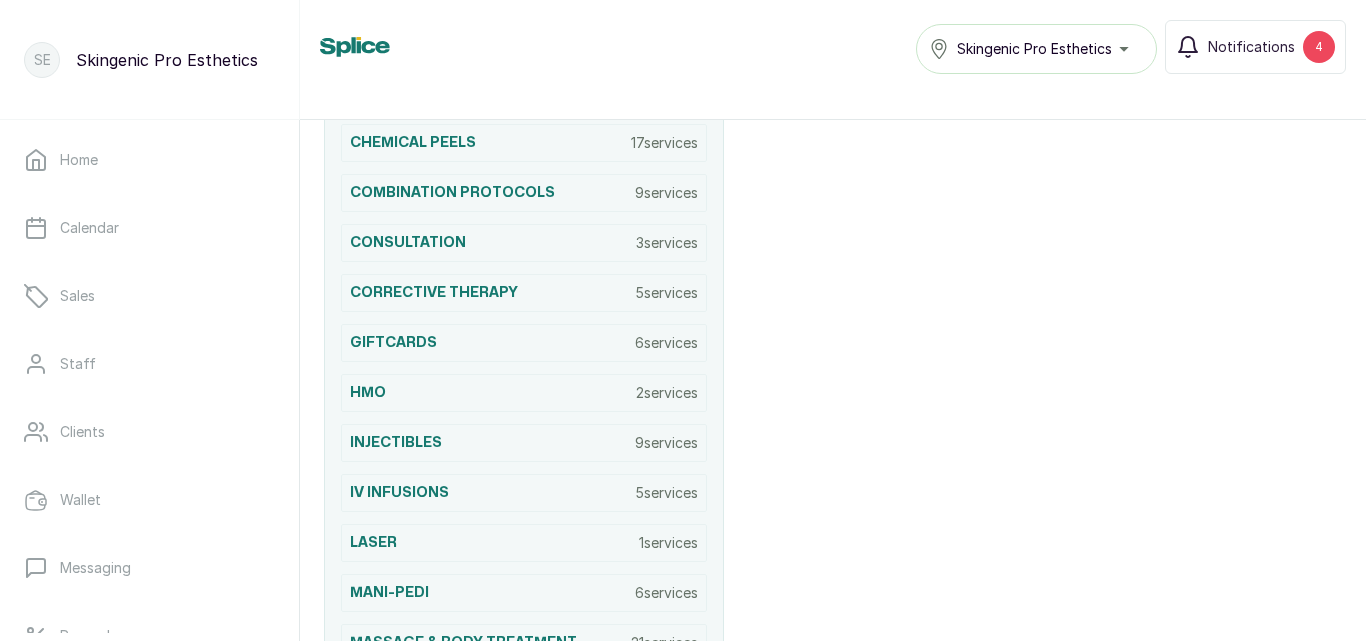 scroll, scrollTop: 470, scrollLeft: 0, axis: vertical 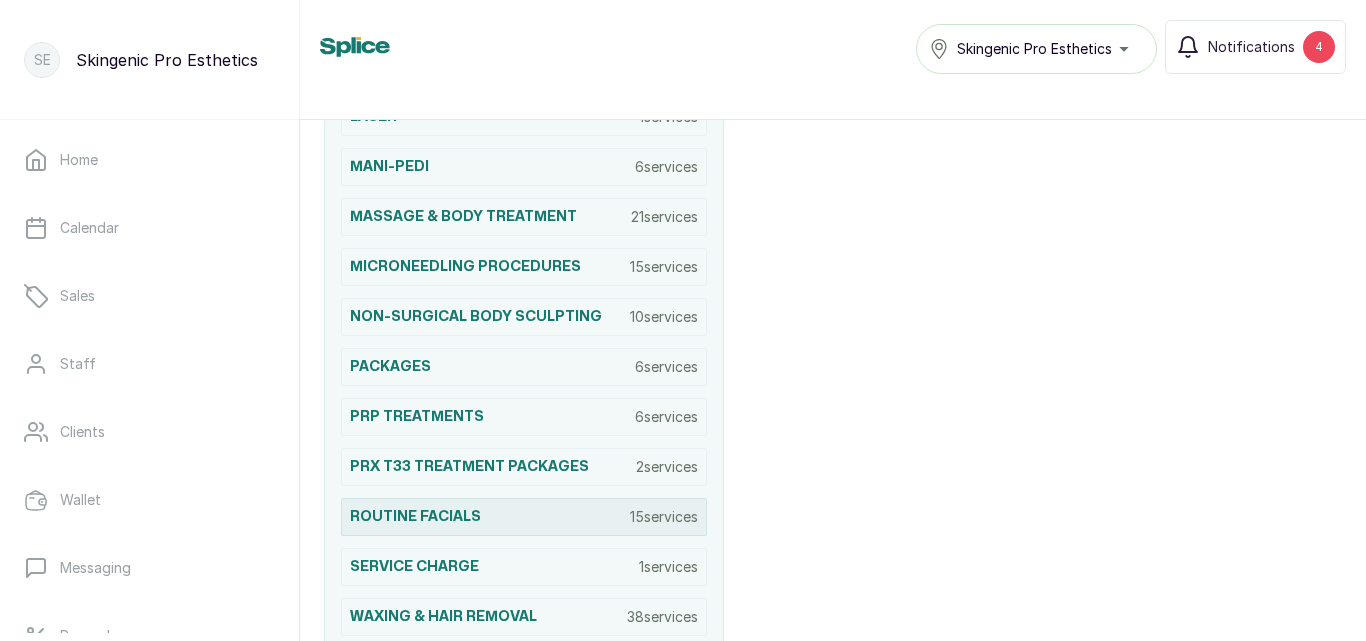 click on "ROUTINE FACIALS 15  services" at bounding box center [524, 517] 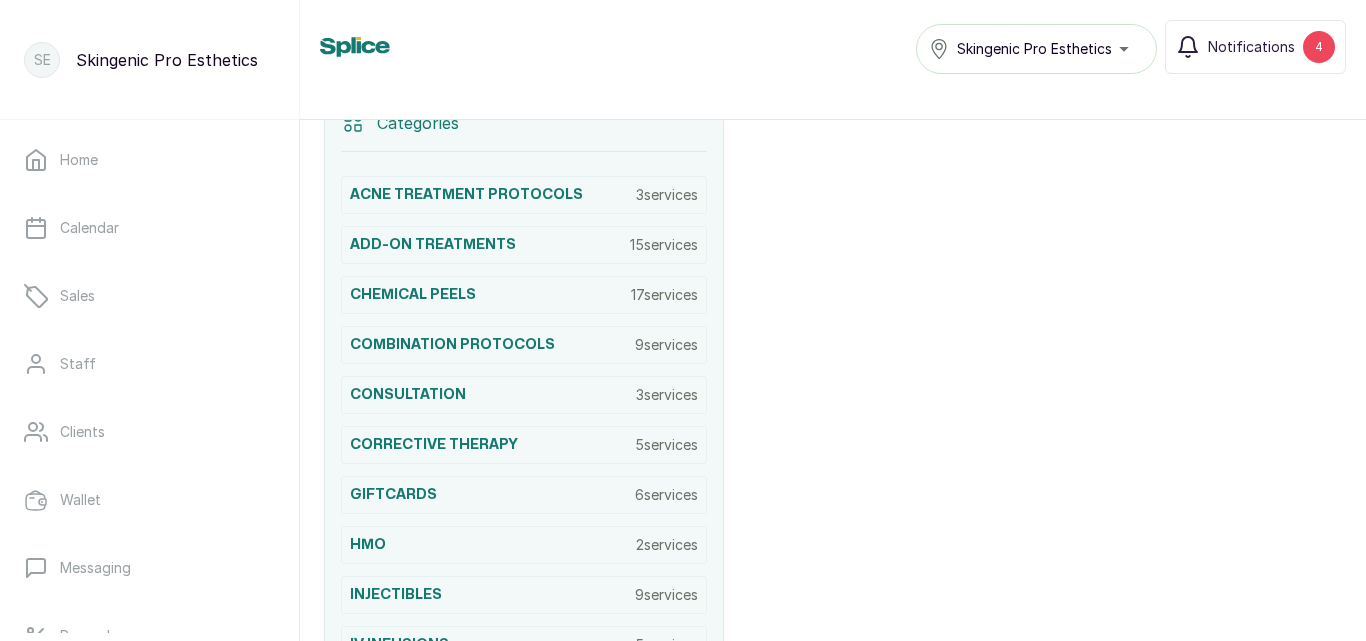 scroll, scrollTop: 427, scrollLeft: 0, axis: vertical 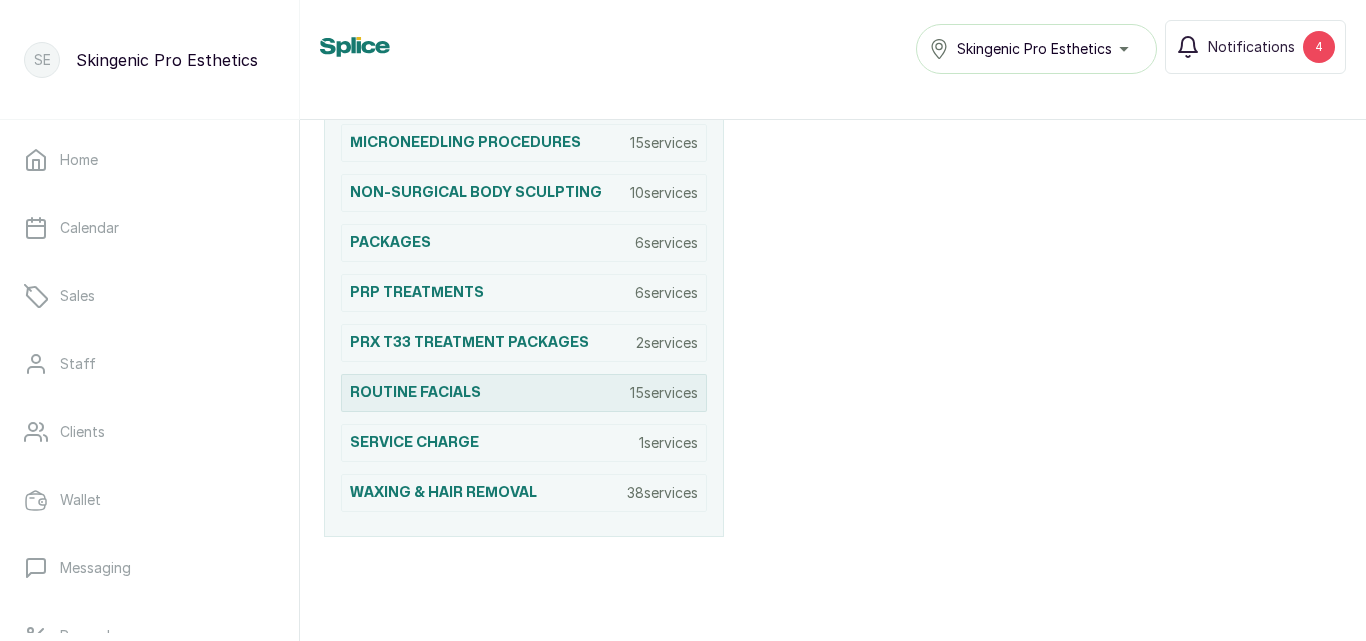 click on "ROUTINE FACIALS 15  services" at bounding box center (524, 393) 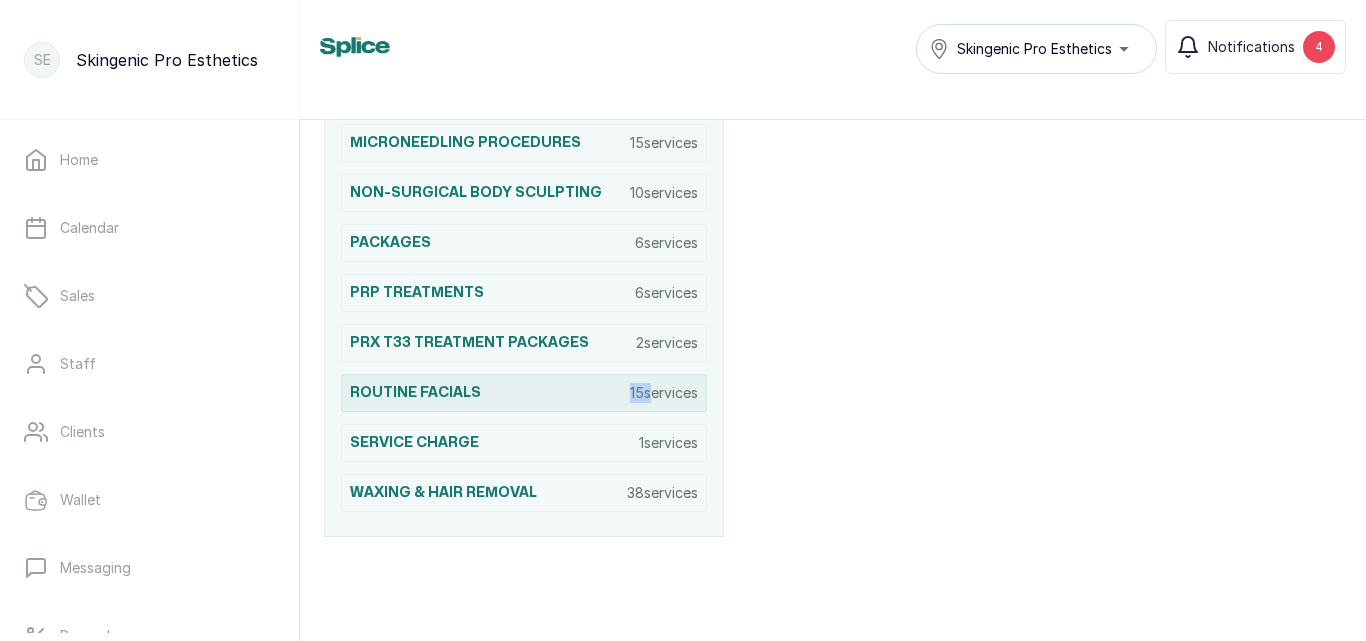 click on "ACNE TREATMENT PROTOCOLS 3  services ADD-ON TREATMENTS 15  services CHEMICAL PEELS 17  services COMBINATION PROTOCOLS 9  services CONSULTATION 3  services CORRECTIVE THERAPY 5  services GIFTCARDS 6  services HMO 2  services INJECTIBLES 9  services IV INFUSIONS 5  services LASER 1  services MANI-PEDI 6  services MASSAGE & BODY TREATMENT 21  services MICRONEEDLING PROCEDURES 15  services NON-SURGICAL BODY SCULPTING 10  services PACKAGES 6  services PRP TREATMENTS 6  services PRX T33 TREATMENT PACKAGES 2  services ROUTINE FACIALS 15  services SERVICE CHARGE 1  services WAXING & HAIR REMOVAL 38  services" at bounding box center [524, -7] 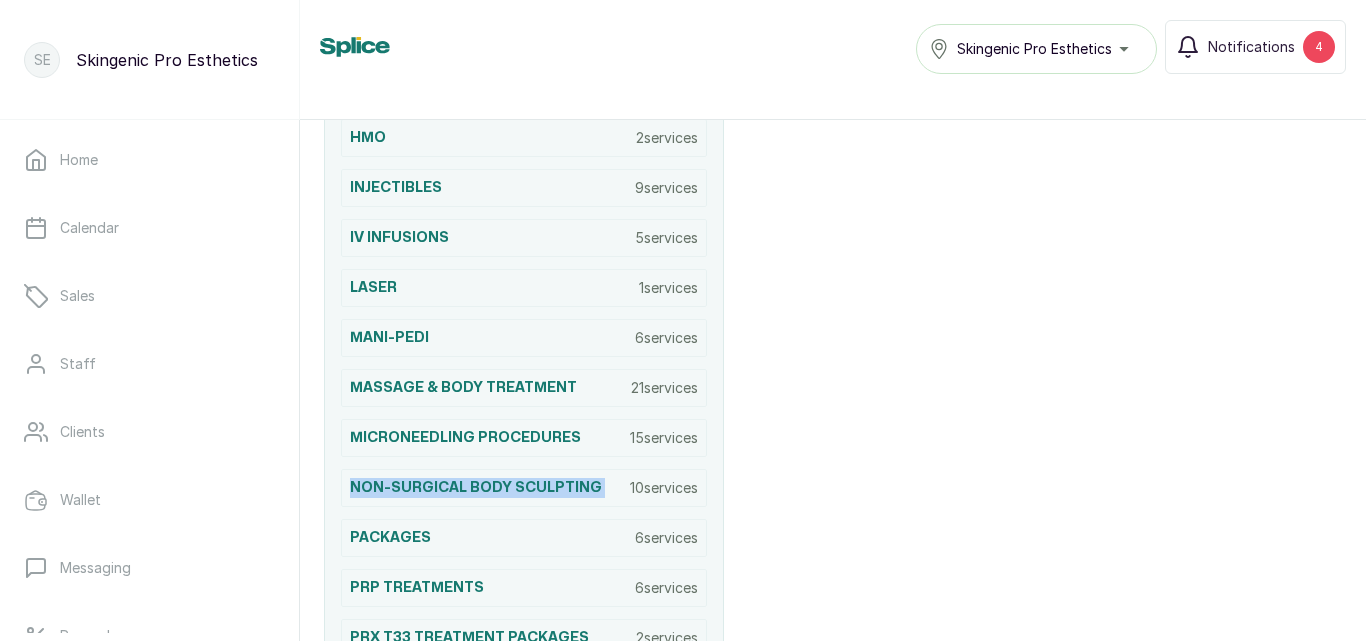 click on "ACNE TREATMENT PROTOCOLS 3  services ADD-ON TREATMENTS 15  services CHEMICAL PEELS 17  services COMBINATION PROTOCOLS 9  services CONSULTATION 3  services CORRECTIVE THERAPY 5  services GIFTCARDS 6  services HMO 2  services INJECTIBLES 9  services IV INFUSIONS 5  services LASER 1  services MANI-PEDI 6  services MASSAGE & BODY TREATMENT 21  services MICRONEEDLING PROCEDURES 15  services NON-SURGICAL BODY SCULPTING 10  services PACKAGES 6  services PRP TREATMENTS 6  services PRX T33 TREATMENT PACKAGES 2  services ROUTINE FACIALS 15  services SERVICE CHARGE 1  services WAXING & HAIR REMOVAL 38  services" at bounding box center (524, 288) 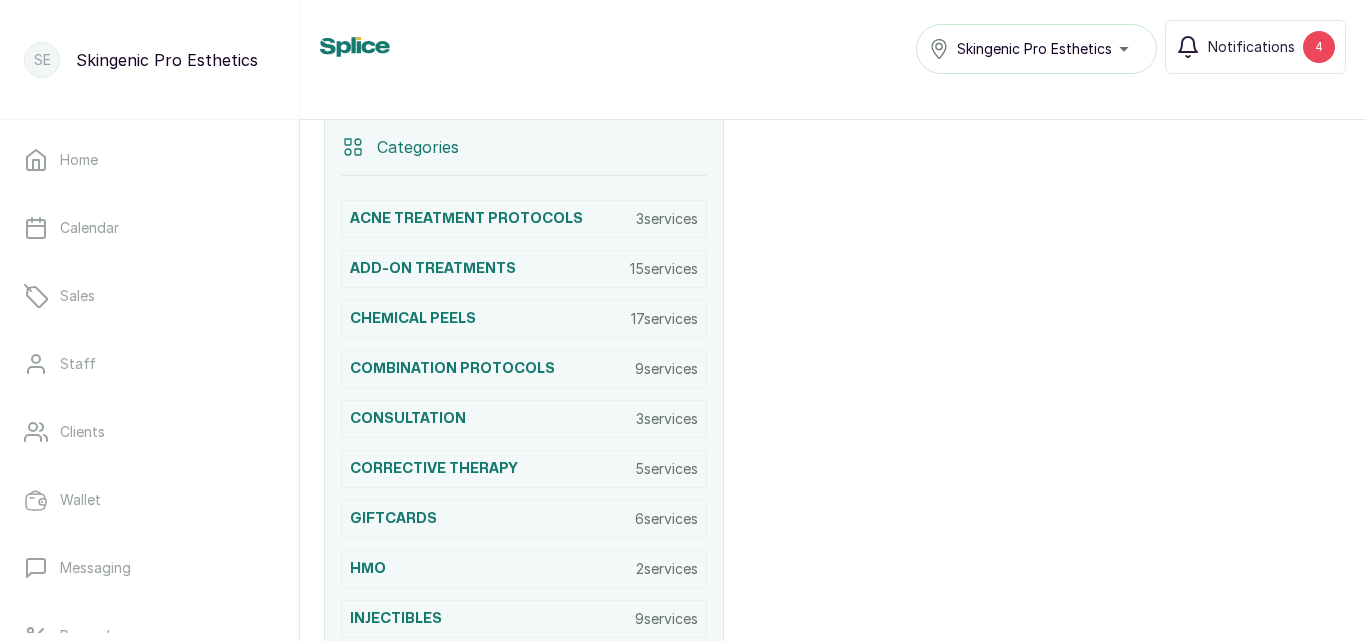 scroll, scrollTop: 427, scrollLeft: 0, axis: vertical 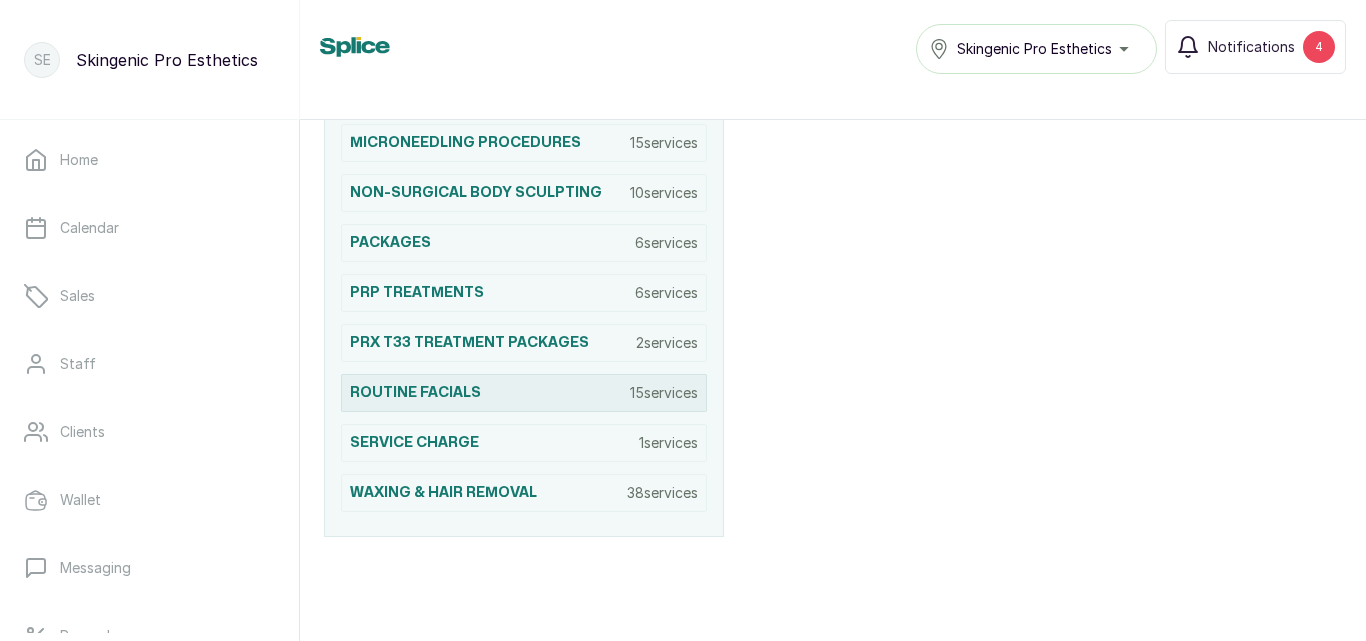 click on "ROUTINE FACIALS 15  services" at bounding box center [524, 393] 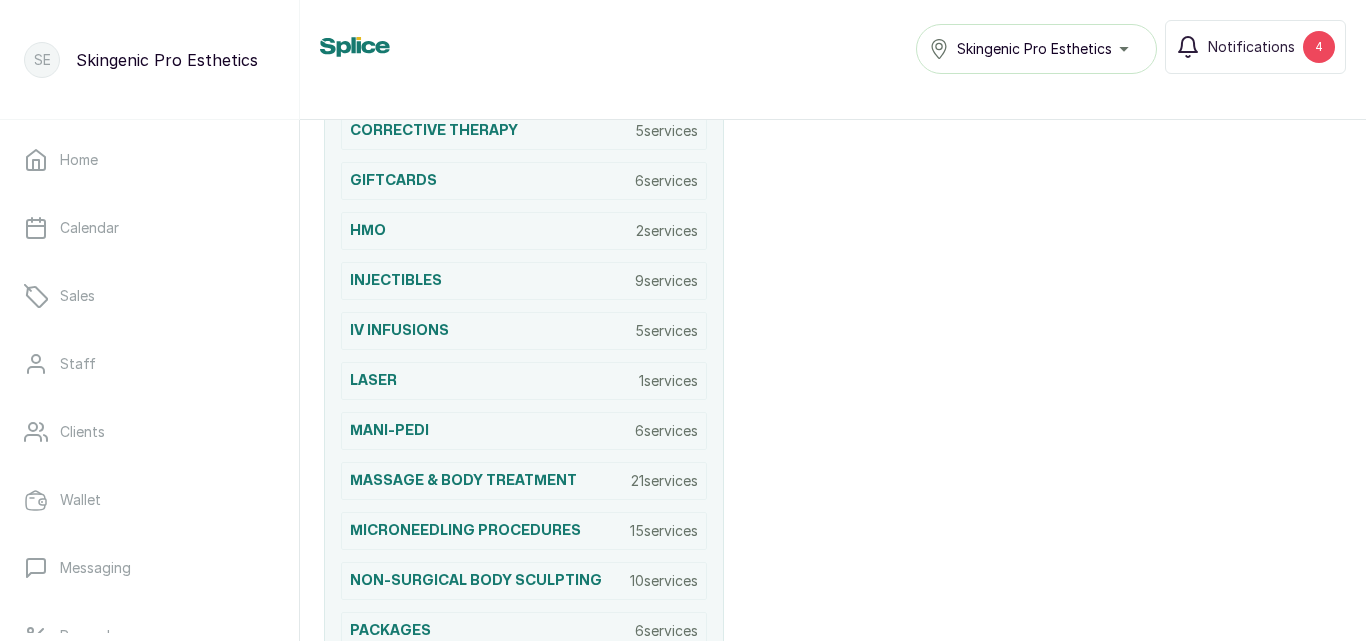 scroll, scrollTop: 427, scrollLeft: 0, axis: vertical 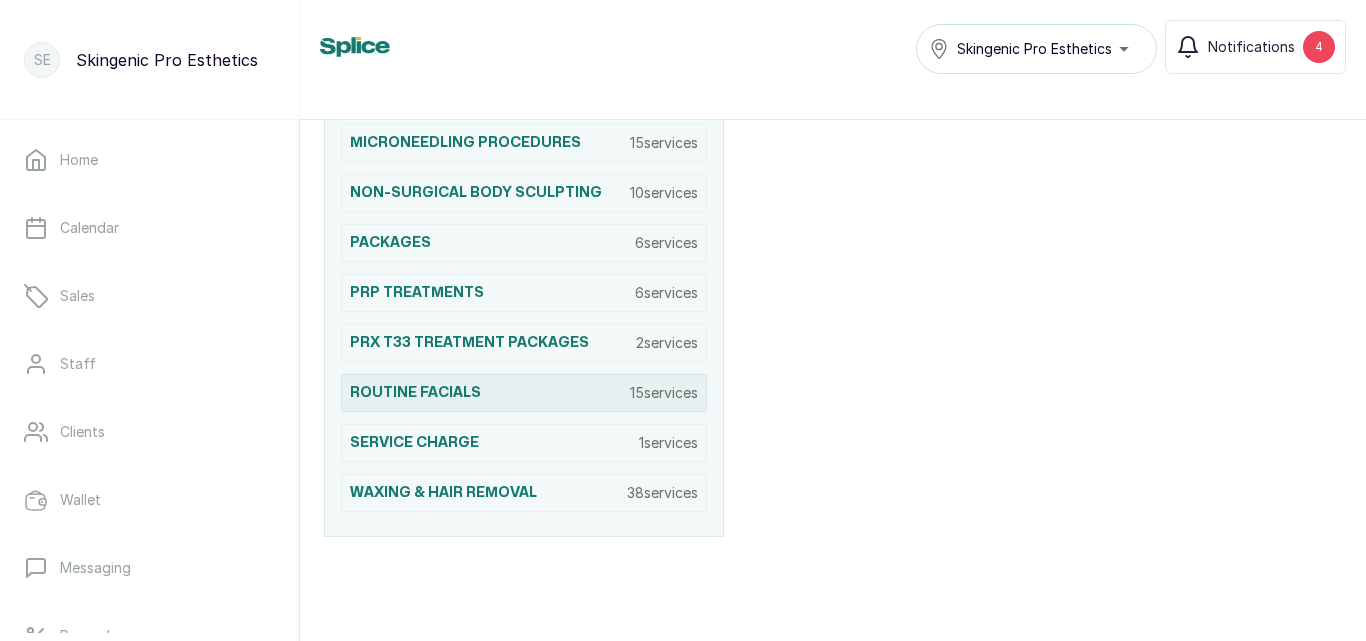 click on "ROUTINE FACIALS 15  services" at bounding box center (524, 393) 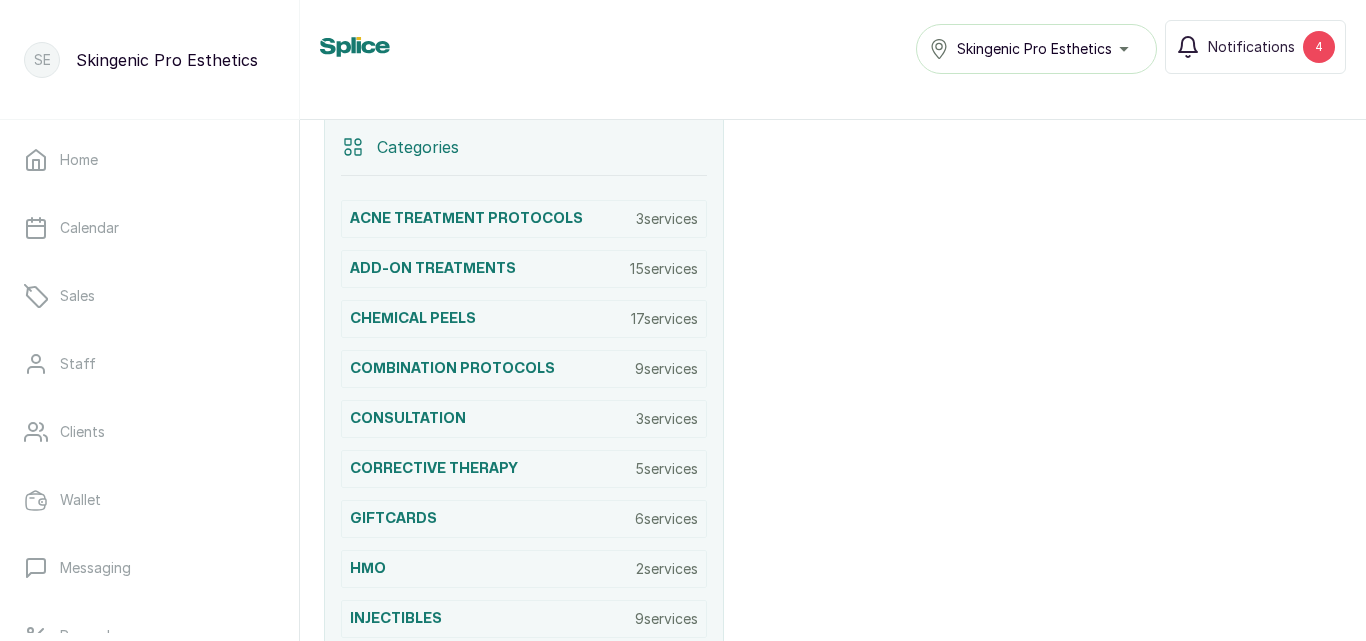 scroll, scrollTop: 427, scrollLeft: 0, axis: vertical 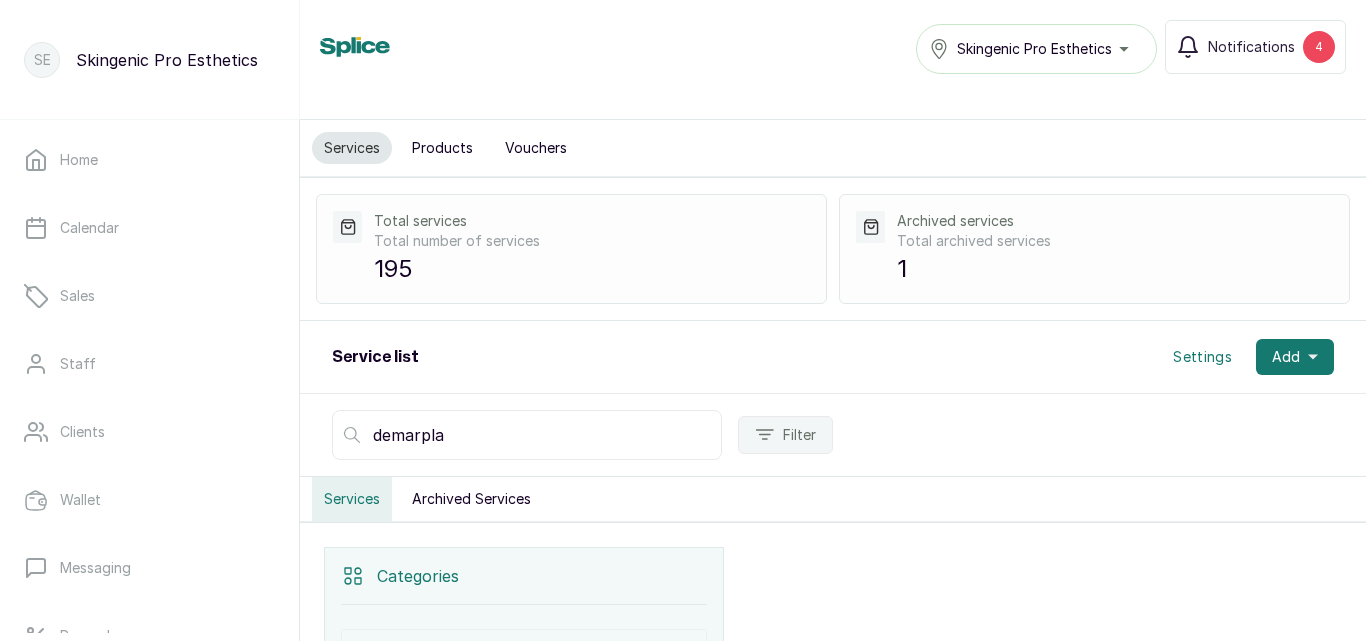 click on "demarpla" at bounding box center (527, 435) 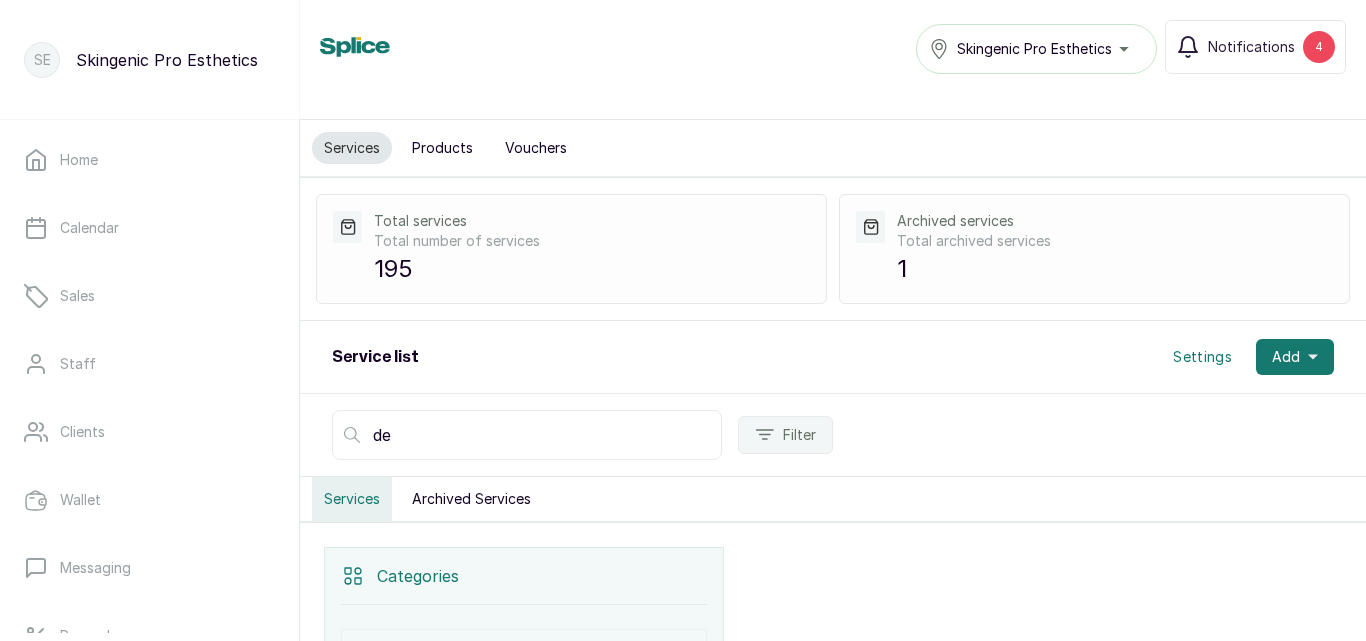 type on "d" 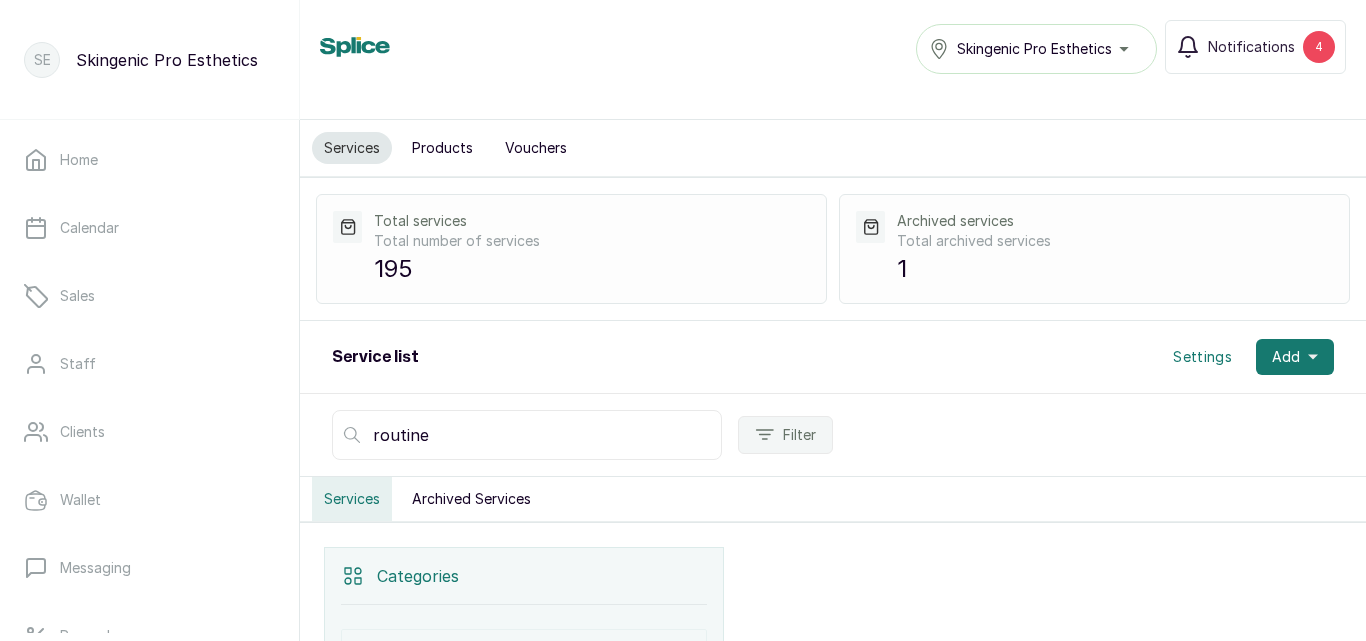 type on "routine" 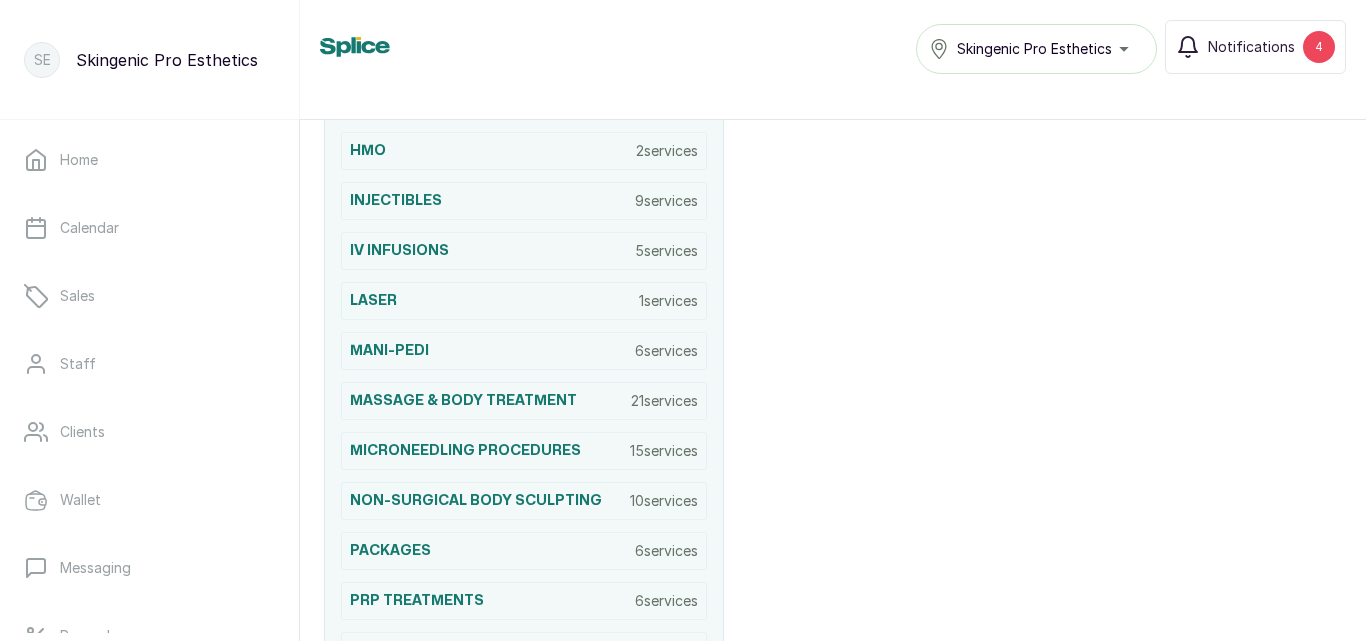 scroll, scrollTop: 0, scrollLeft: 0, axis: both 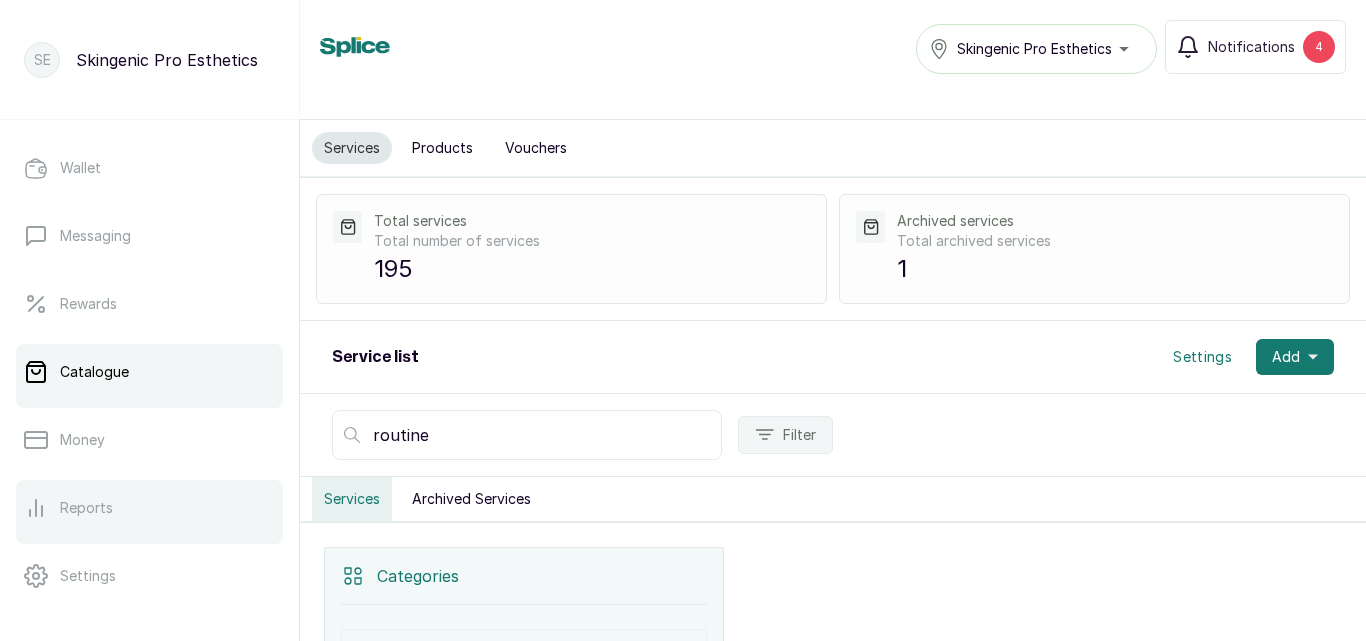 click on "Reports" at bounding box center [149, 508] 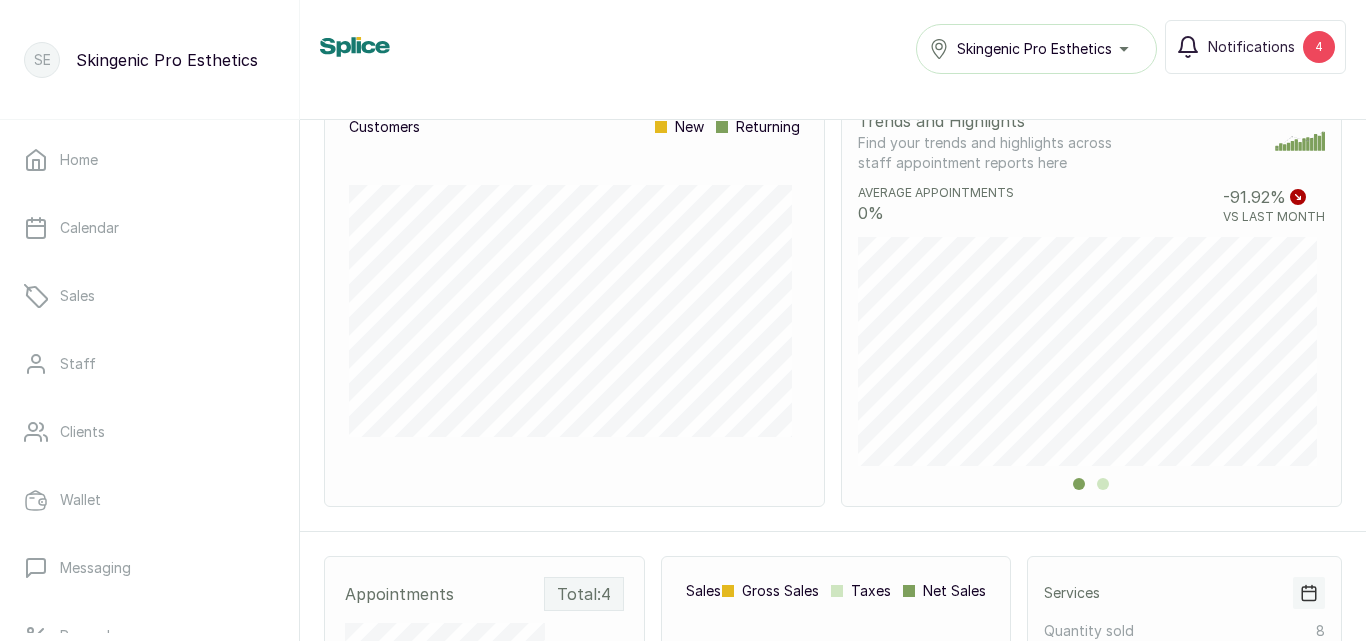 scroll, scrollTop: 446, scrollLeft: 0, axis: vertical 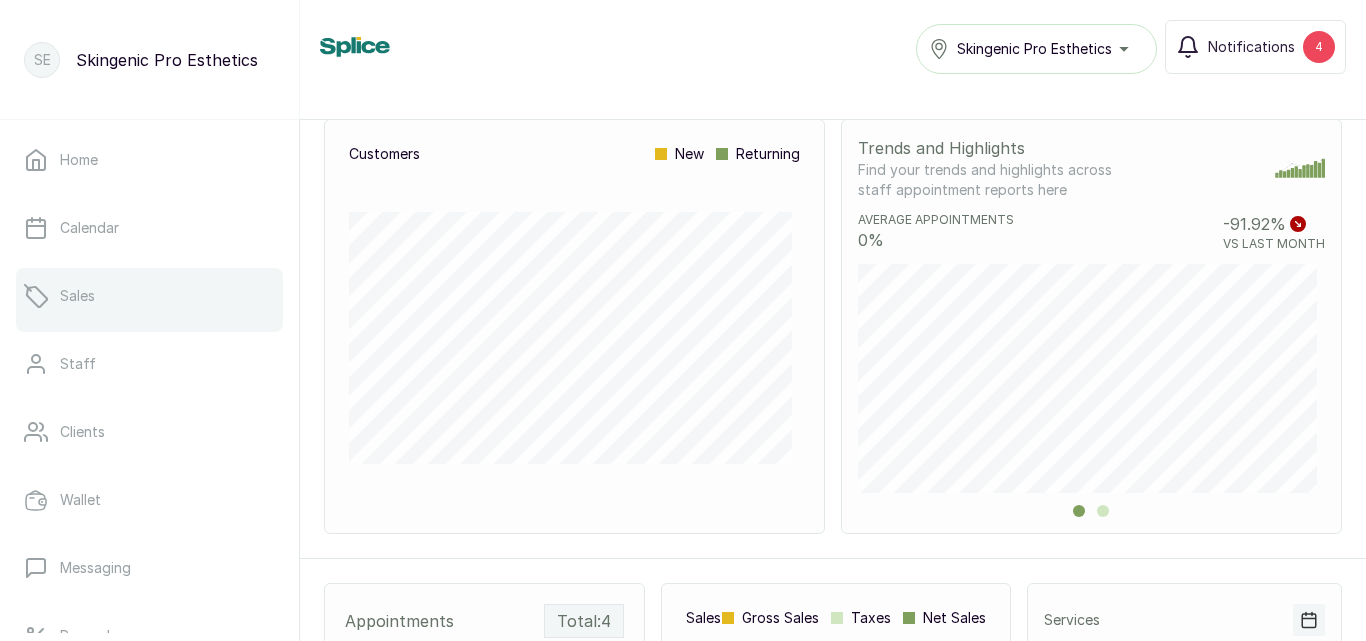 click on "Sales" at bounding box center (77, 296) 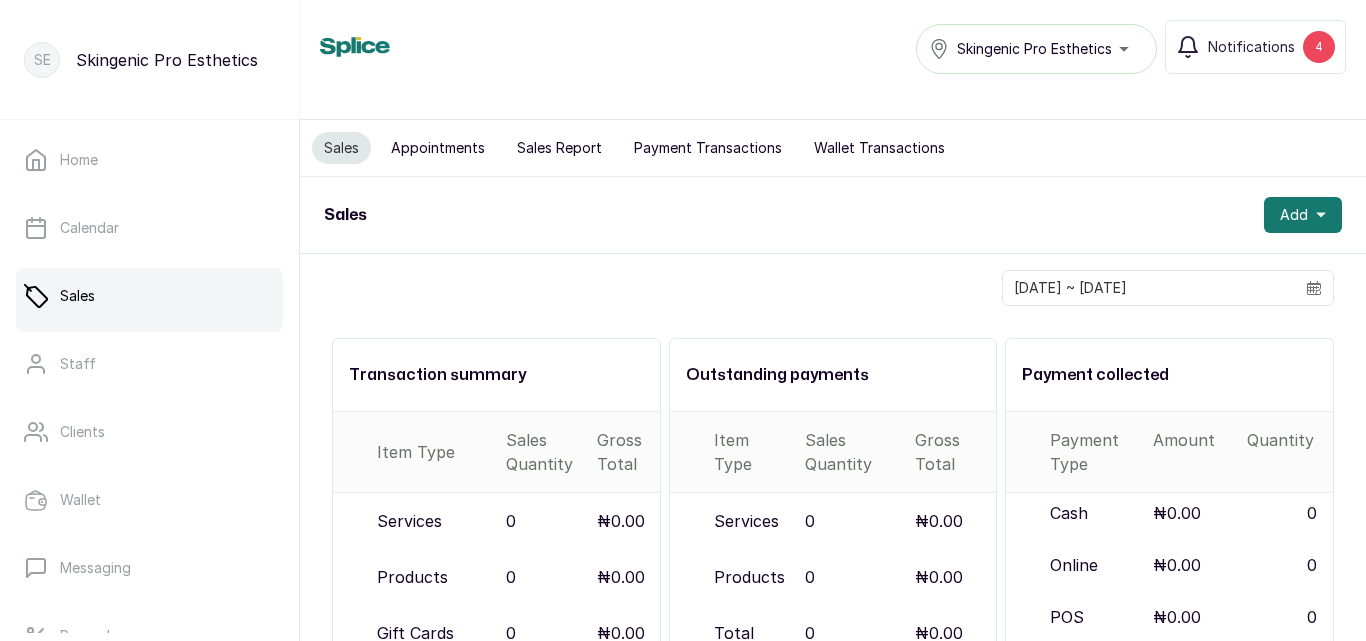 click on "Sales" at bounding box center [77, 296] 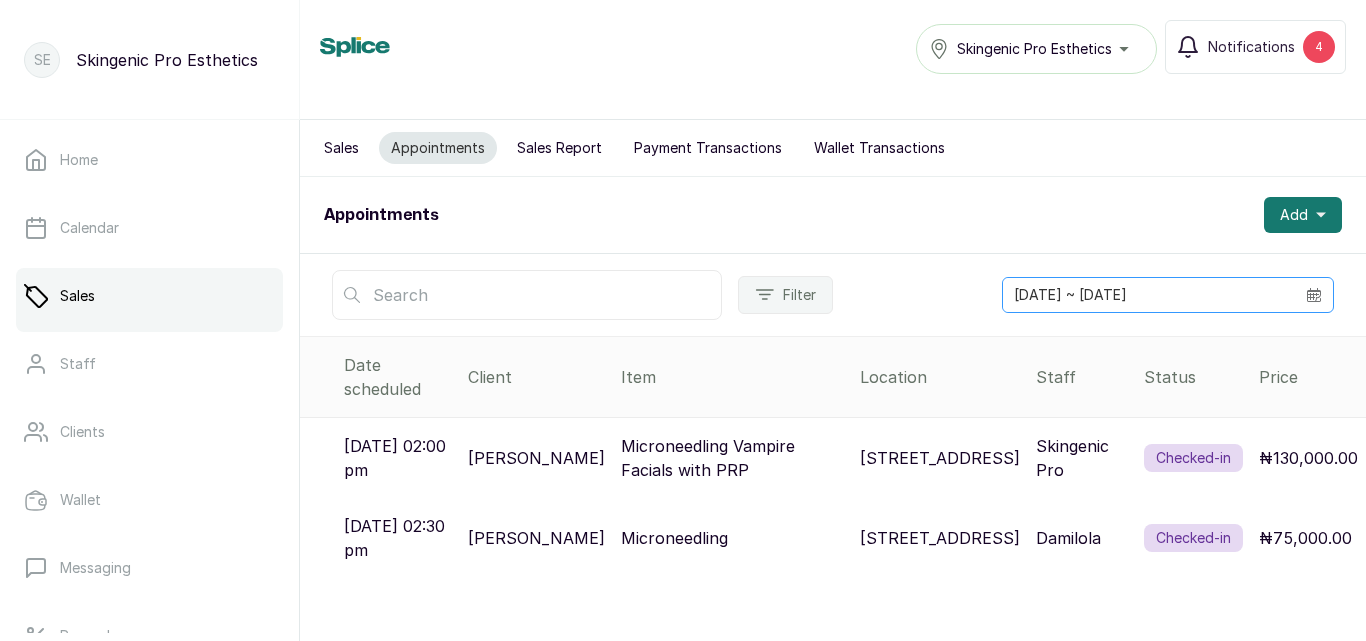 click 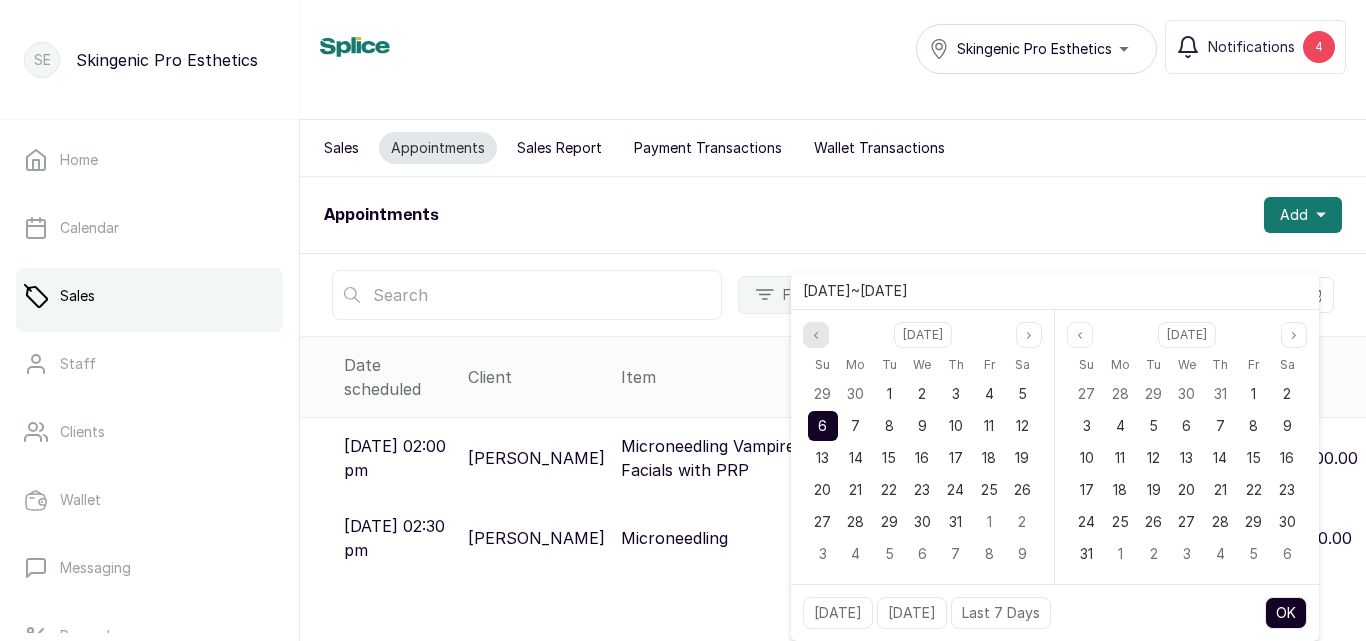 click 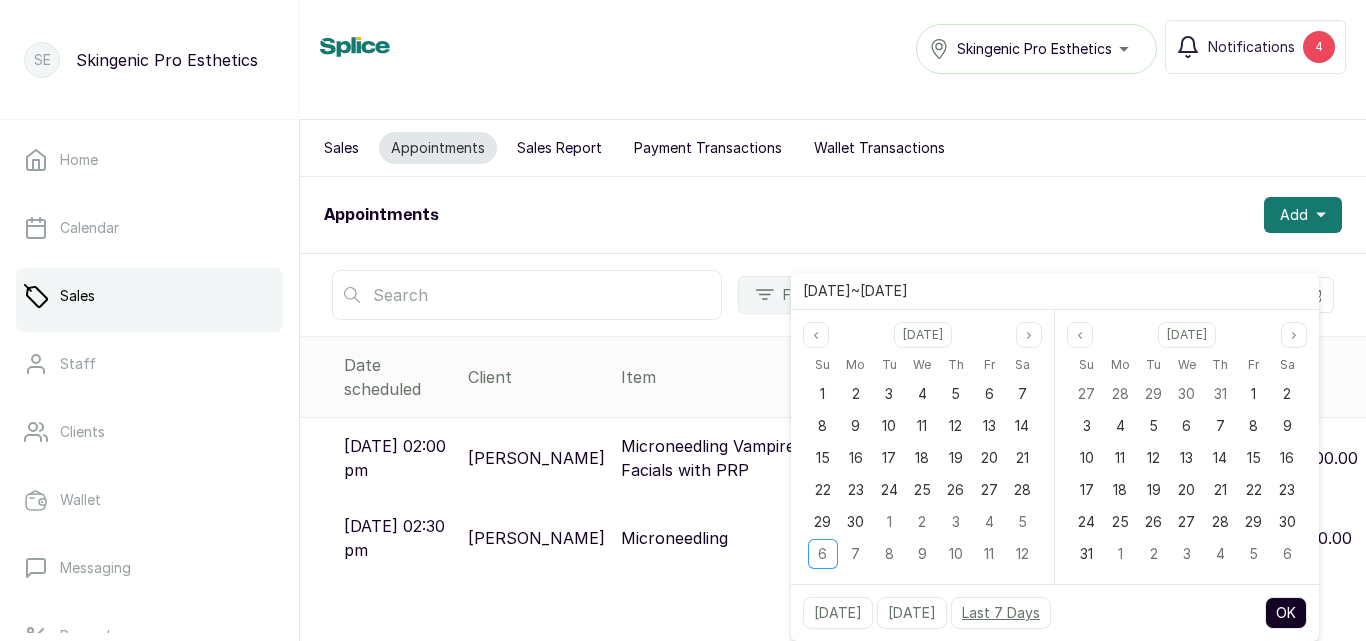 click on "Last 7 Days" at bounding box center [1001, 613] 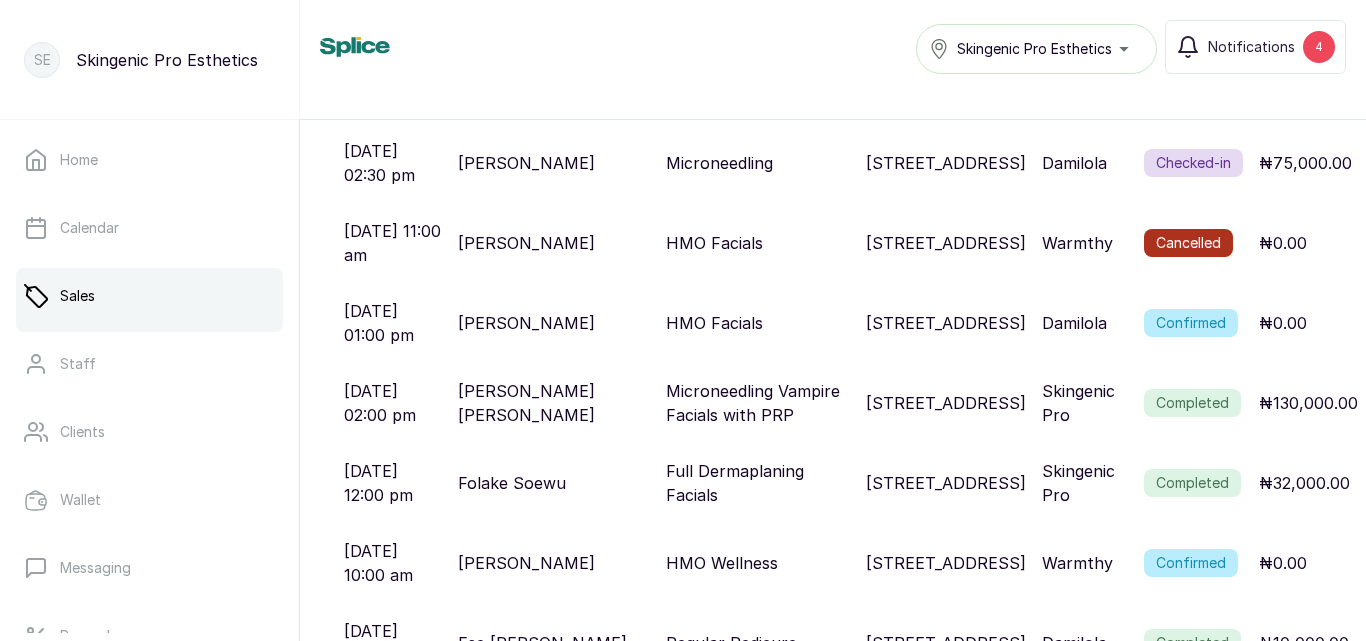 scroll, scrollTop: 473, scrollLeft: 0, axis: vertical 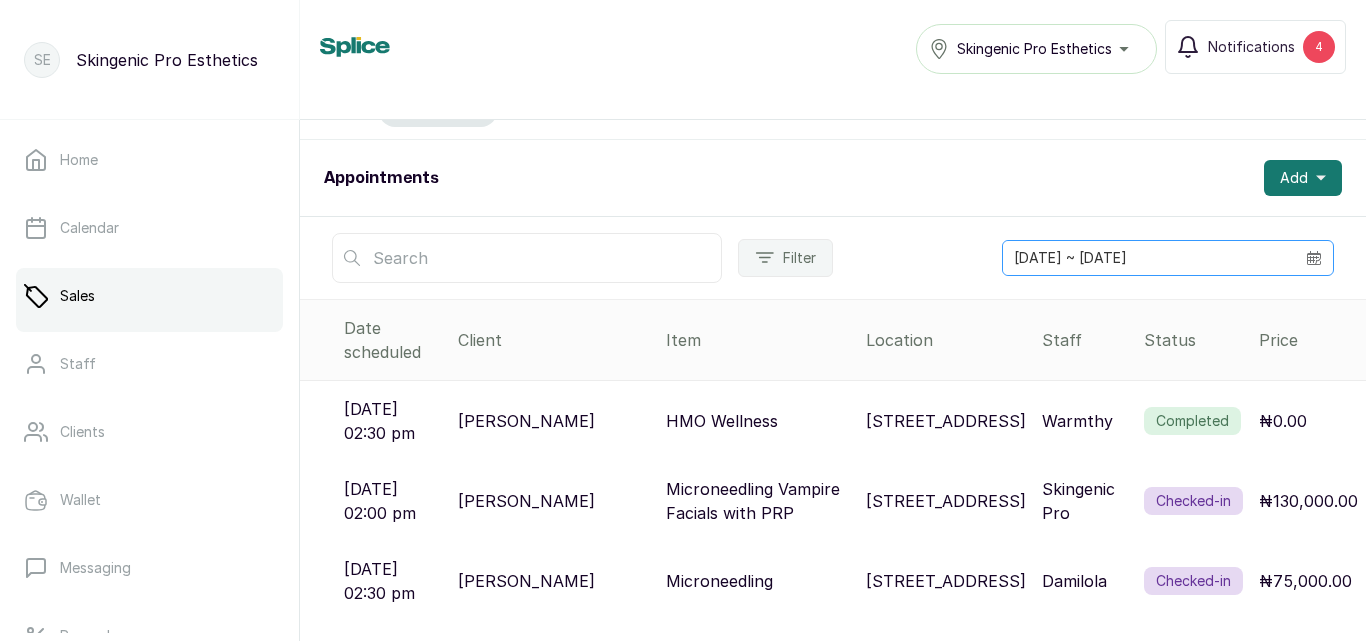 click at bounding box center (1314, 258) 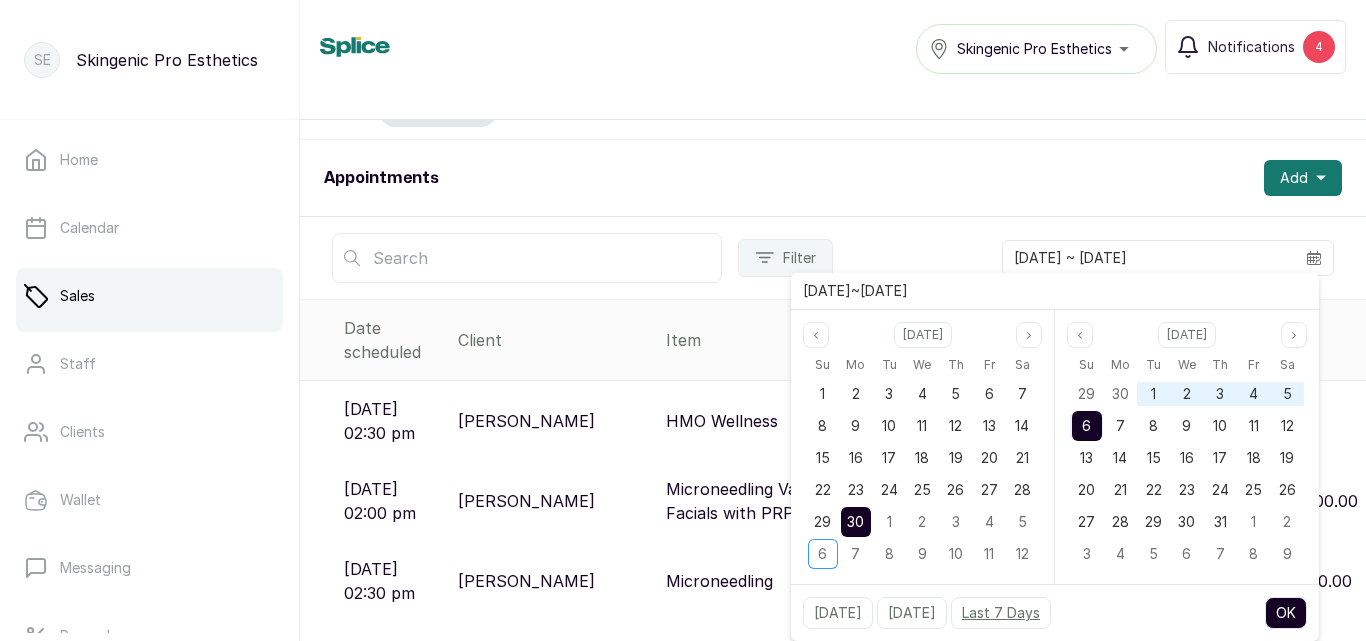 click on "Last 7 Days" at bounding box center [1001, 613] 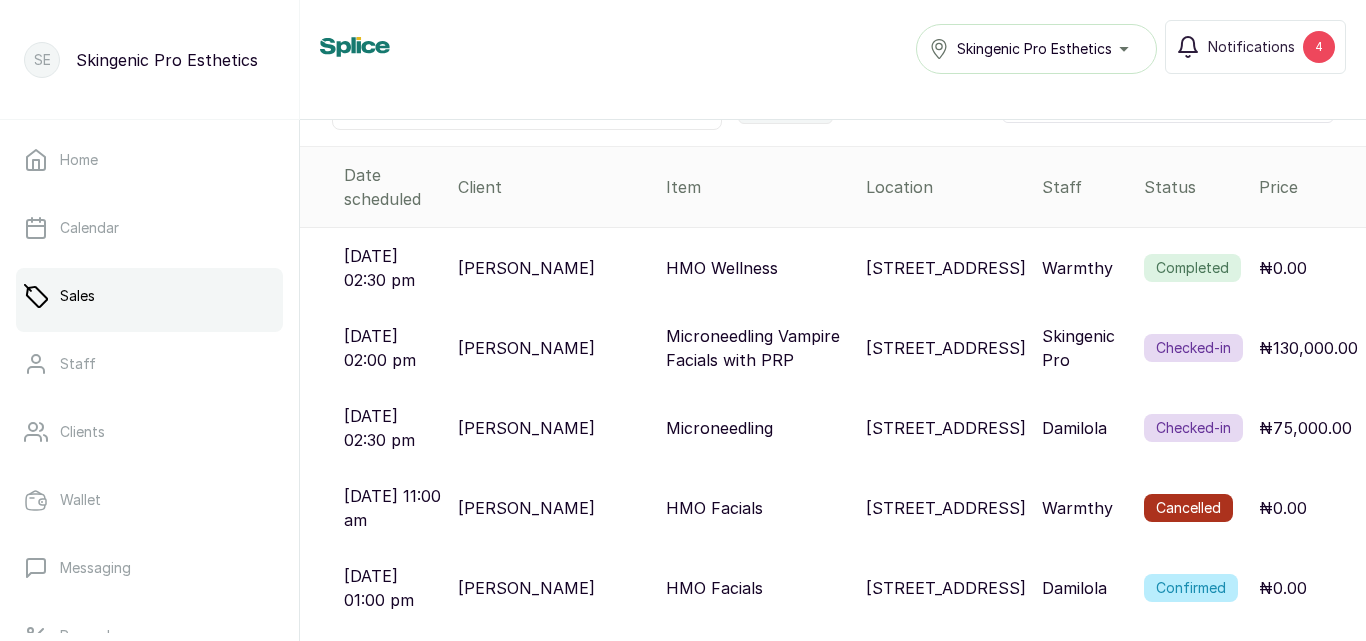 scroll, scrollTop: 0, scrollLeft: 0, axis: both 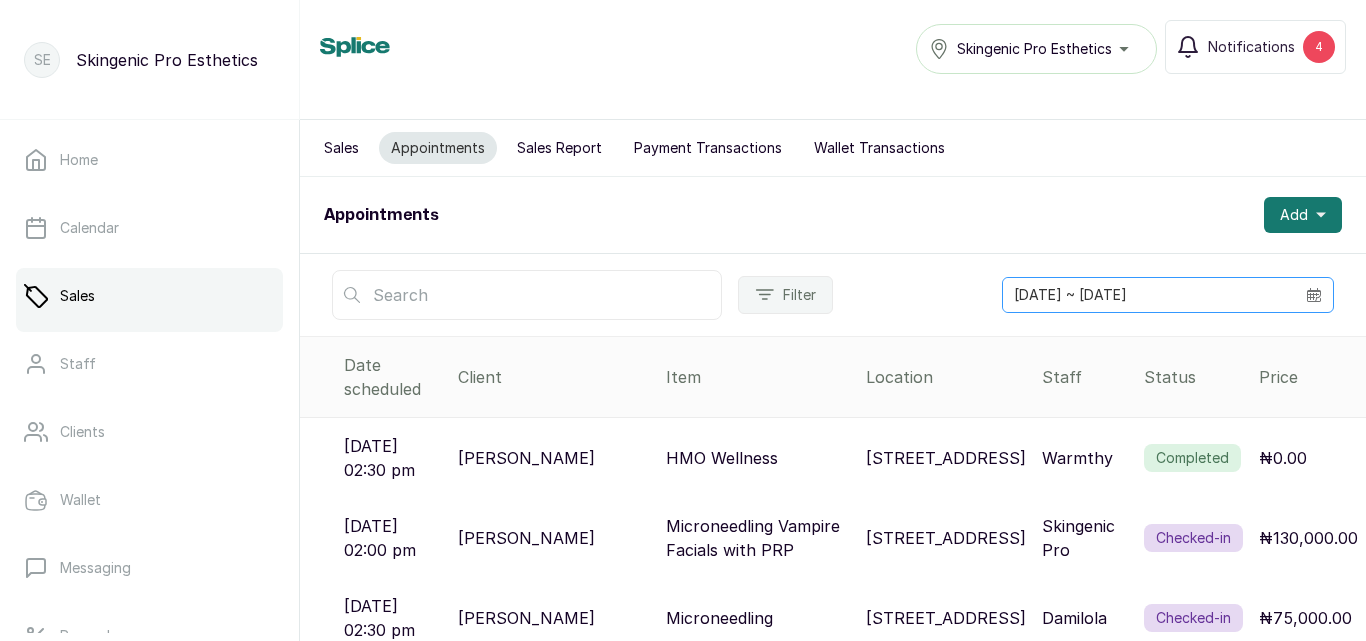 click at bounding box center (1314, 295) 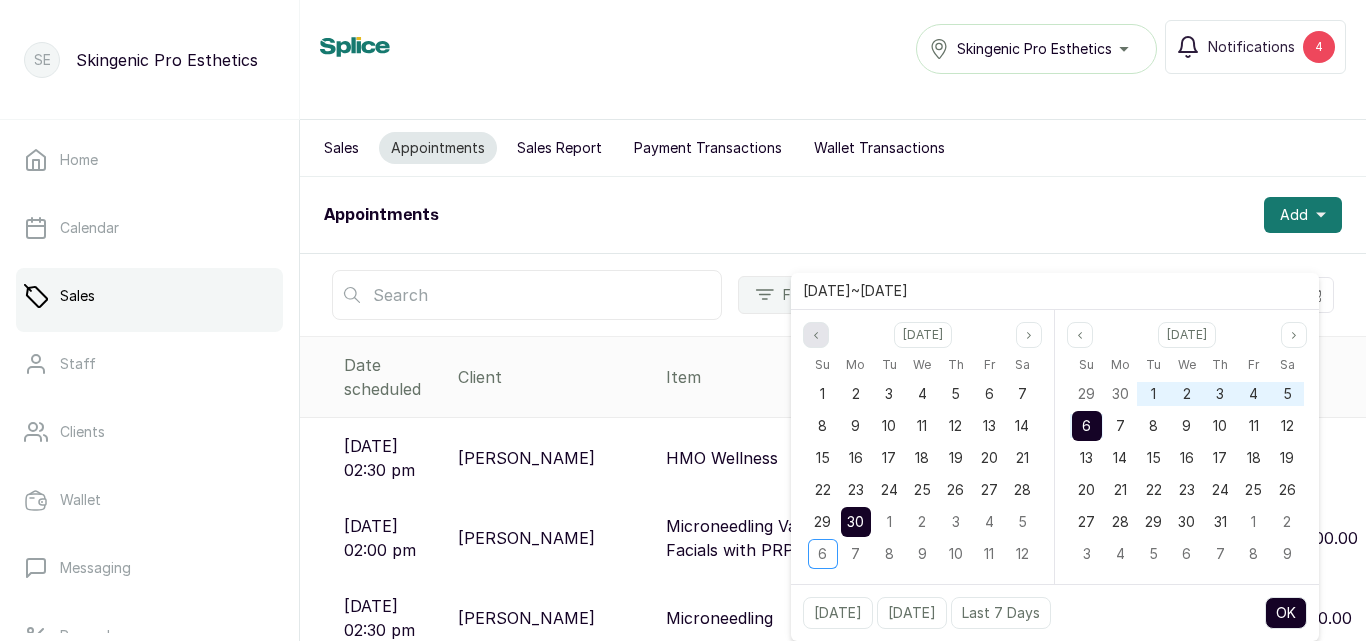 click 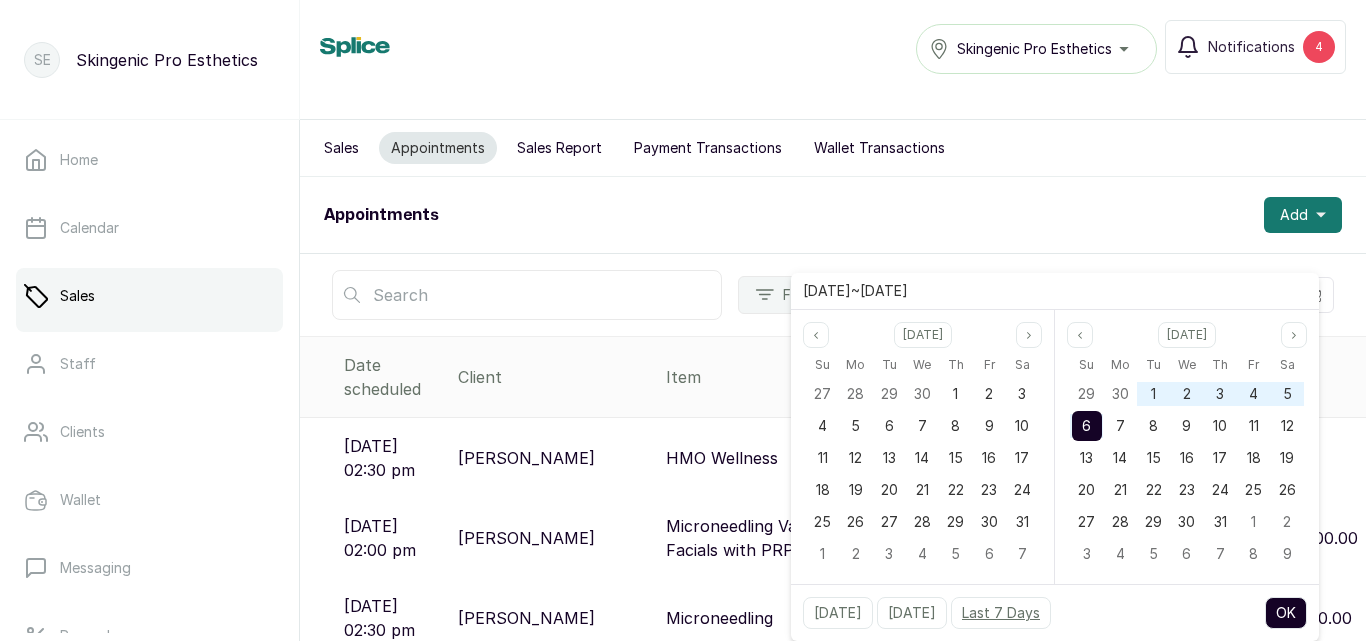 click on "Last 7 Days" at bounding box center [1001, 613] 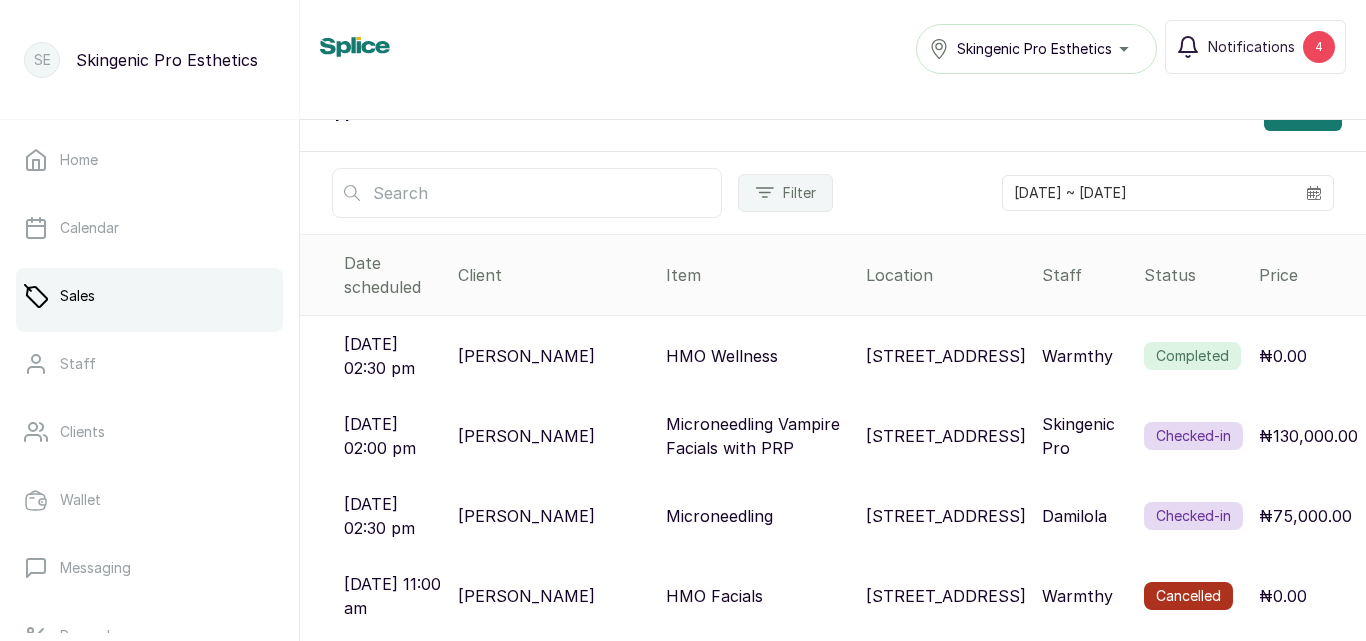 scroll, scrollTop: 0, scrollLeft: 0, axis: both 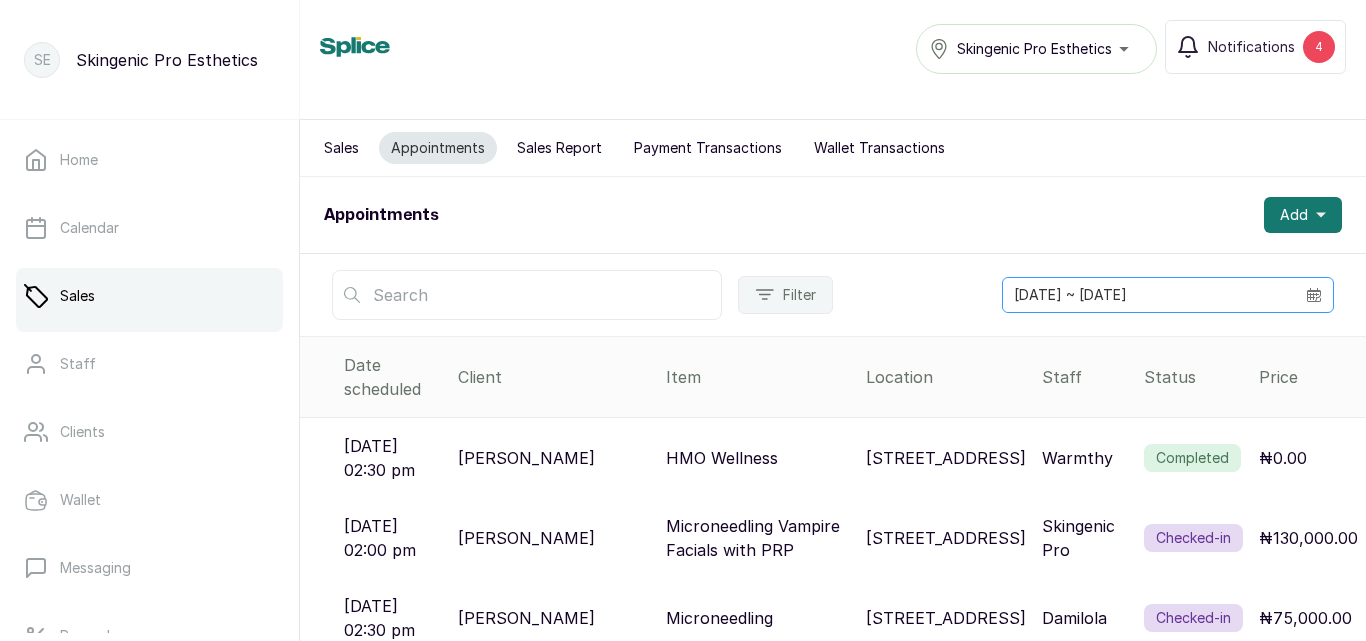 click 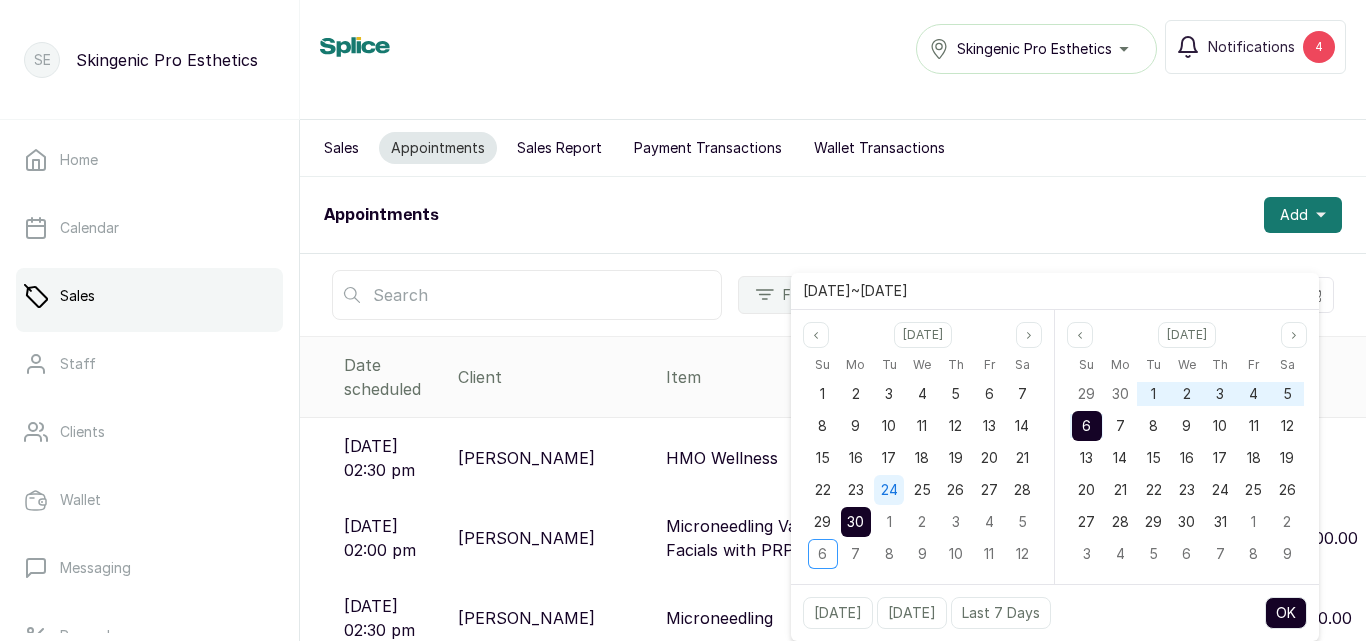 click on "24" at bounding box center (889, 489) 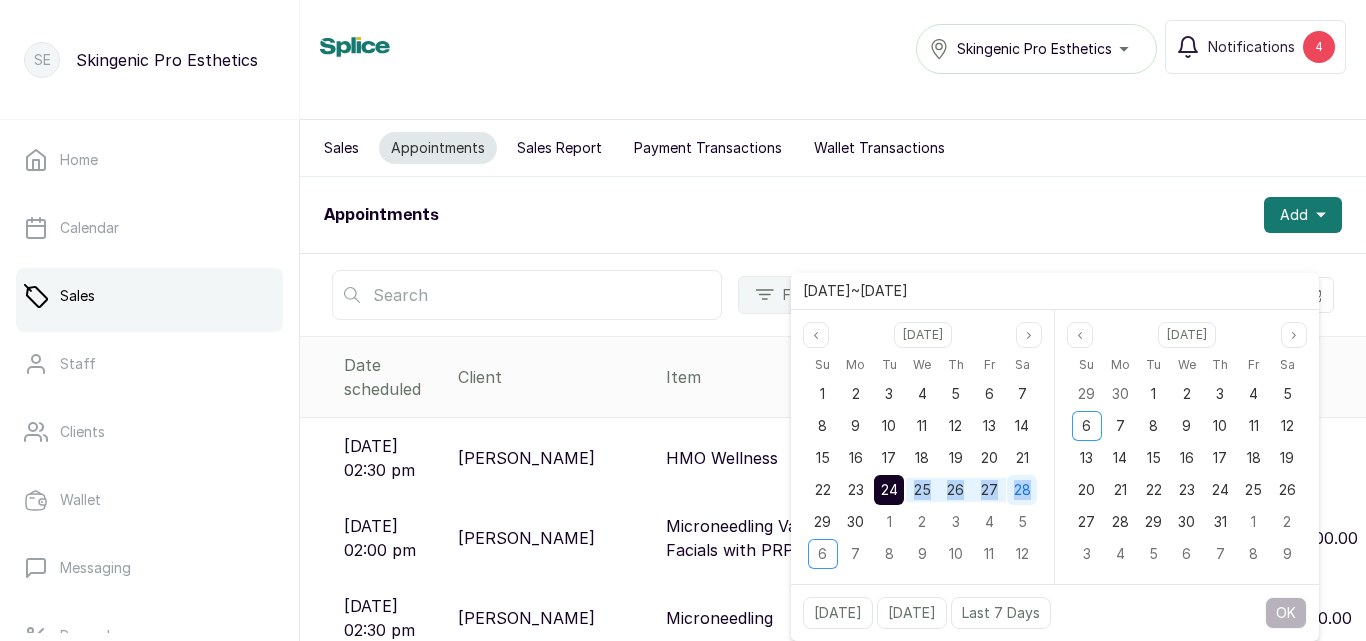 drag, startPoint x: 902, startPoint y: 483, endPoint x: 1027, endPoint y: 488, distance: 125.09996 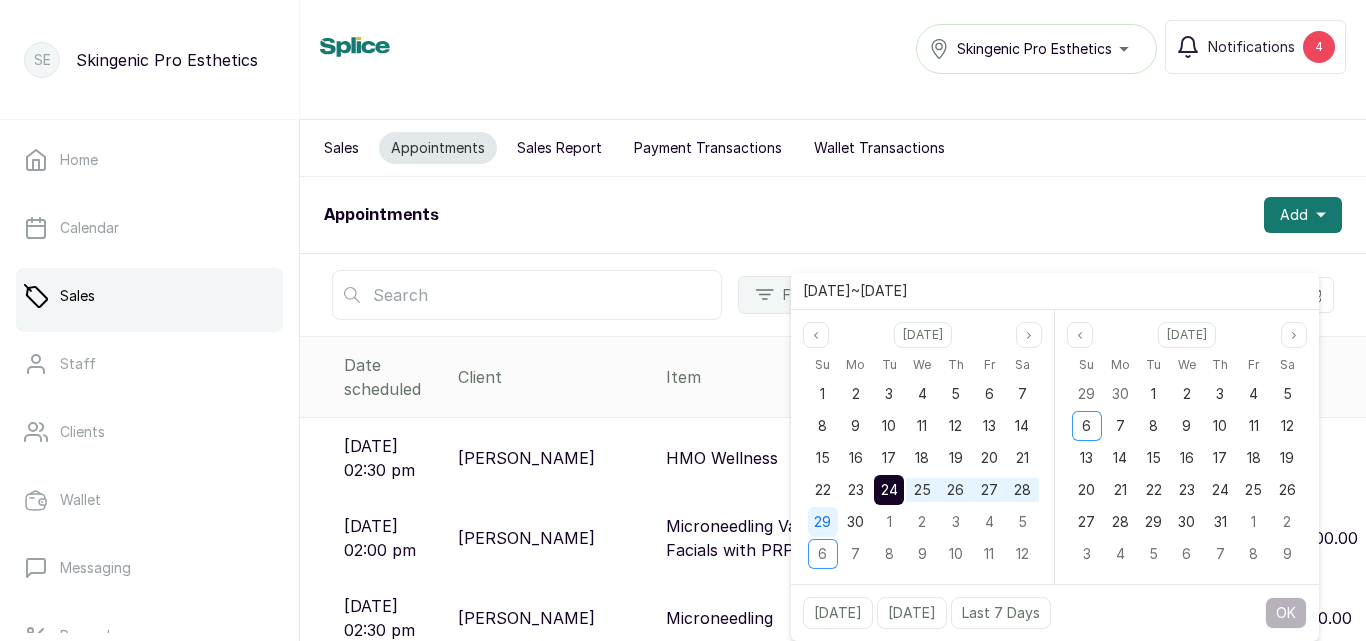click on "29" at bounding box center [823, 522] 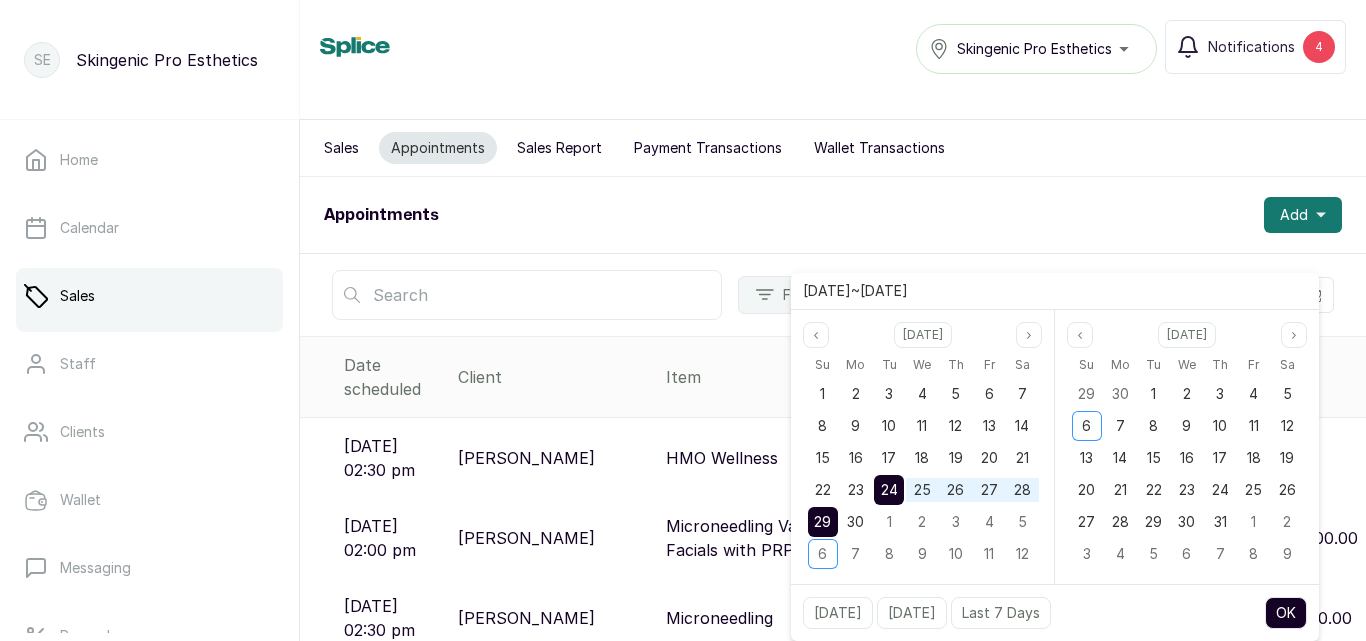 click on "OK" at bounding box center (1286, 613) 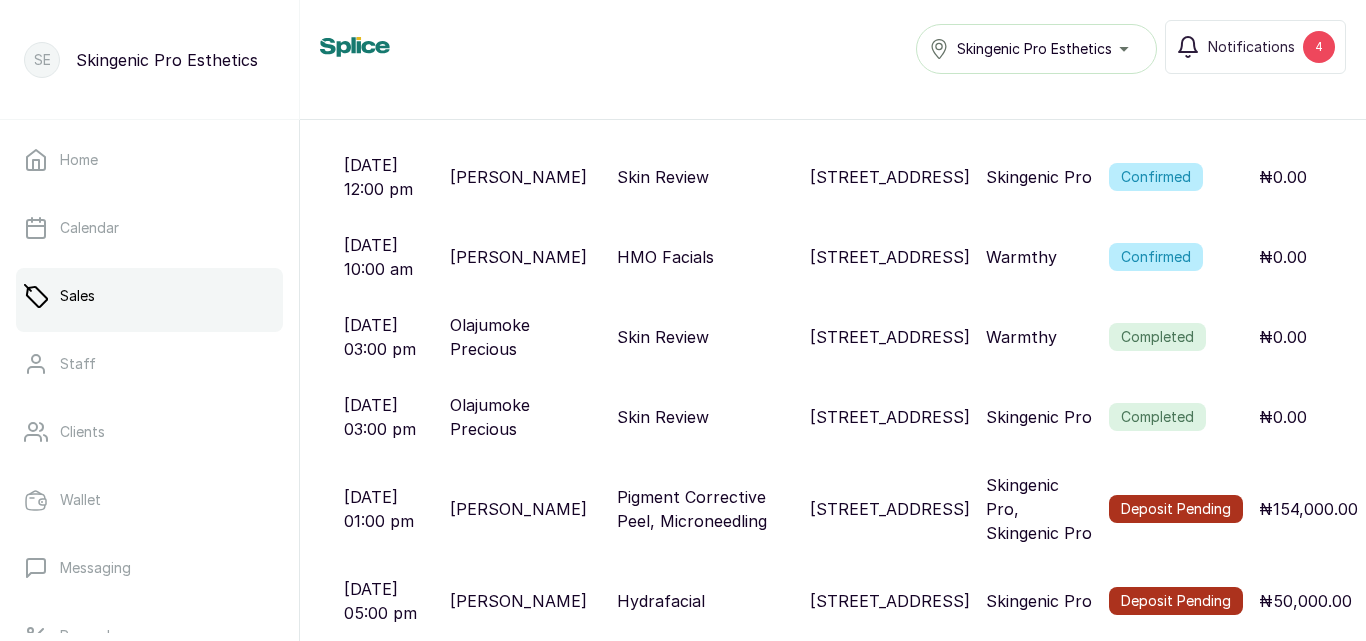 scroll, scrollTop: 933, scrollLeft: 0, axis: vertical 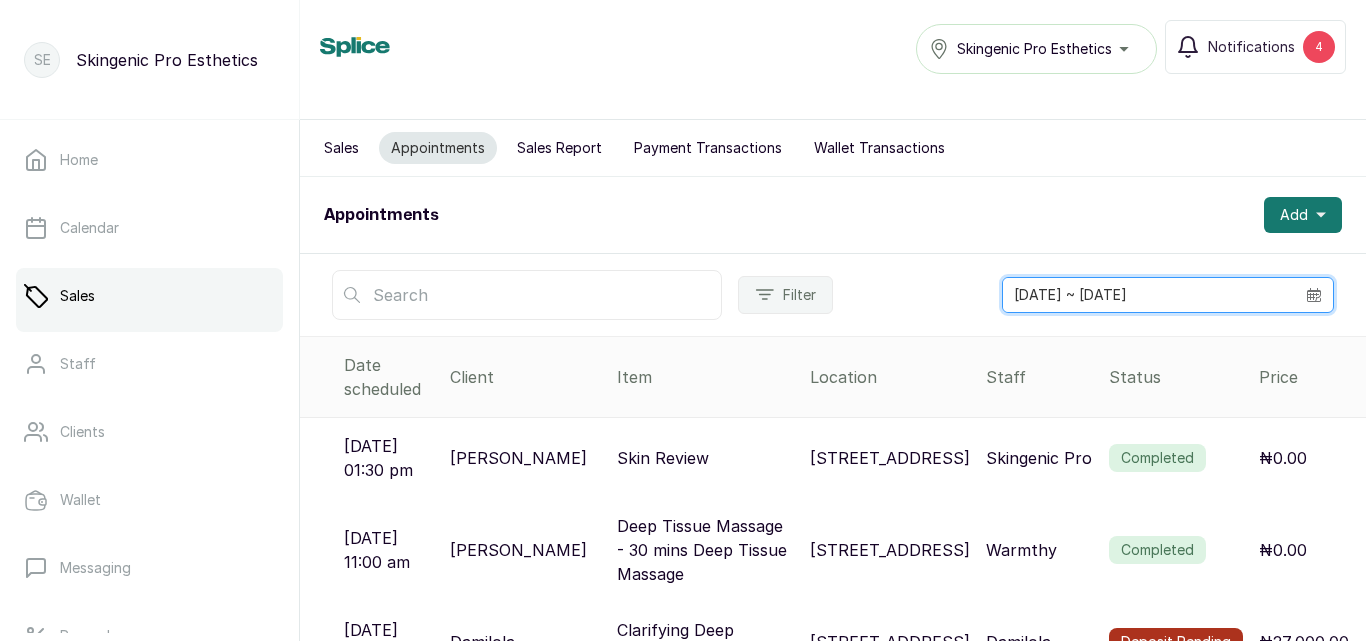 click on "[DATE] ~ [DATE]" at bounding box center (1149, 295) 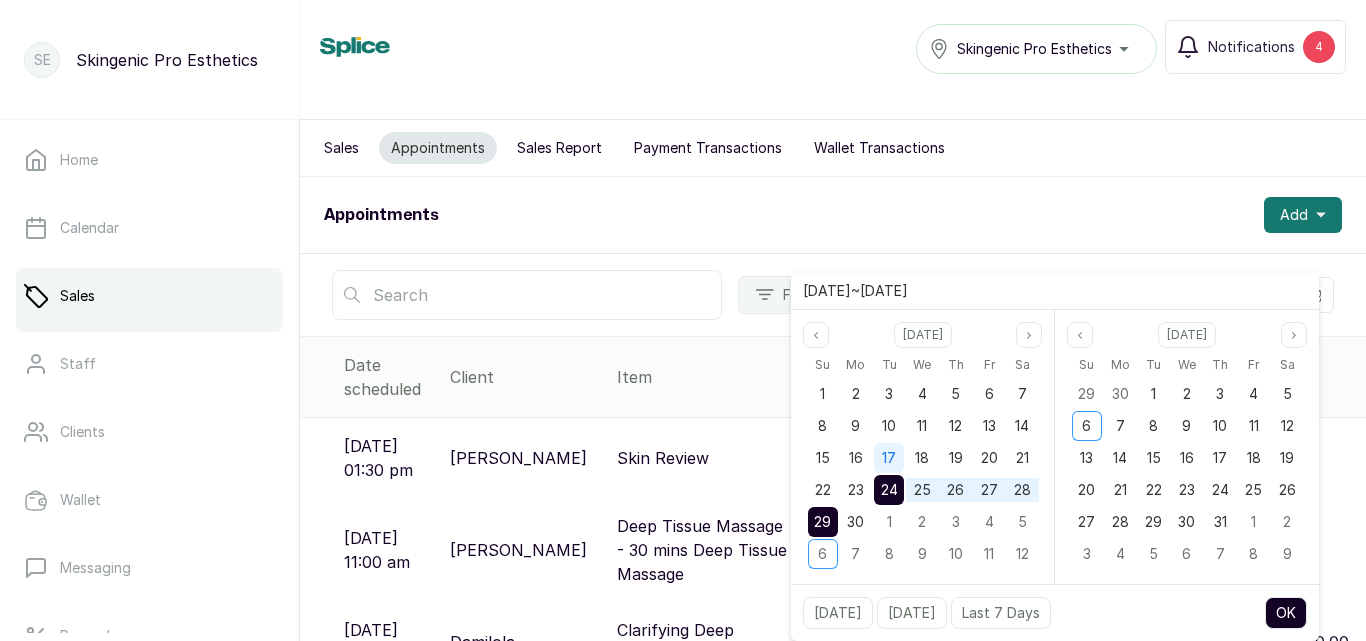 click on "17" at bounding box center (889, 457) 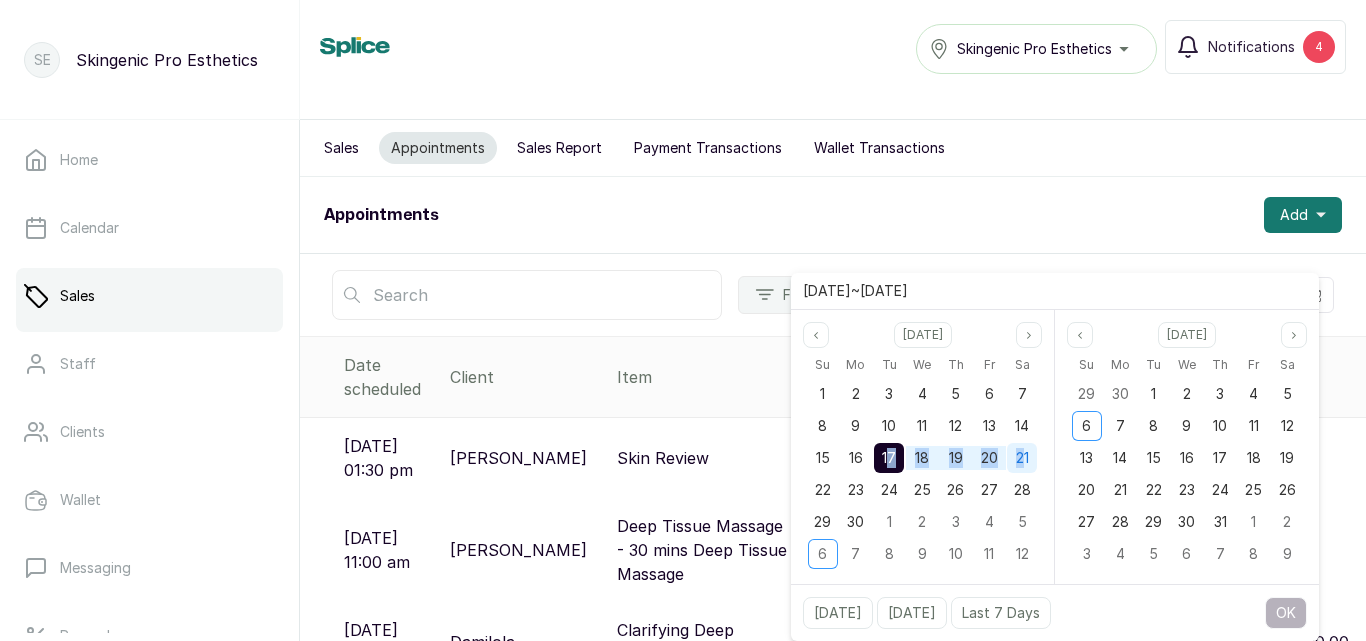 drag, startPoint x: 886, startPoint y: 458, endPoint x: 1022, endPoint y: 453, distance: 136.09187 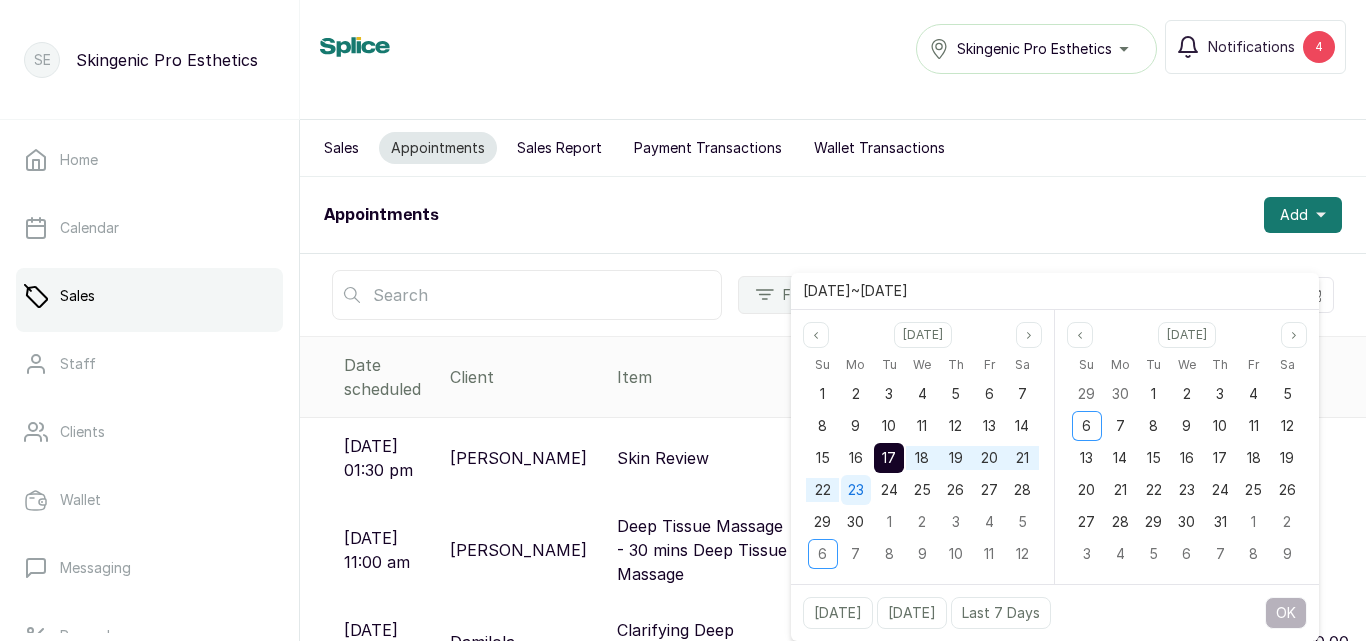 click on "23" at bounding box center [856, 489] 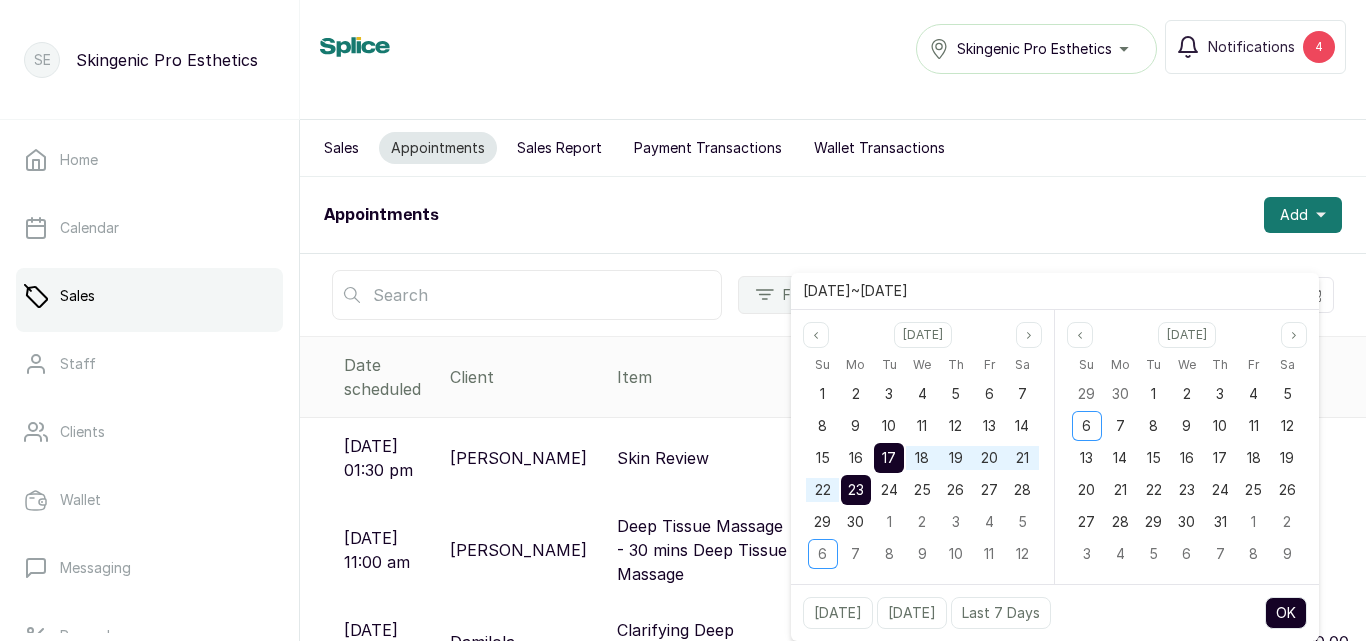 click on "OK" at bounding box center (1286, 613) 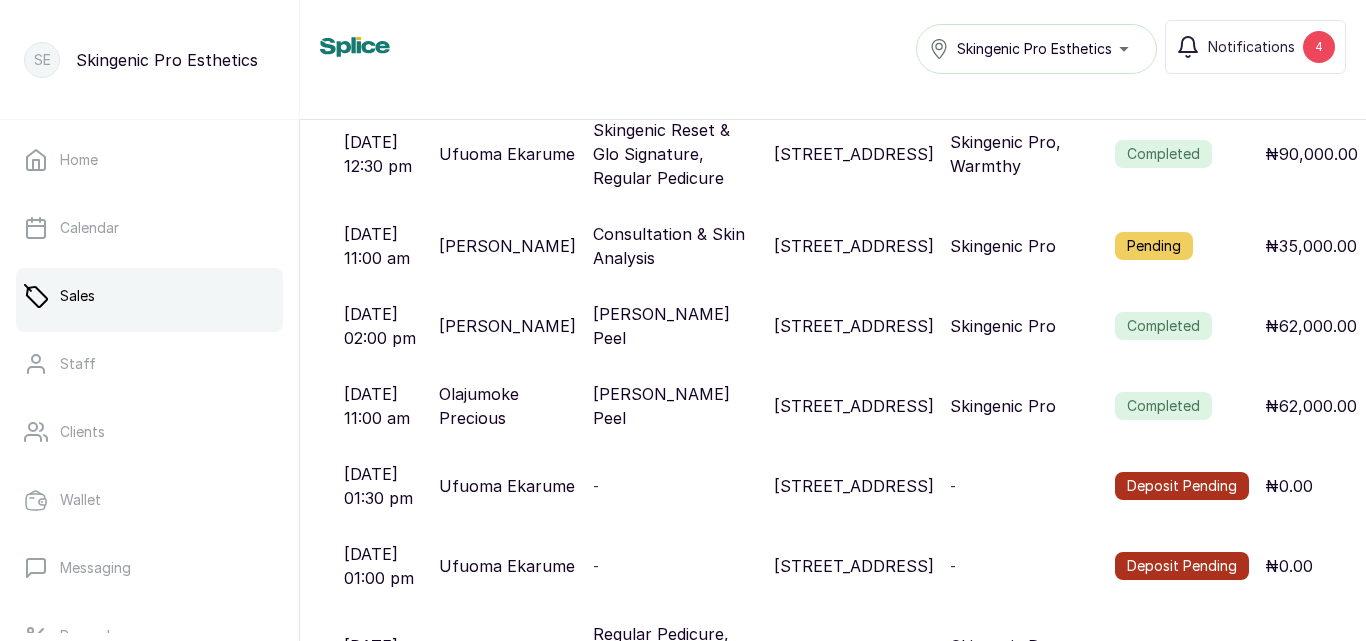 scroll, scrollTop: 1929, scrollLeft: 0, axis: vertical 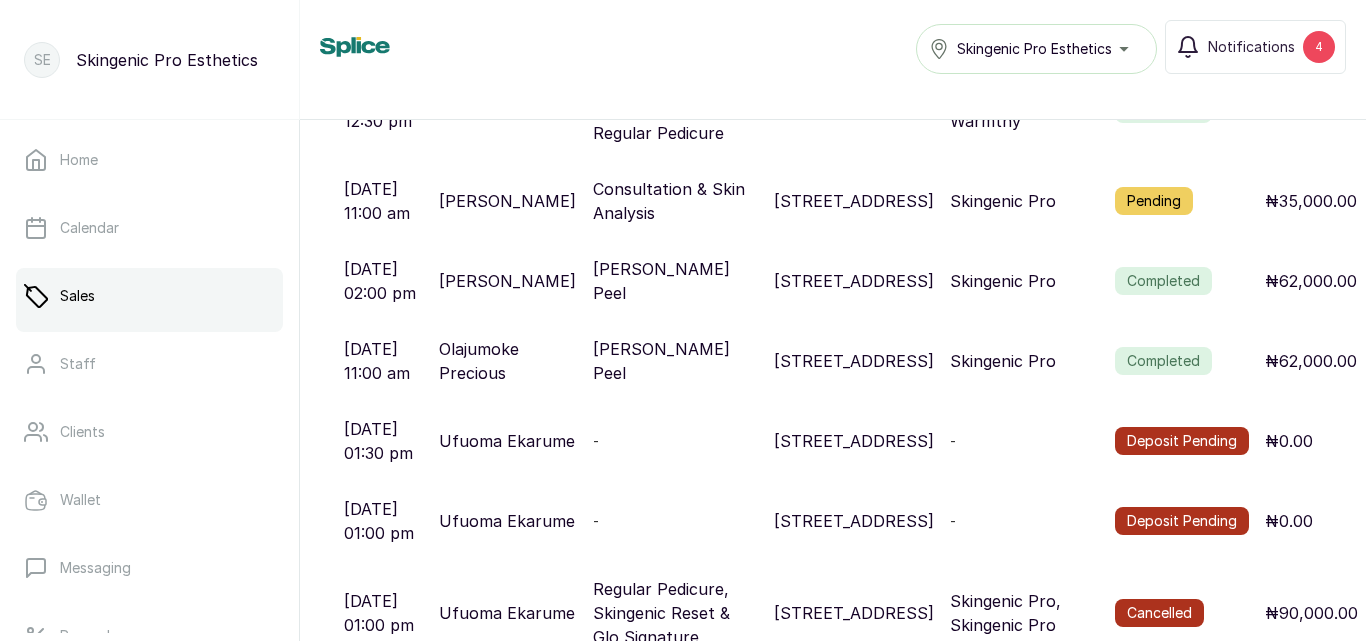 click on "Home   Calendar   Sales   Staff   Clients   Wallet   Messaging   Rewards   Catalogue   Money   Reports   Settings   Support   Logout" at bounding box center (149, 602) 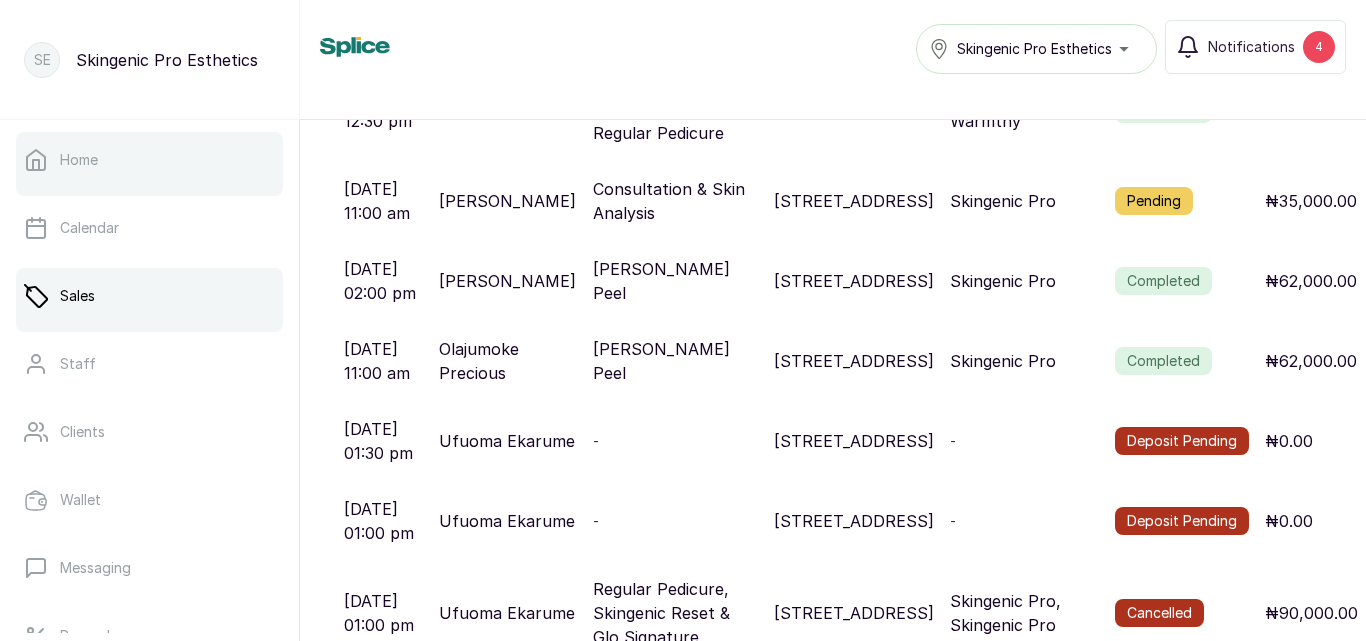 click on "Home" at bounding box center [149, 160] 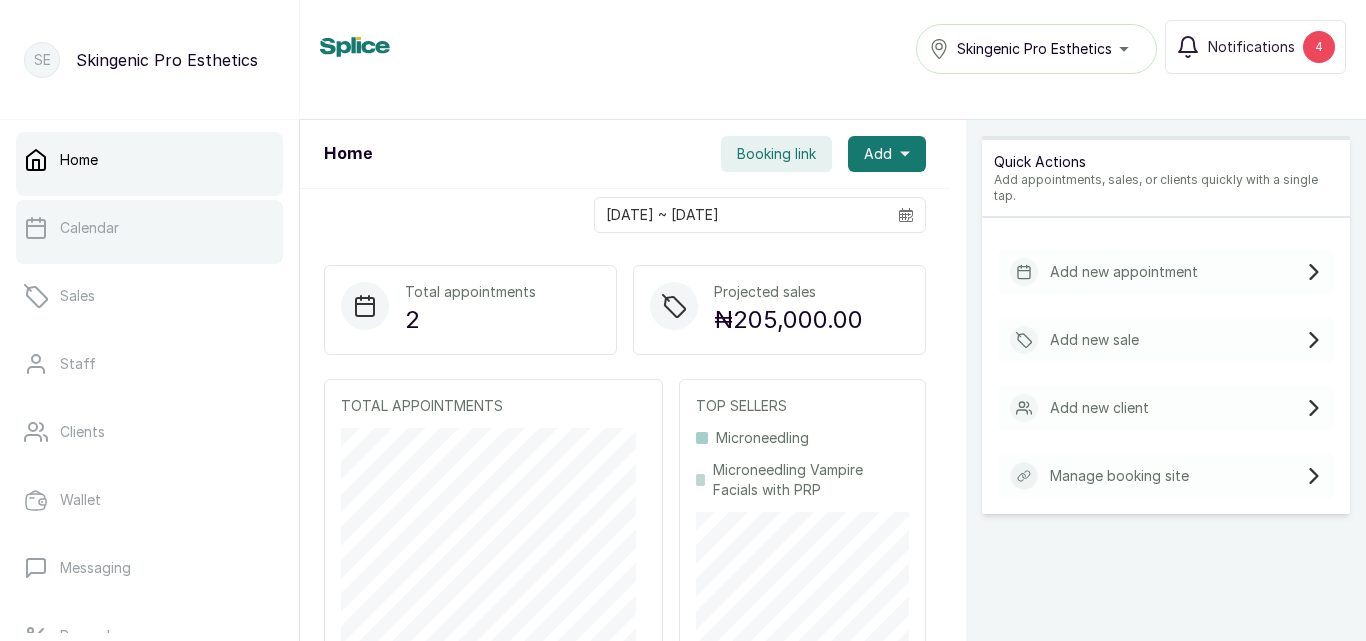 click on "Calendar" at bounding box center [149, 228] 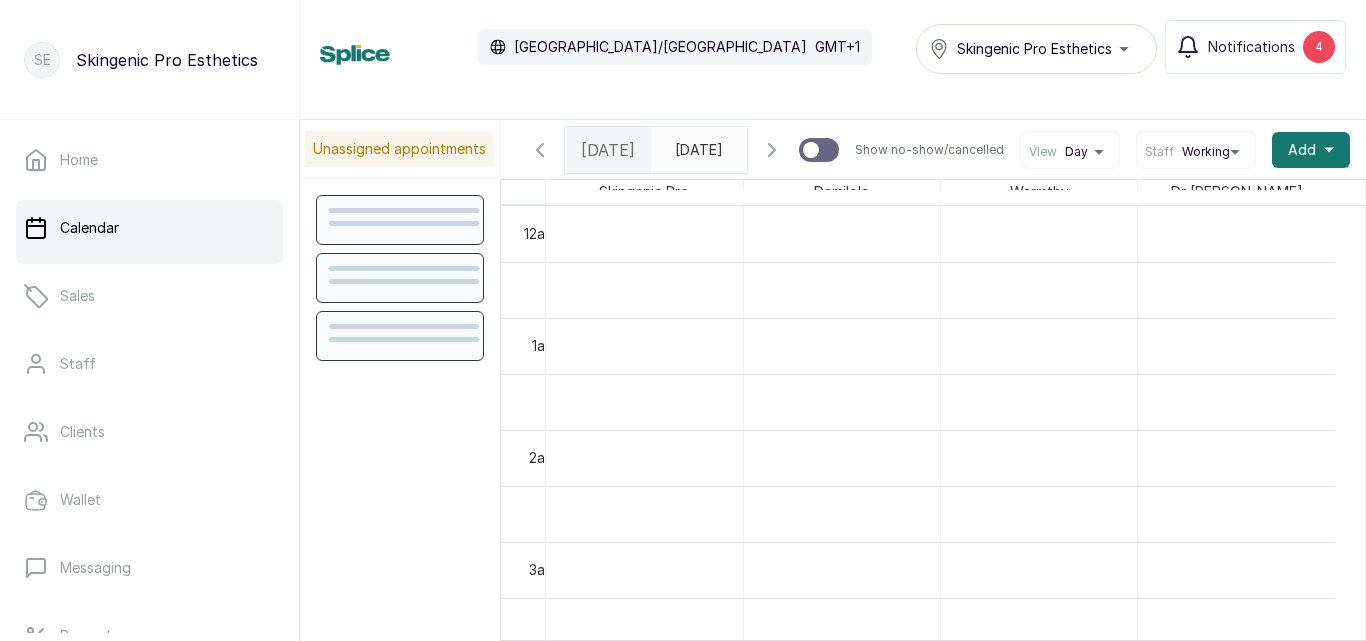 scroll, scrollTop: 673, scrollLeft: 0, axis: vertical 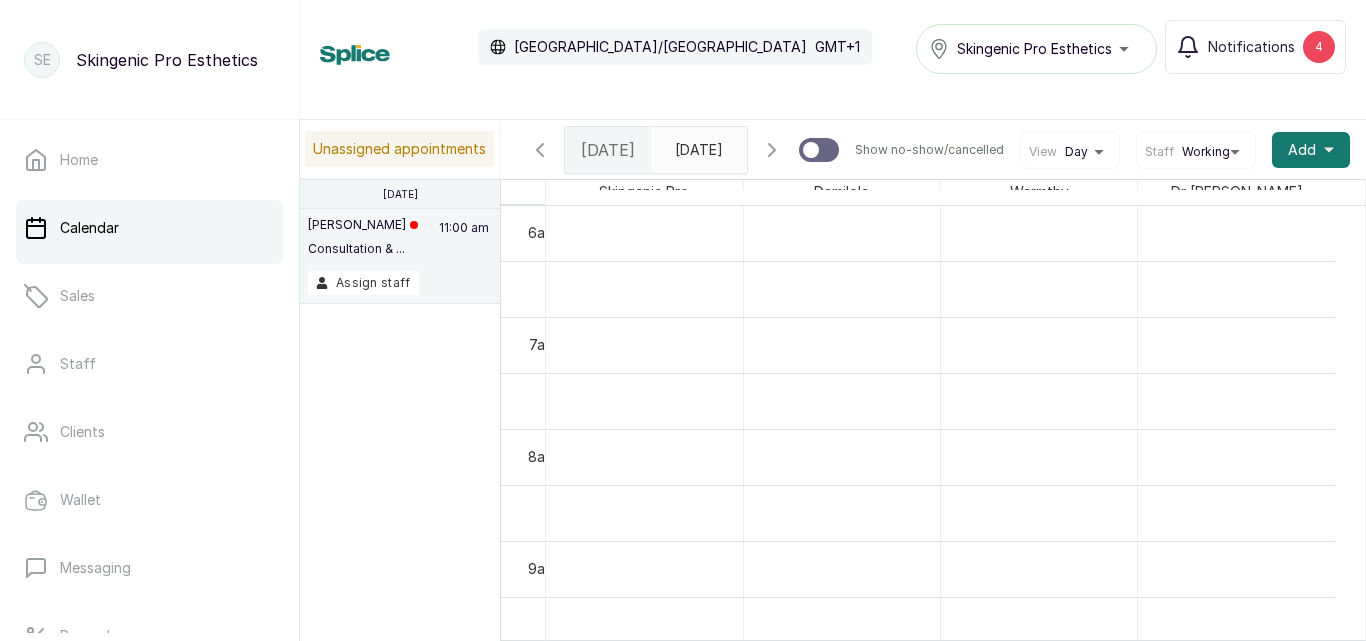 click on "[DATE]" at bounding box center [608, 150] 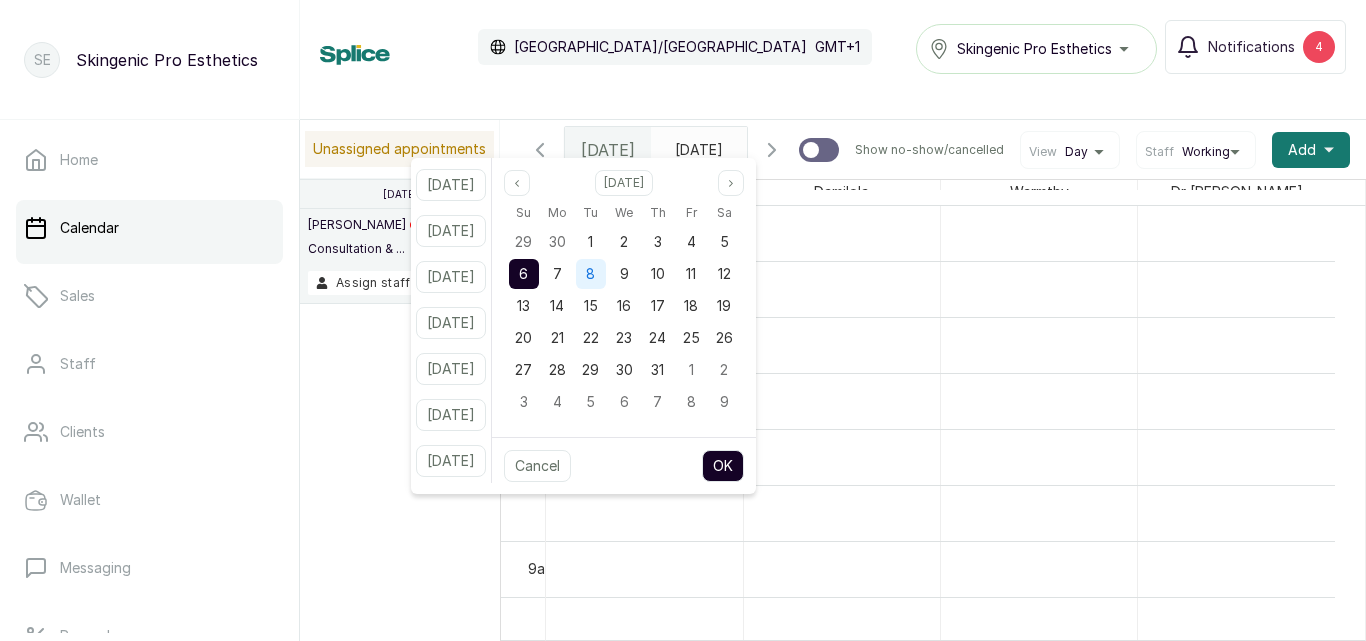click on "8" at bounding box center [591, 274] 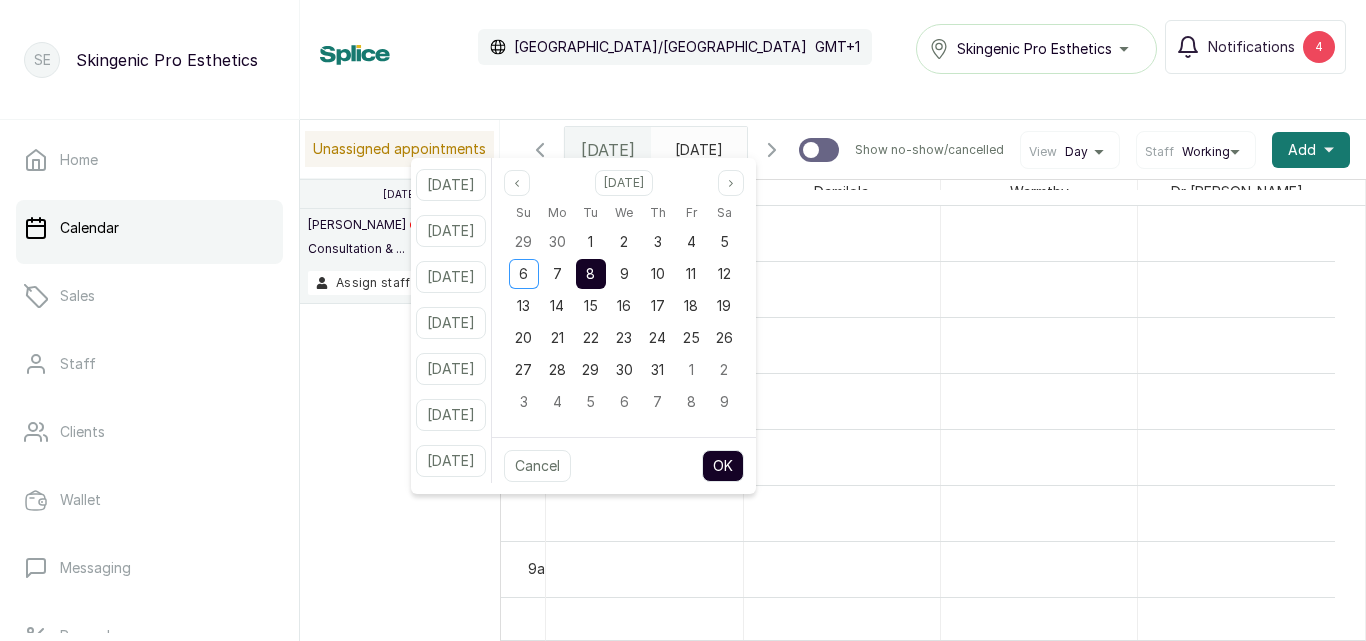 click on "OK" at bounding box center [723, 466] 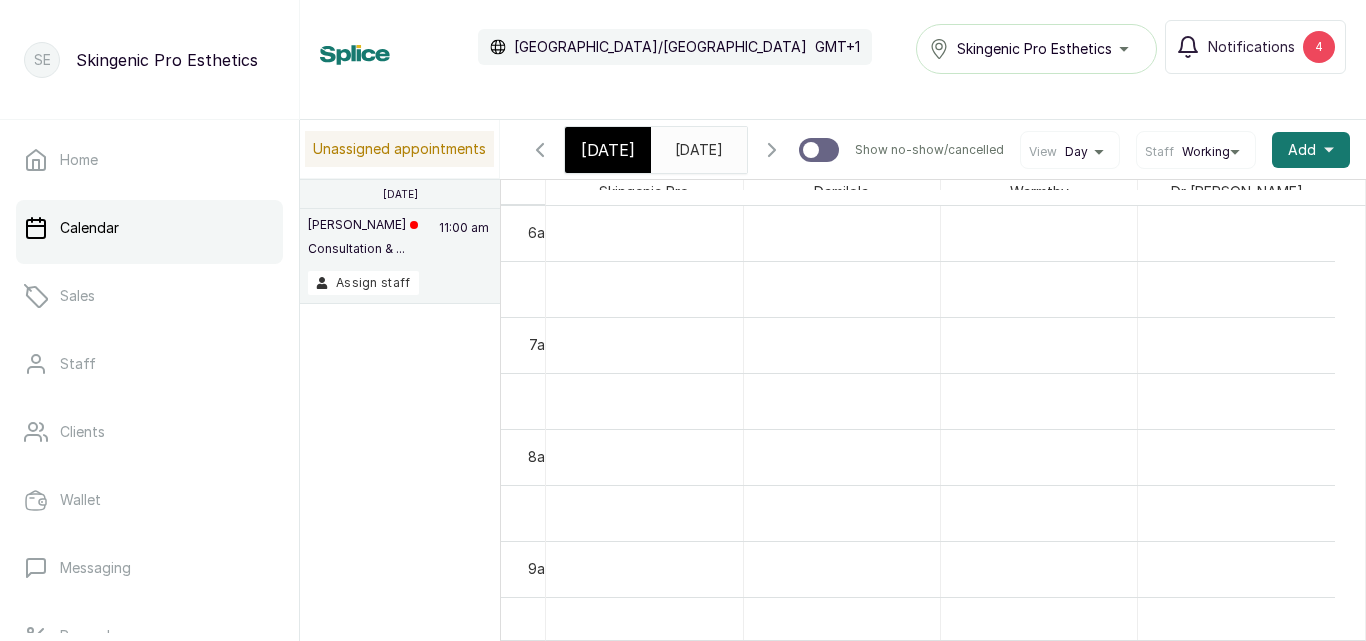 scroll, scrollTop: 751, scrollLeft: 0, axis: vertical 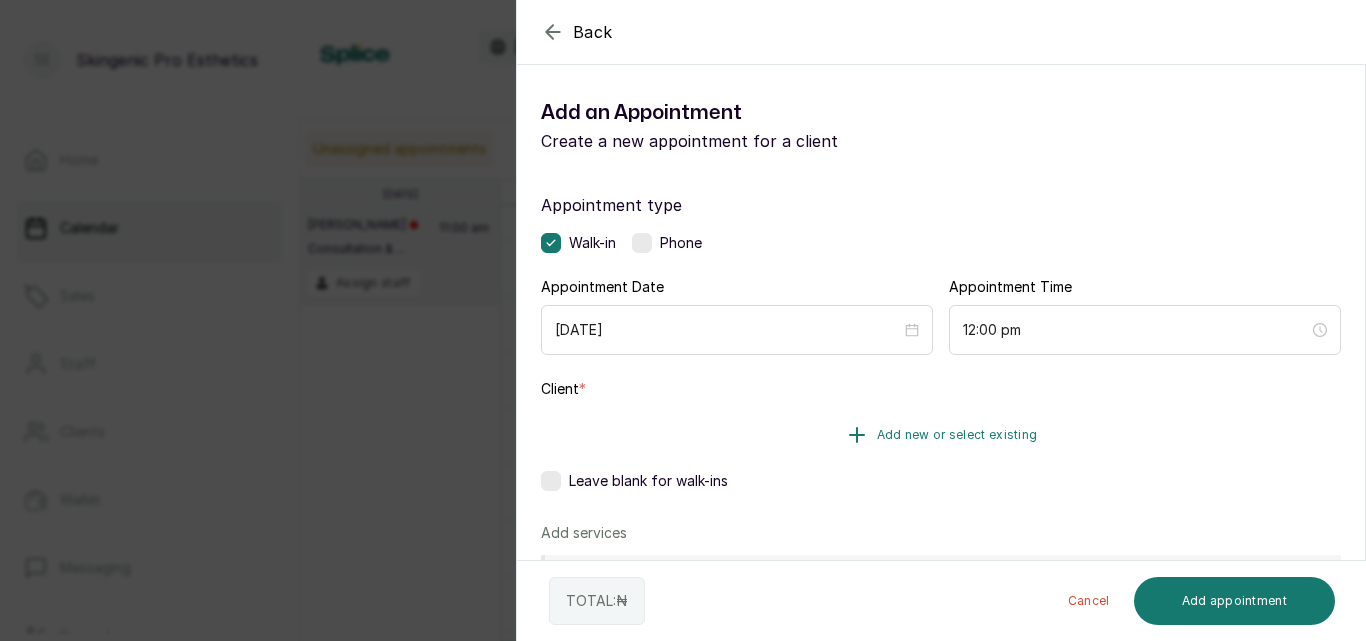click on "Add new or select existing" at bounding box center (957, 435) 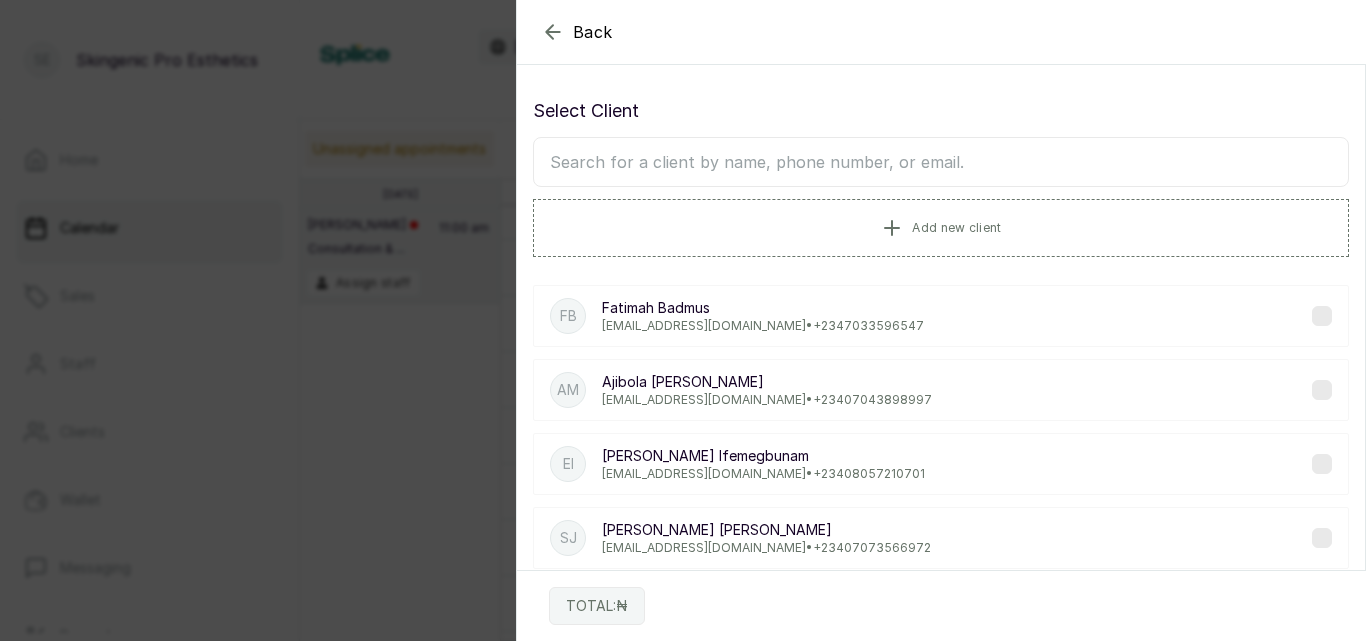 click at bounding box center (941, 162) 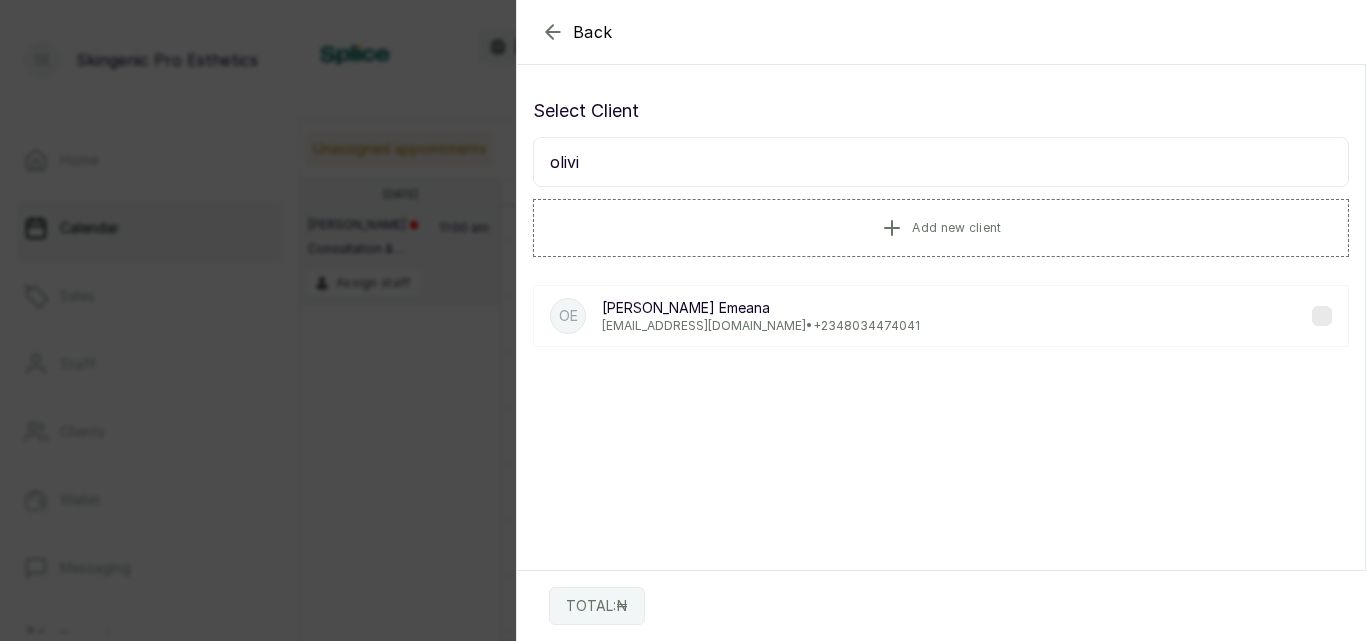 type on "olivi" 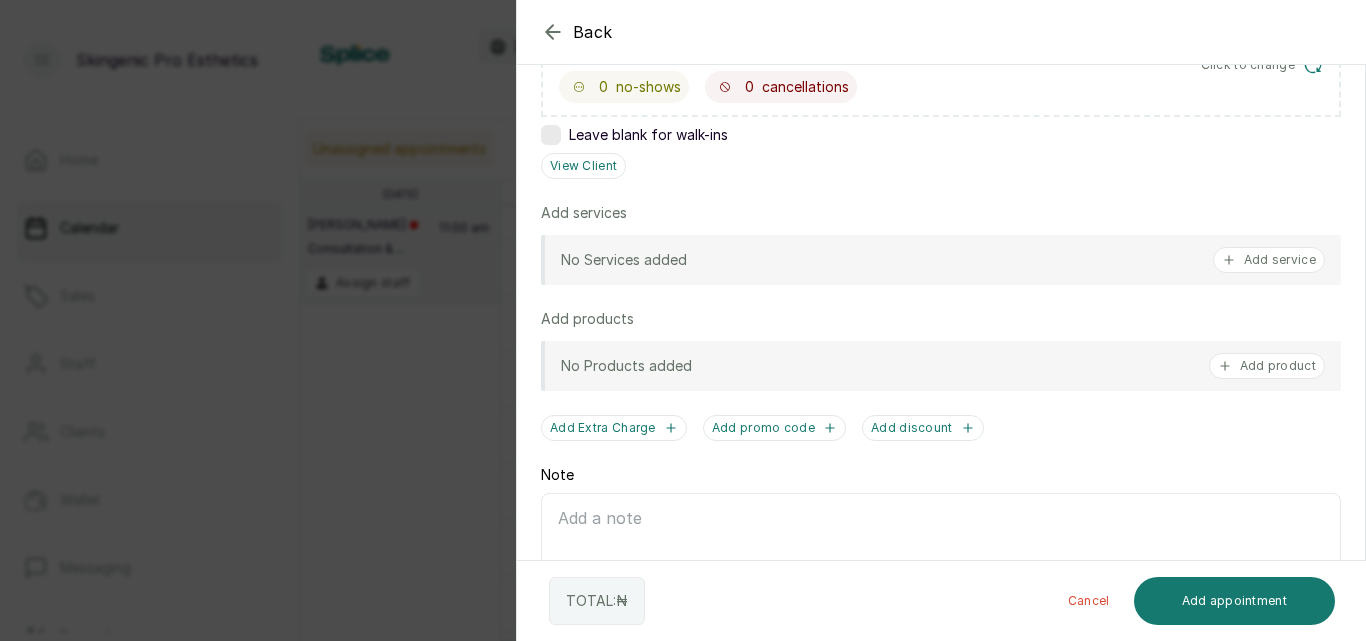 scroll, scrollTop: 401, scrollLeft: 0, axis: vertical 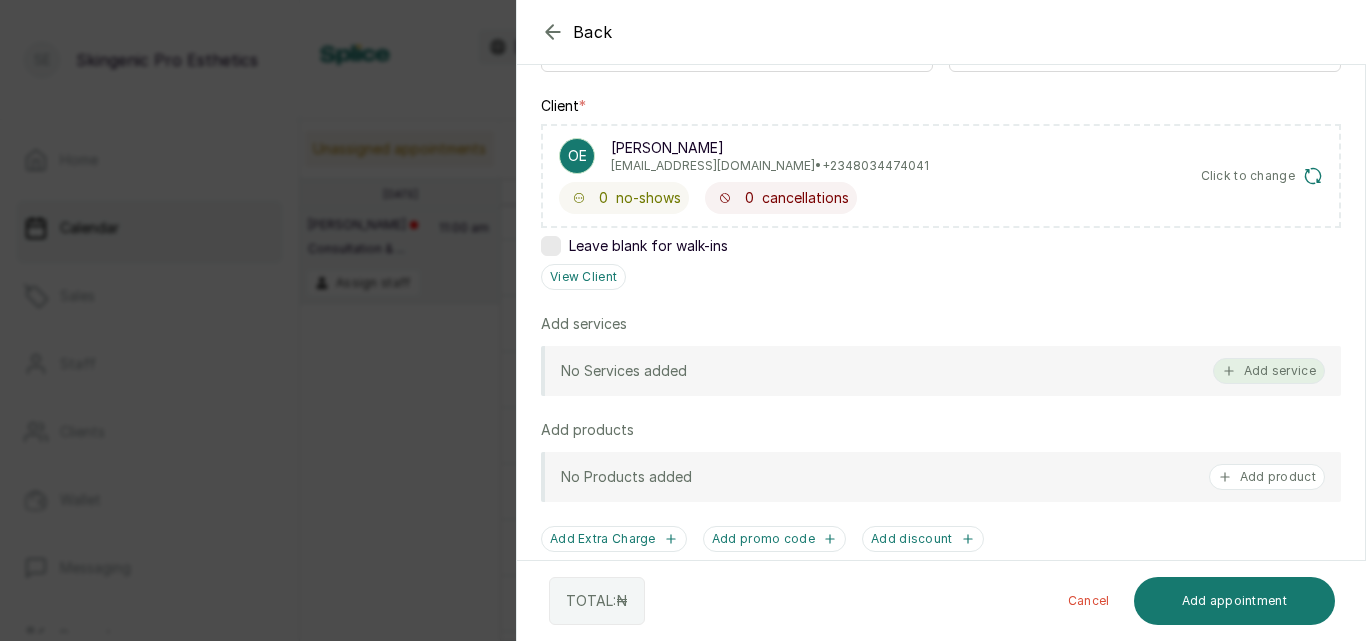 click on "Add service" at bounding box center [1269, 371] 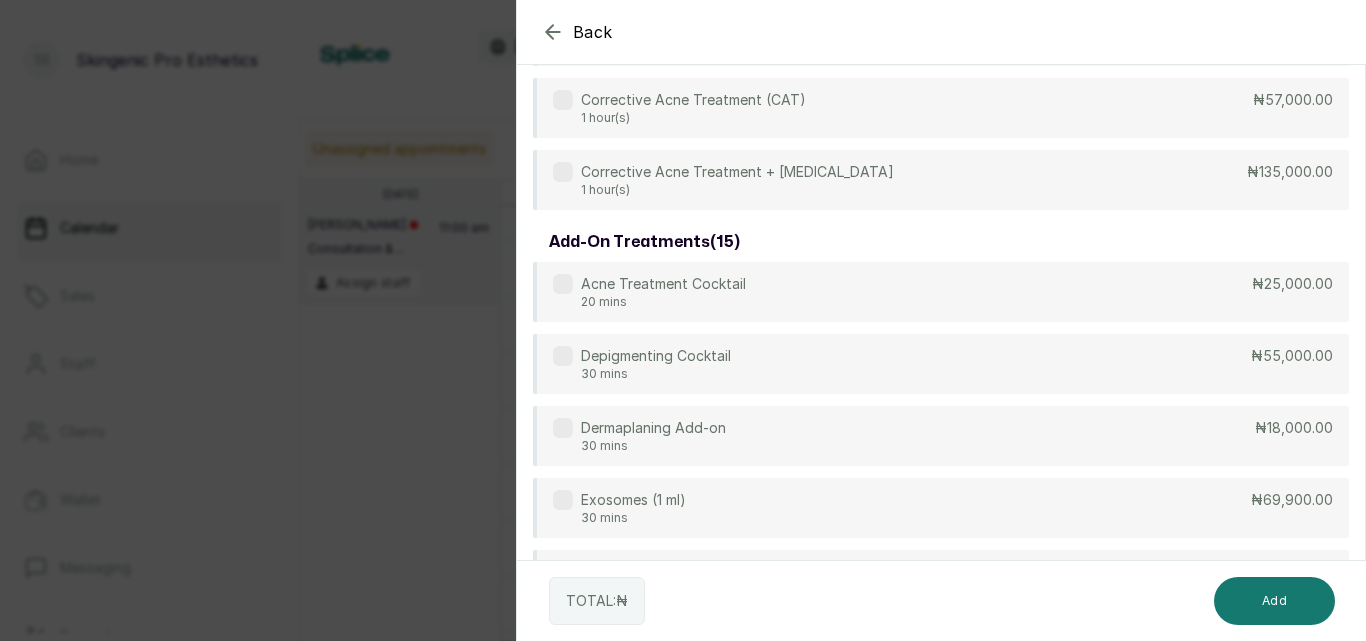 scroll, scrollTop: 80, scrollLeft: 0, axis: vertical 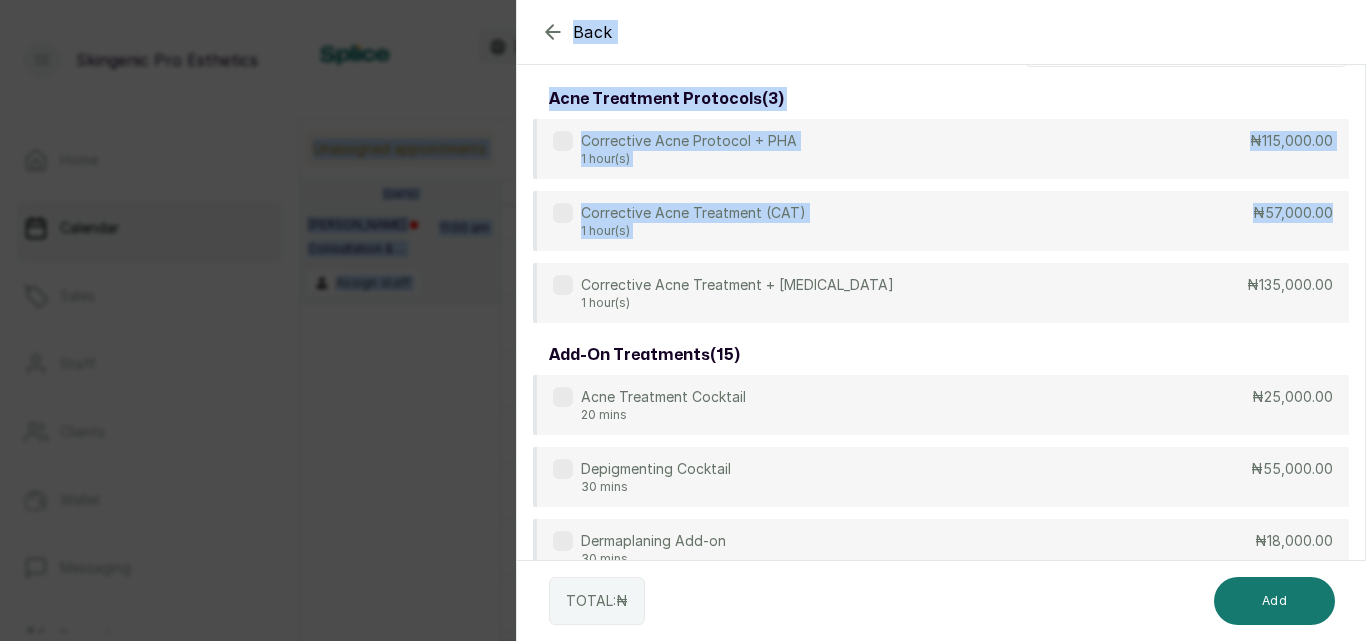 drag, startPoint x: 1365, startPoint y: 209, endPoint x: 1317, endPoint y: -34, distance: 247.69537 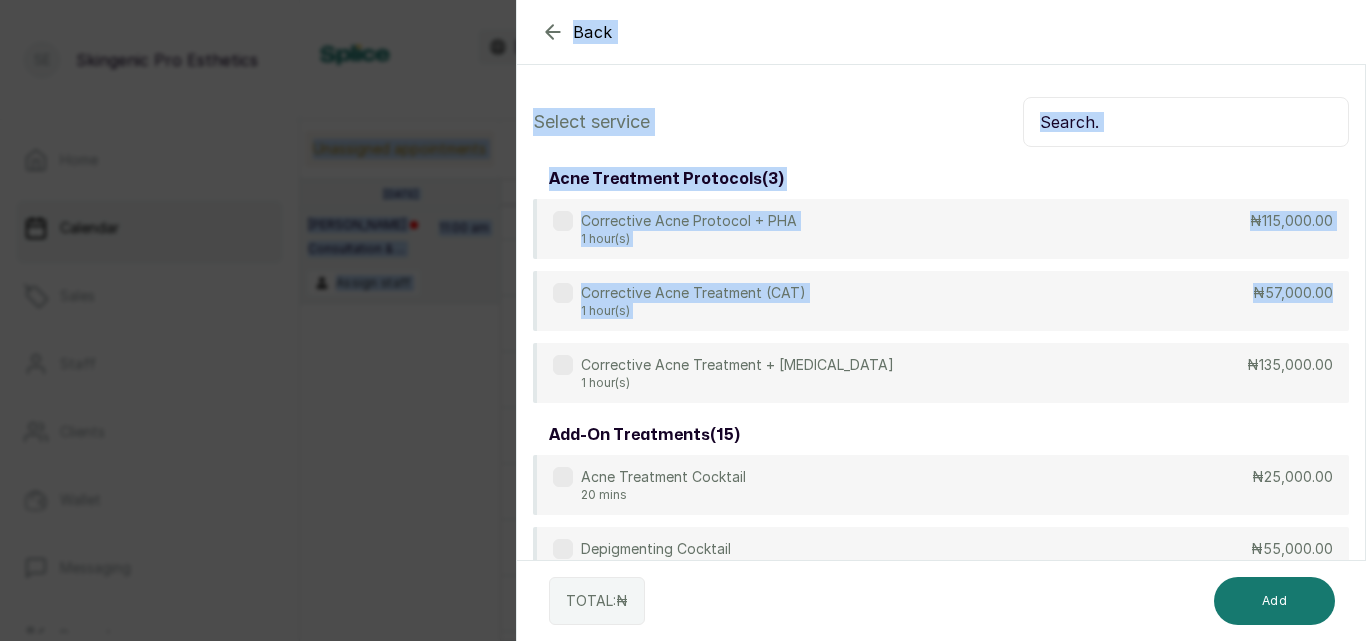 click at bounding box center (1186, 122) 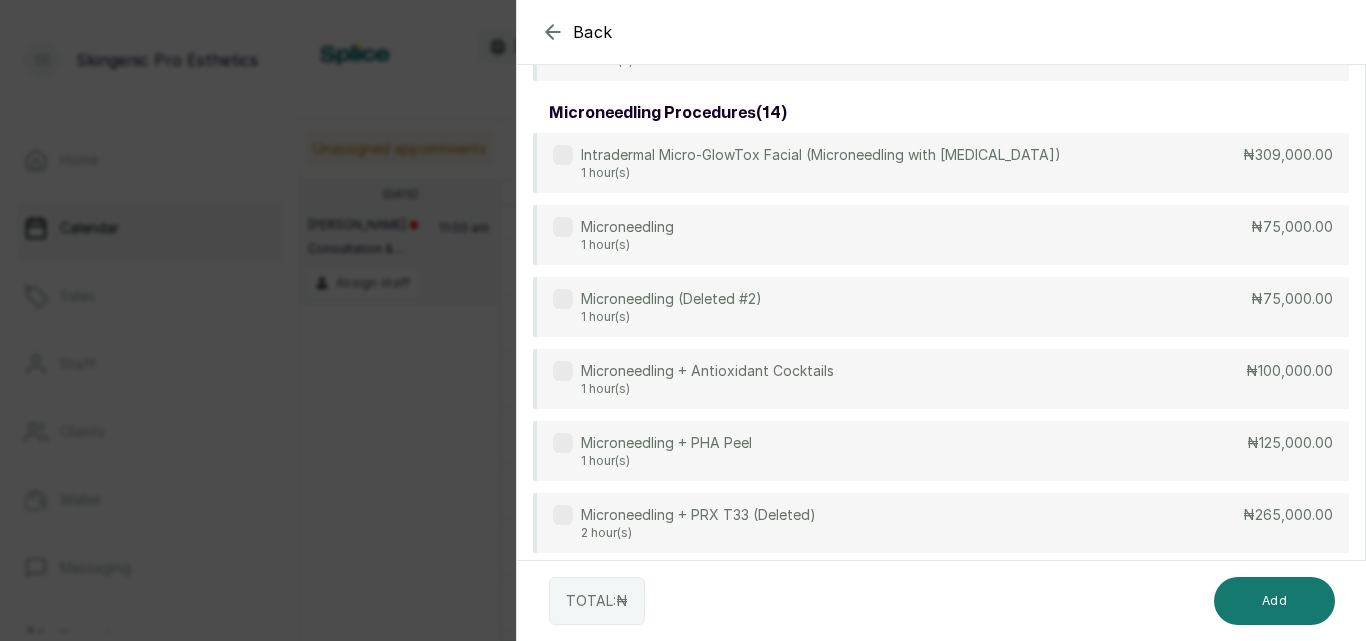 scroll, scrollTop: 258, scrollLeft: 0, axis: vertical 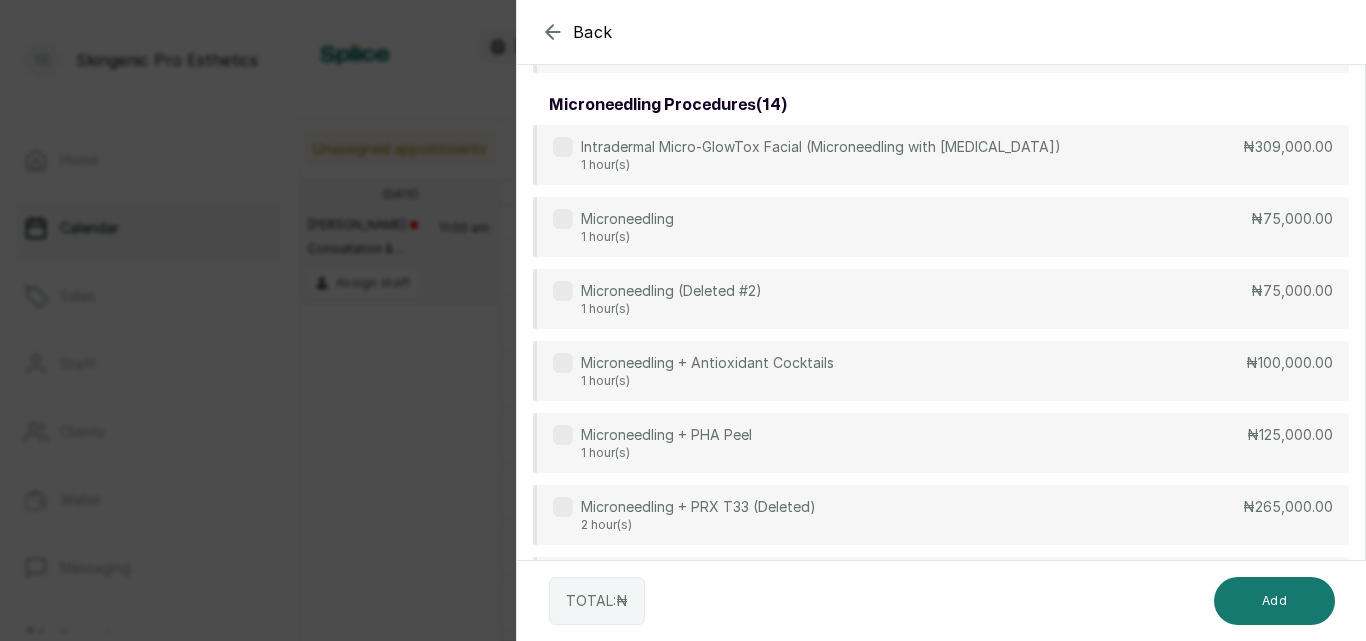 click on "Back Add Appointment Select service microneedling combination protocols  ( 2 ) Four Sessions RF Fractional Microneedling Treatment  4 hour(s) ₦580,000.00 Four Sessions Traditional Microneedling Treatment 4 hour(s) 30 mins ₦450,000.00 microneedling procedures  ( 14 ) Intradermal Micro-GlowTox Facial (Microneedling with [MEDICAL_DATA]) 1 hour(s) ₦309,000.00 Microneedling 1 hour(s) ₦75,000.00 Microneedling (Deleted #2) 1 hour(s) ₦75,000.00 Microneedling + Antioxidant Cocktails  1 hour(s) ₦100,000.00 Microneedling + PHA Peel 1 hour(s) ₦125,000.00 Microneedling + PRX T33 (Deleted) 2 hour(s) ₦265,000.00 Microneedling Vampire Facials with PRP 1 hour(s) 30 mins ₦130,000.00 Microneedling Vampire PRP Facials  + Cocktail 1 hour(s) 30 mins ₦150,000.00 RF Fractional Microneedling 1 hour(s) ₦100,000.00 RF Fractional Microneedling + Antioxidant Cocktails  1 hour(s) ₦130,000.00 RF Fractional Microneedling + Peel 1 hour(s) ₦145,000.00 RF Fractional Microneedling + PRX T33 2 hour(s) ₦365,000.00 1 hour(s) 1" at bounding box center [941, 320] 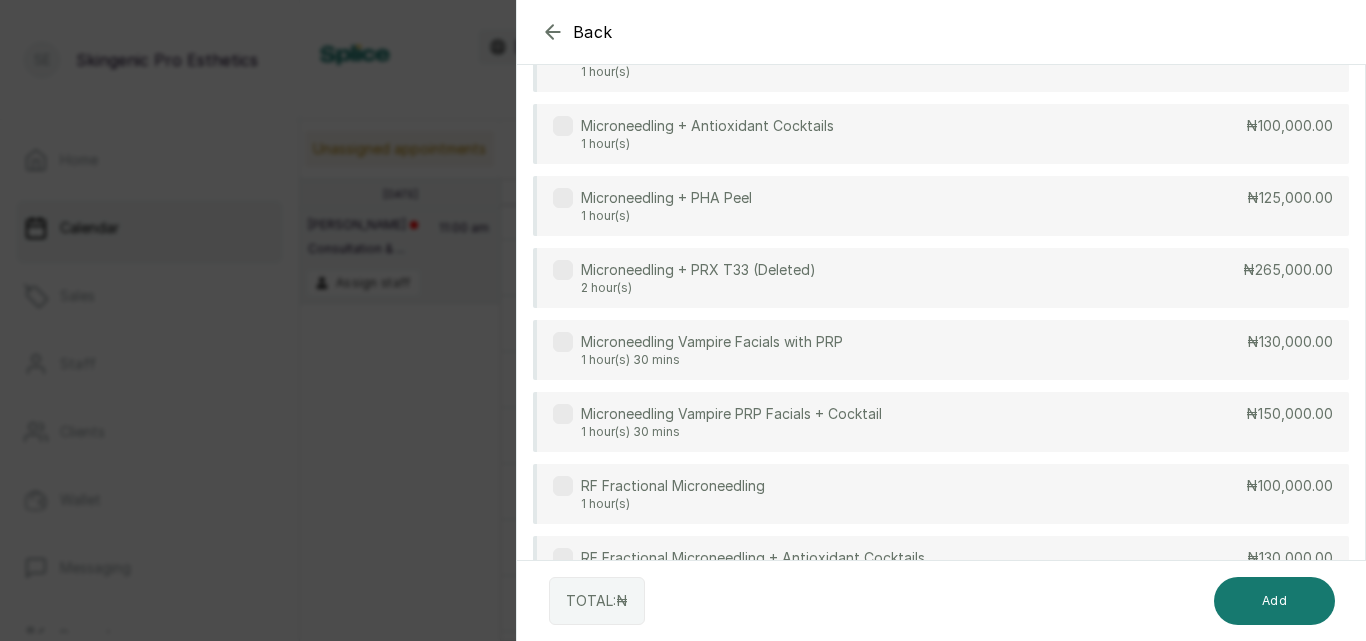 scroll, scrollTop: 497, scrollLeft: 0, axis: vertical 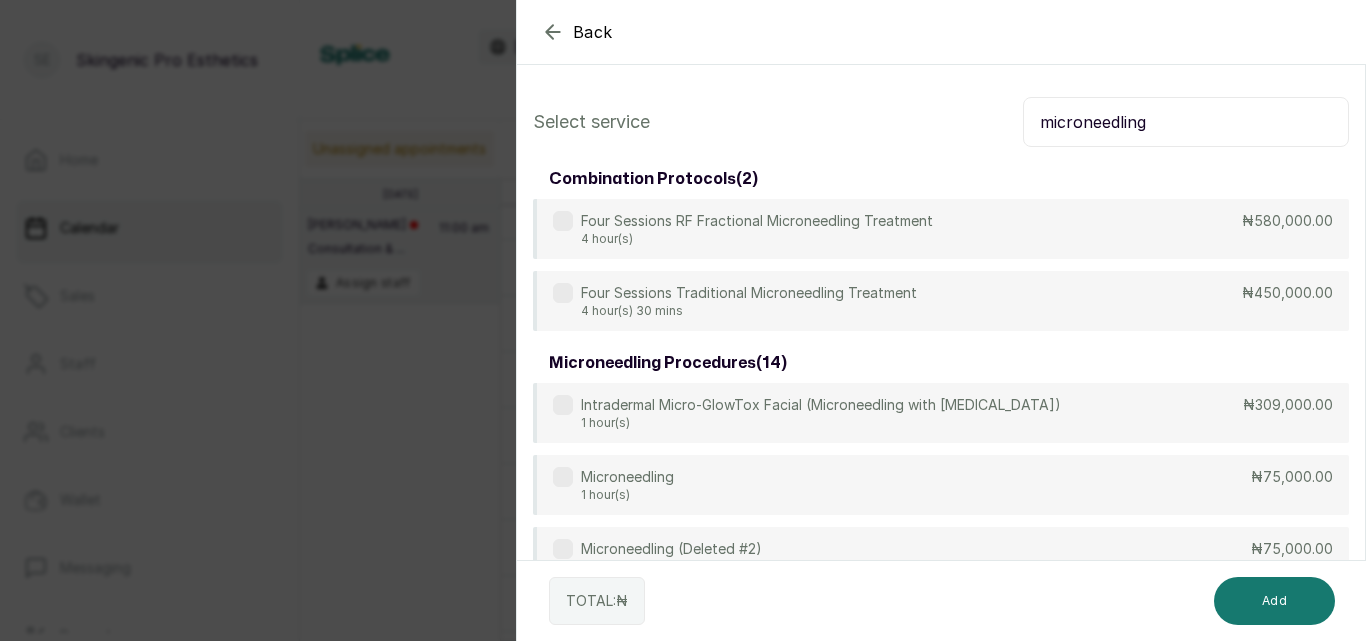 click on "microneedling" at bounding box center (1186, 122) 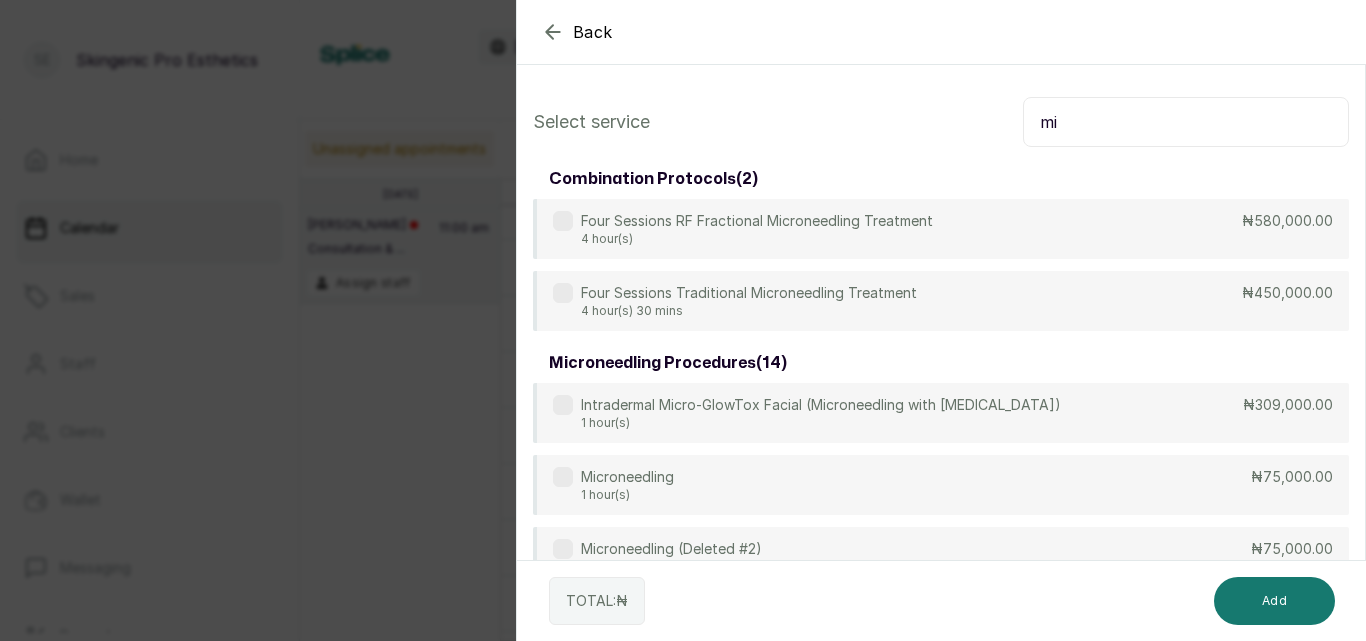 type on "m" 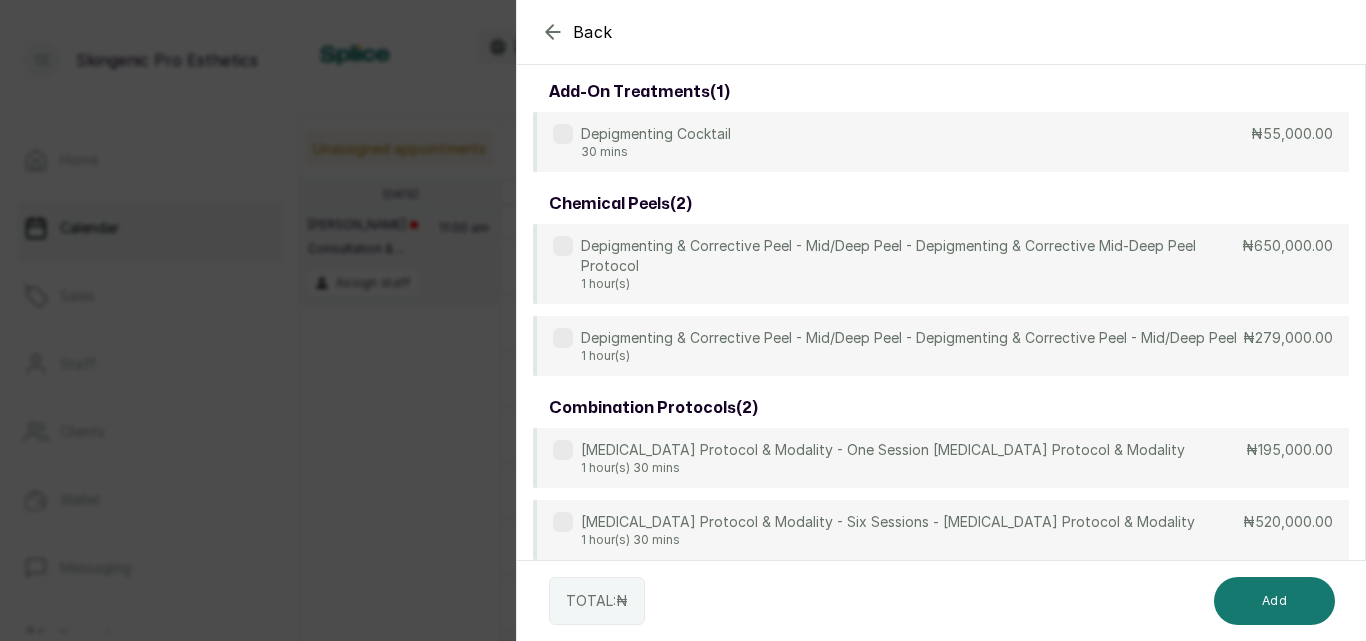scroll, scrollTop: 123, scrollLeft: 0, axis: vertical 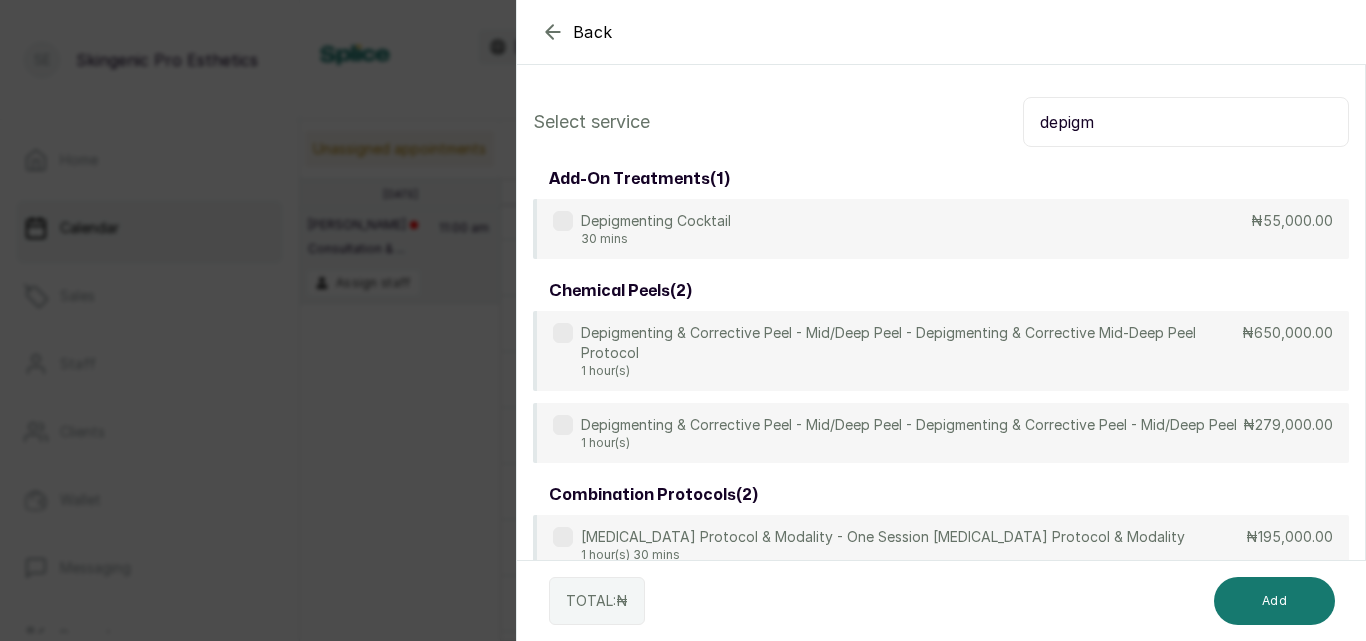 click on "depigm" at bounding box center (1186, 122) 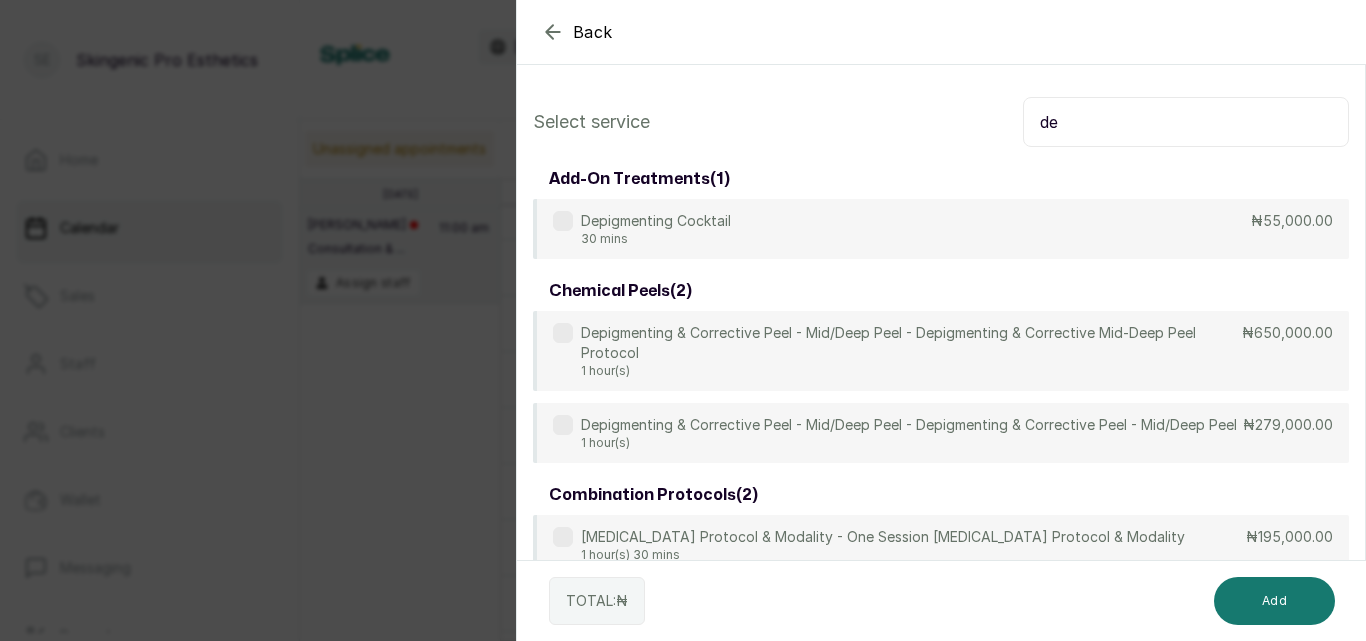 type on "d" 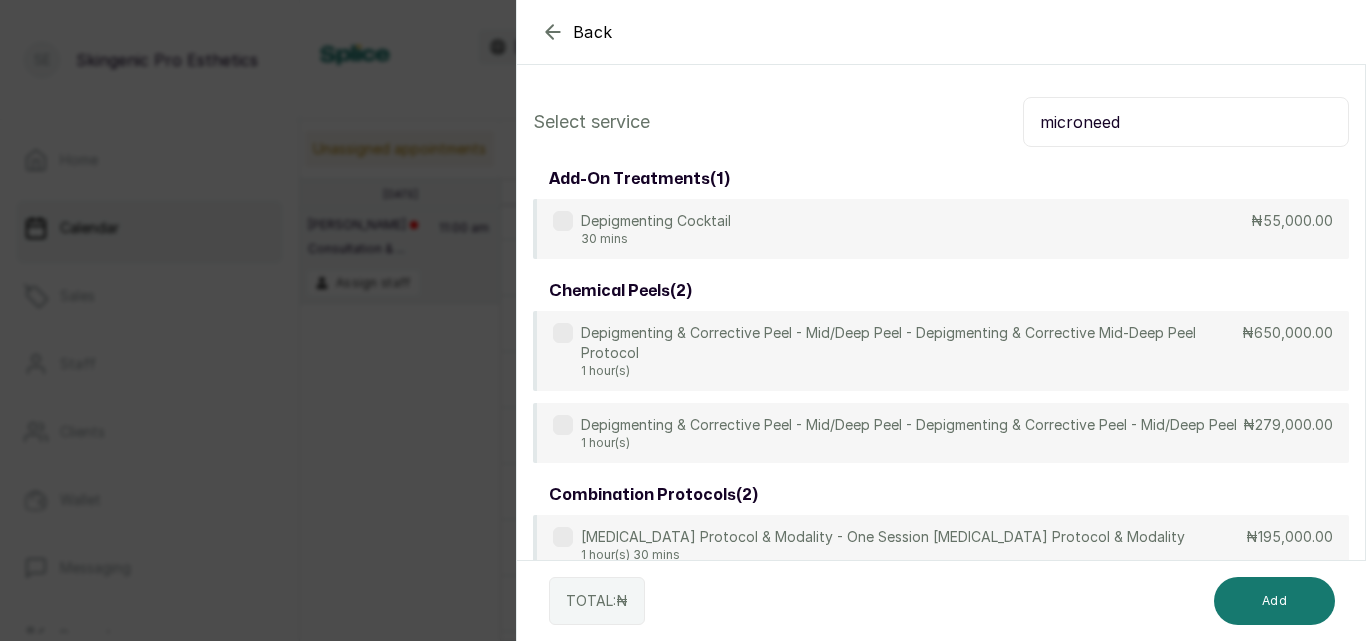 type on "microneed" 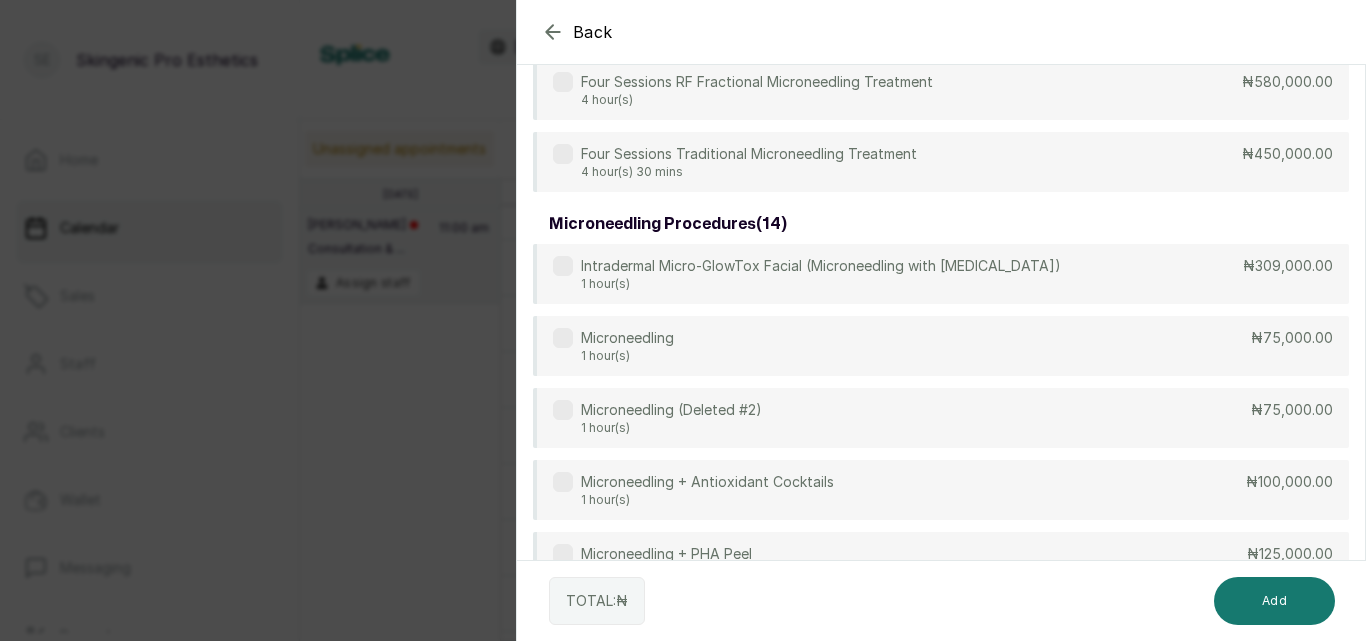 scroll, scrollTop: 145, scrollLeft: 0, axis: vertical 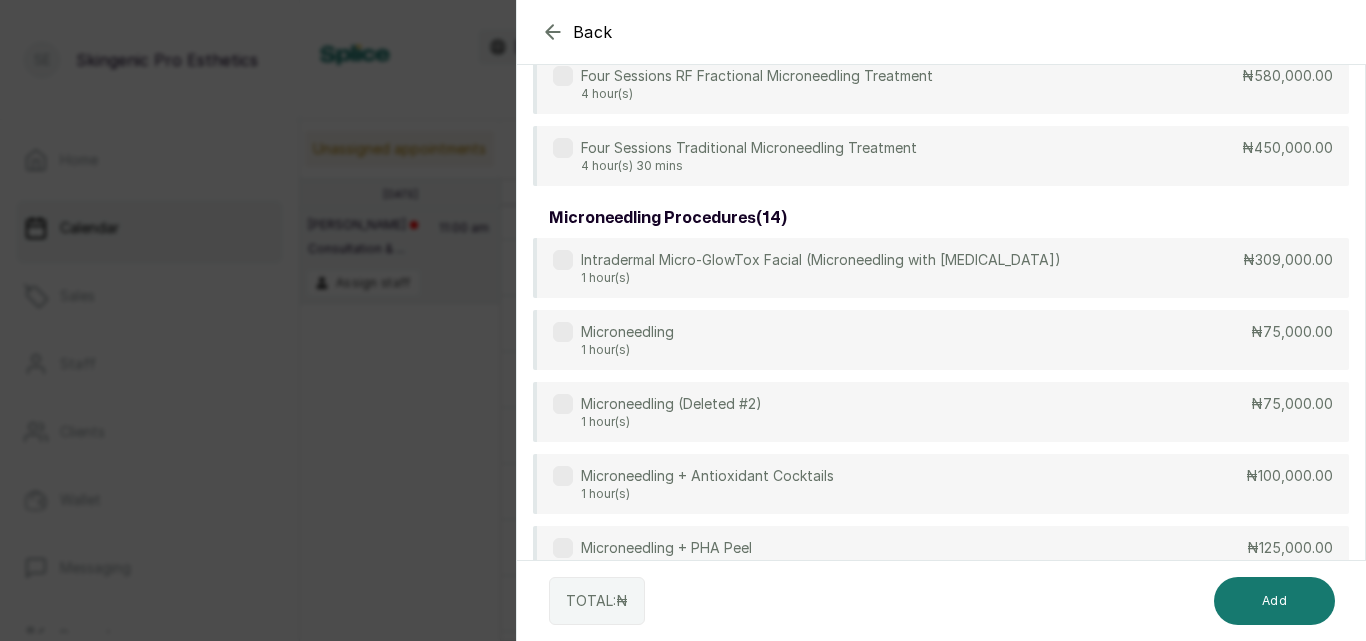 click on "Back Add Appointment Select service microneed combination protocols  ( 2 ) Four Sessions RF Fractional Microneedling Treatment  4 hour(s) ₦580,000.00 Four Sessions Traditional Microneedling Treatment 4 hour(s) 30 mins ₦450,000.00 microneedling procedures  ( 14 ) Intradermal Micro-GlowTox Facial (Microneedling with [MEDICAL_DATA]) 1 hour(s) ₦309,000.00 Microneedling 1 hour(s) ₦75,000.00 Microneedling (Deleted #2) 1 hour(s) ₦75,000.00 Microneedling + Antioxidant Cocktails  1 hour(s) ₦100,000.00 Microneedling + PHA Peel 1 hour(s) ₦125,000.00 Microneedling + PRX T33 (Deleted) 2 hour(s) ₦265,000.00 Microneedling Vampire Facials with PRP 1 hour(s) 30 mins ₦130,000.00 Microneedling Vampire PRP Facials  + Cocktail 1 hour(s) 30 mins ₦150,000.00 RF Fractional Microneedling 1 hour(s) ₦100,000.00 RF Fractional Microneedling + Antioxidant Cocktails  1 hour(s) ₦130,000.00 RF Fractional Microneedling + Peel 1 hour(s) ₦145,000.00 RF Fractional Microneedling + PRX T33 2 hour(s) ₦365,000.00 ₦165,000.00 1" at bounding box center [683, 320] 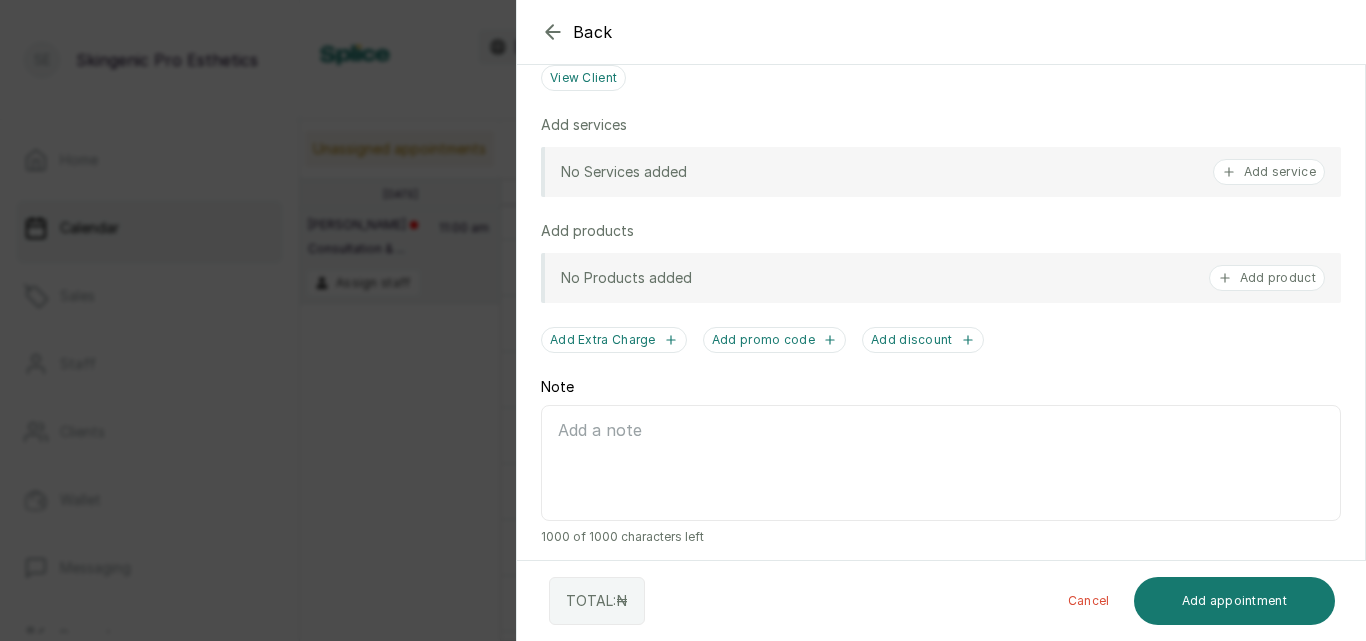 scroll, scrollTop: 491, scrollLeft: 0, axis: vertical 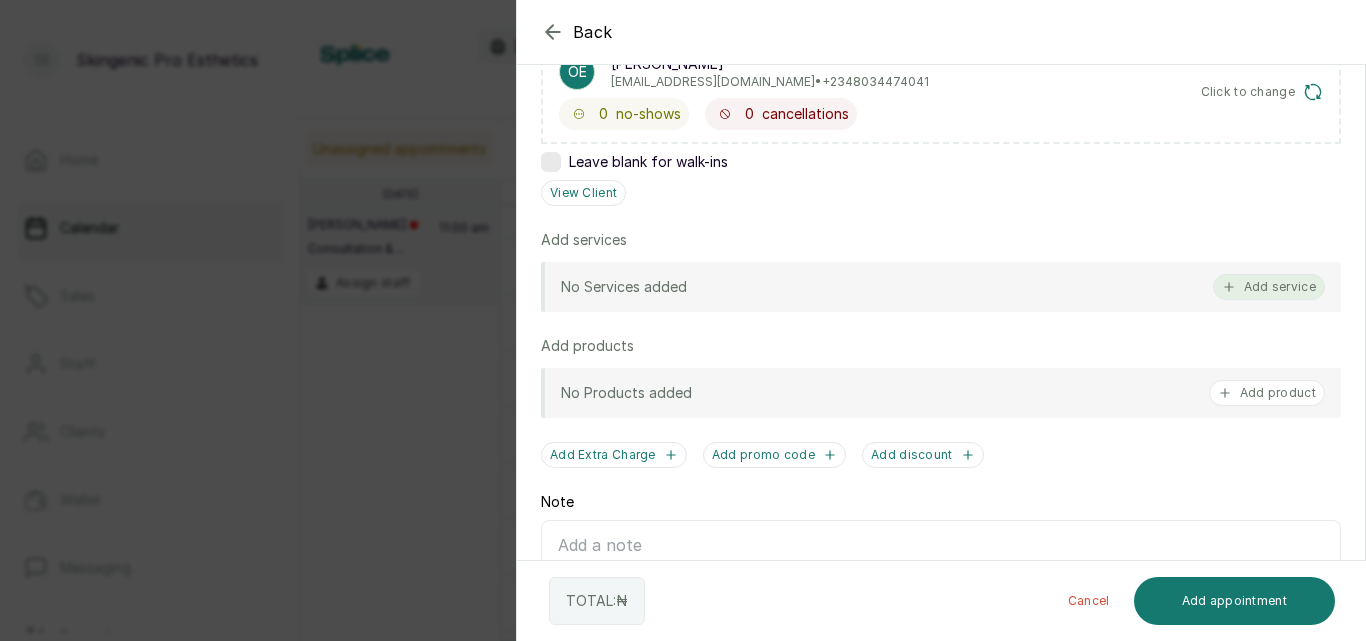 click on "Add service" at bounding box center (1269, 287) 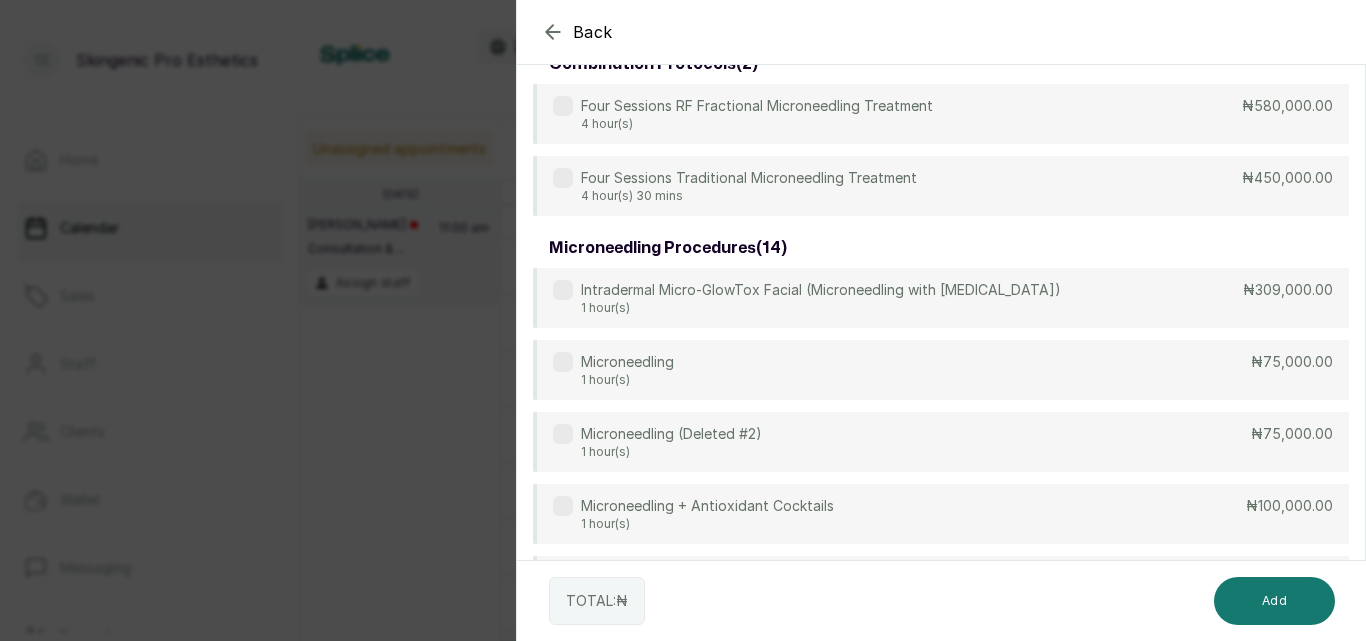 scroll, scrollTop: 80, scrollLeft: 0, axis: vertical 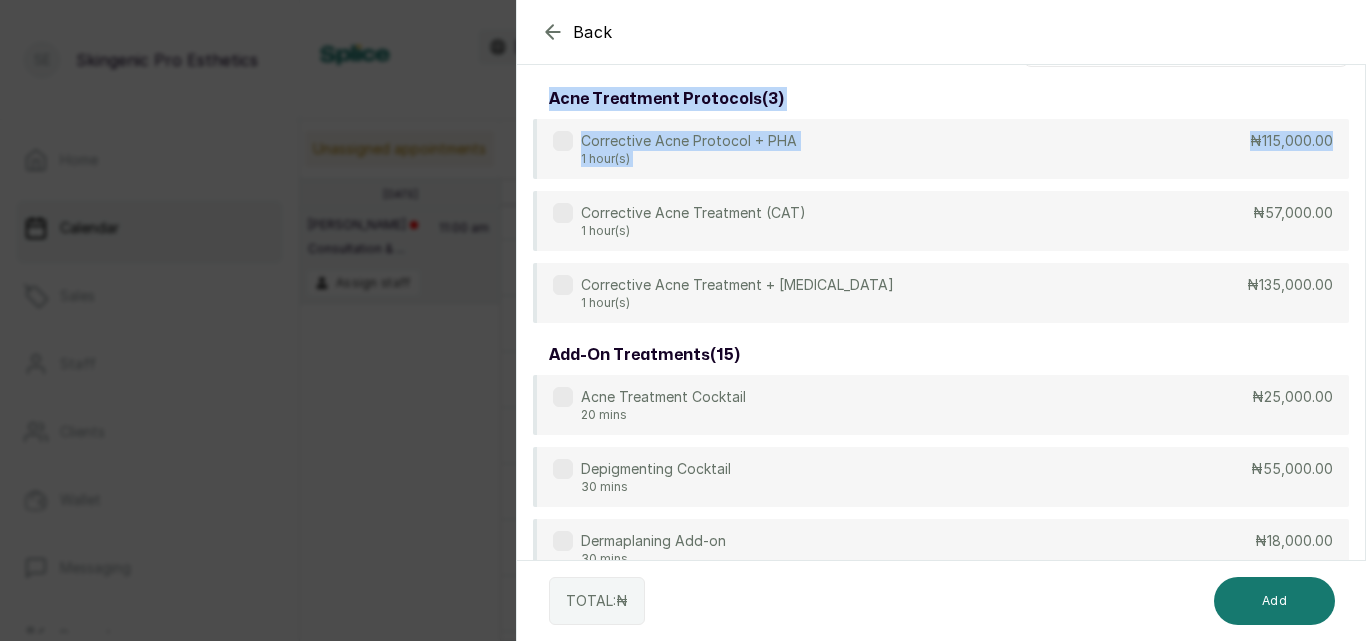 drag, startPoint x: 1365, startPoint y: 181, endPoint x: 1331, endPoint y: 33, distance: 151.8552 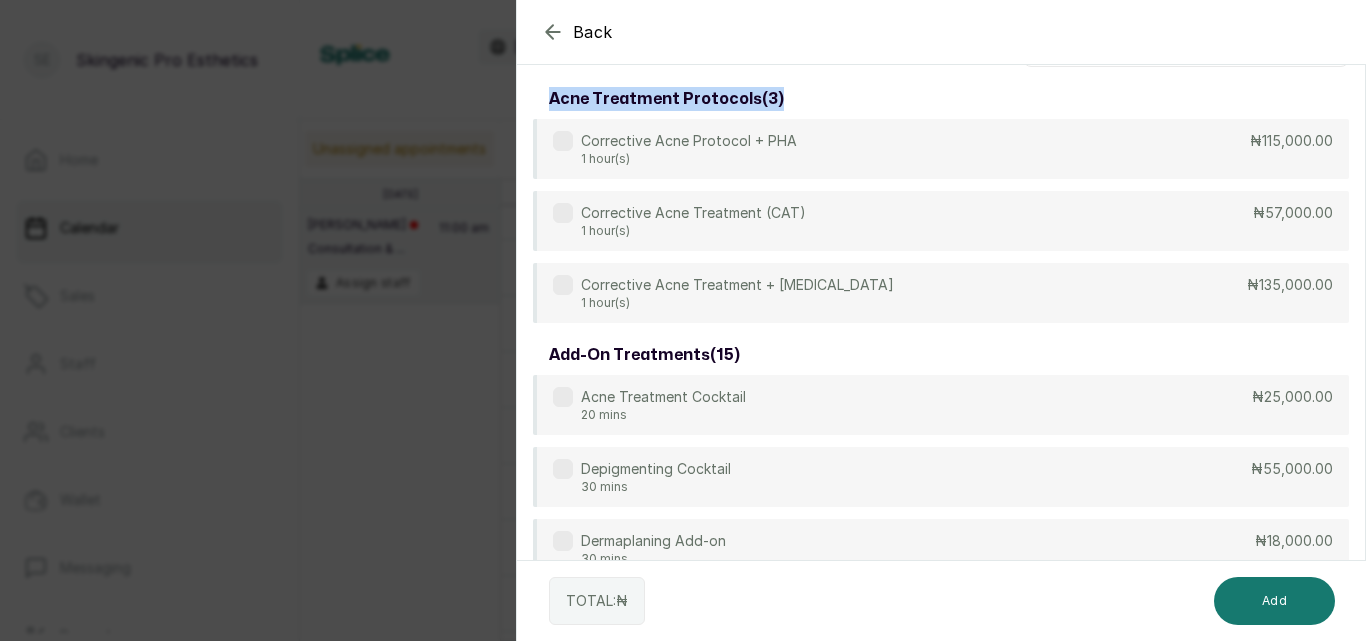 drag, startPoint x: 1365, startPoint y: 105, endPoint x: 1361, endPoint y: 35, distance: 70.11419 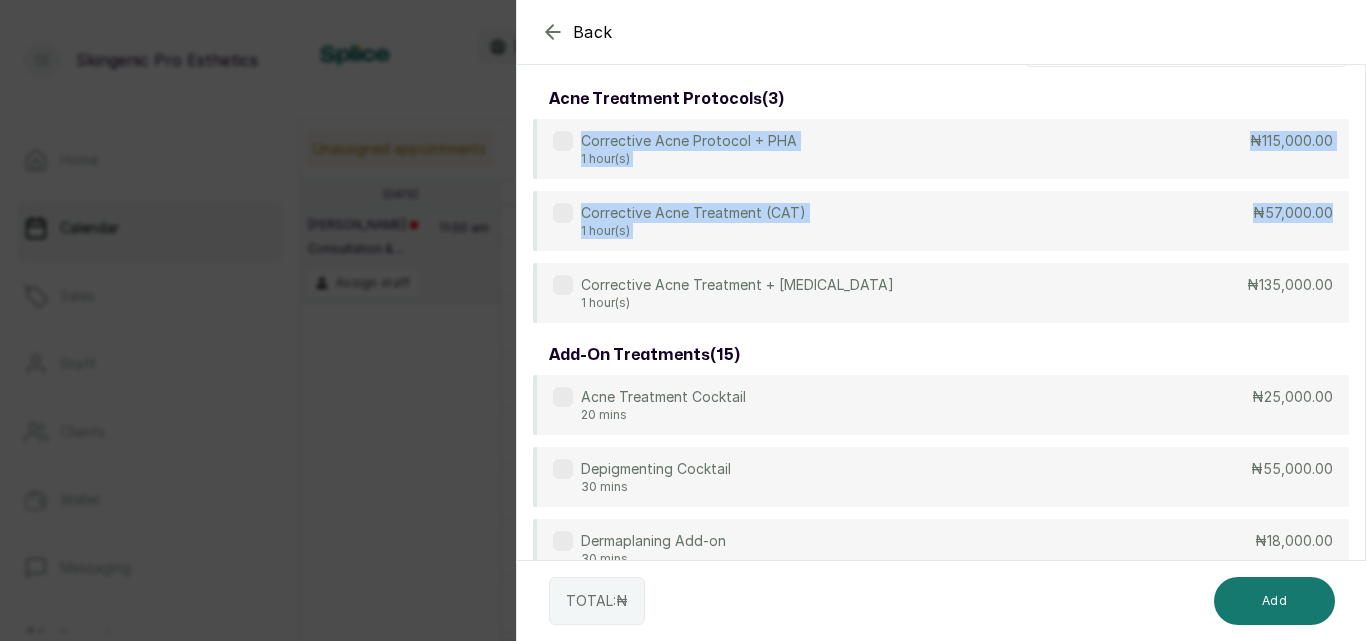 drag, startPoint x: 1365, startPoint y: 242, endPoint x: 1354, endPoint y: 85, distance: 157.38487 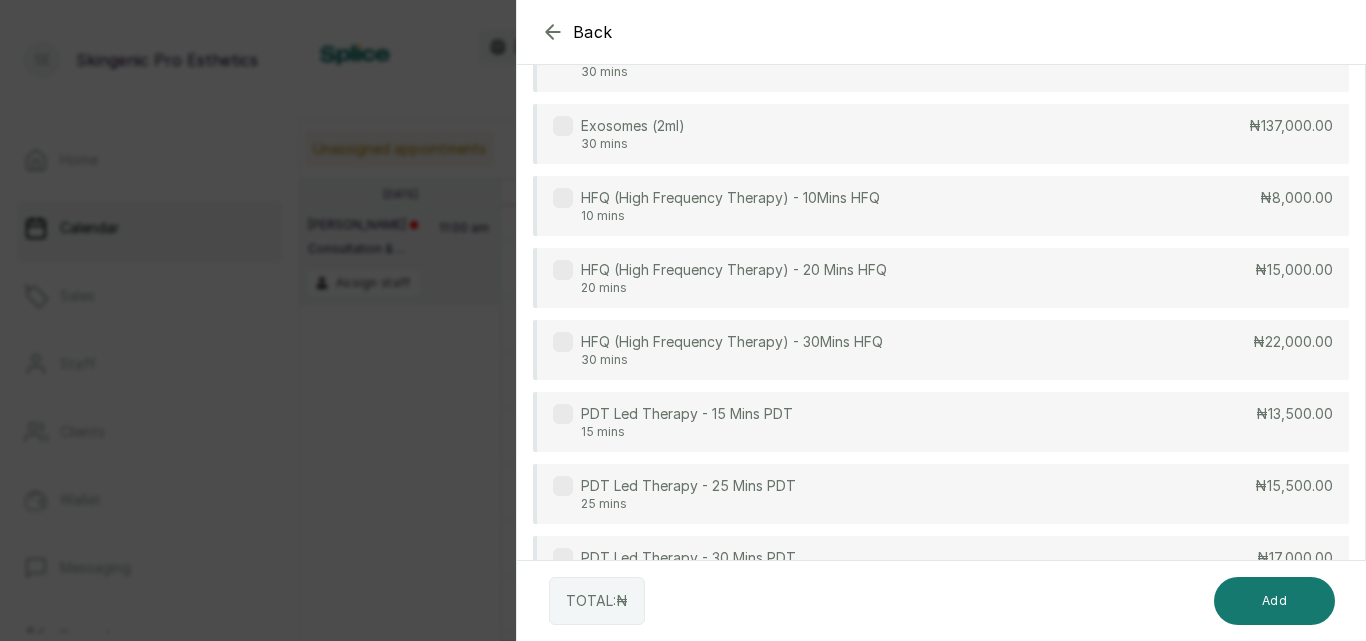 scroll, scrollTop: 1198, scrollLeft: 0, axis: vertical 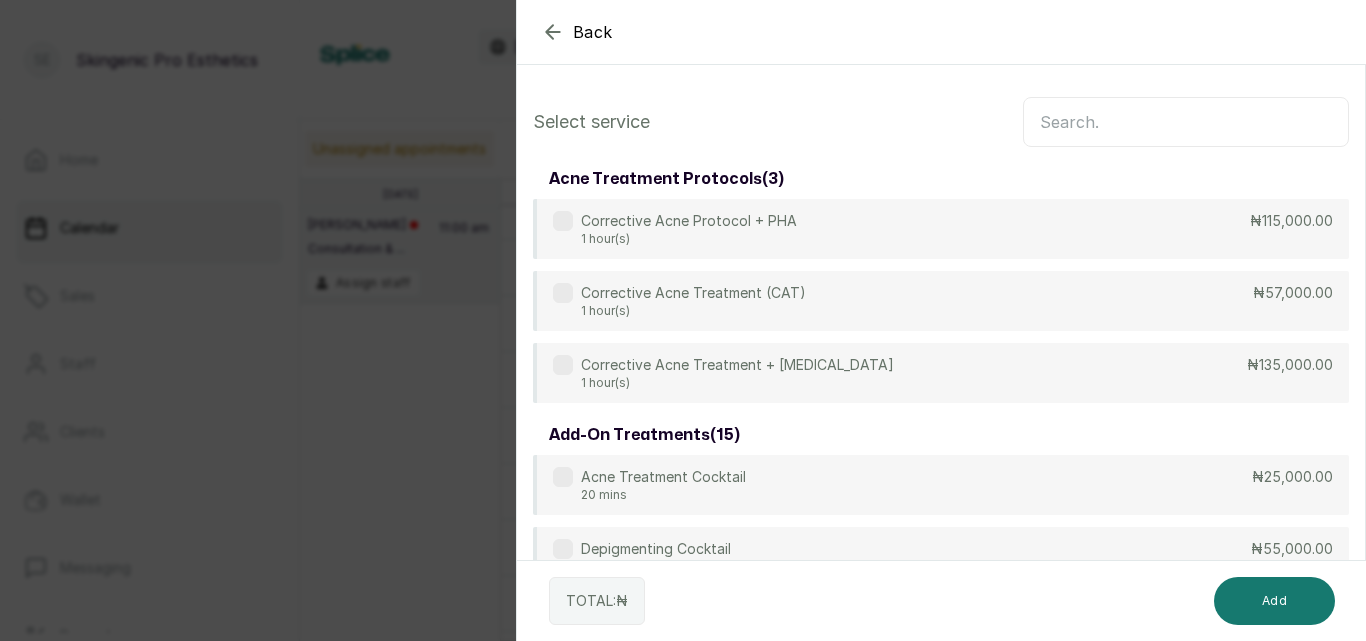 click at bounding box center (1186, 122) 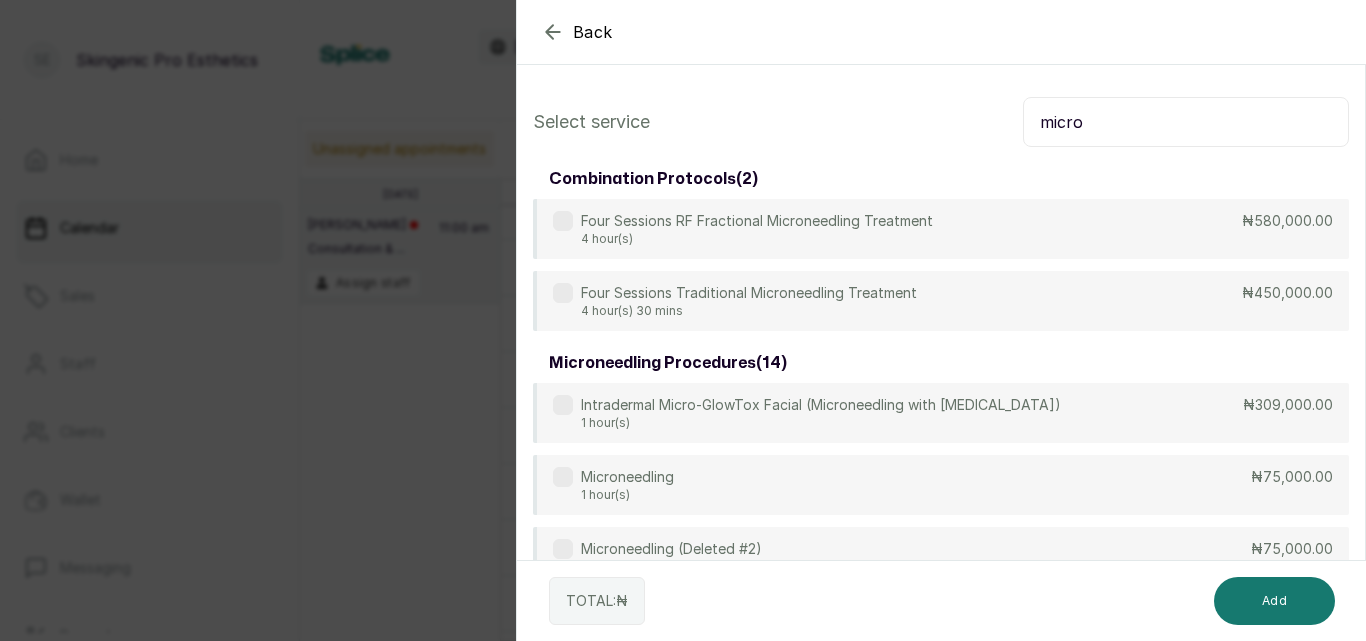 click on "Microneedling 1 hour(s) ₦75,000.00" at bounding box center (941, 485) 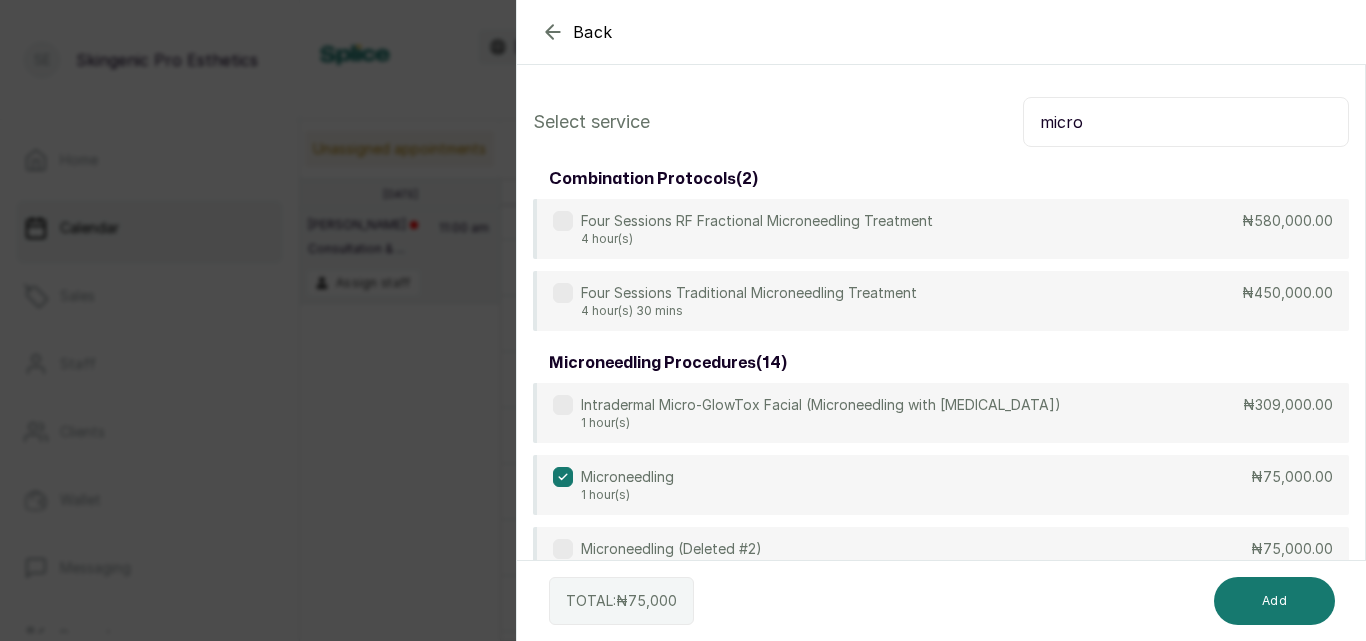 click on "micro" at bounding box center [1186, 122] 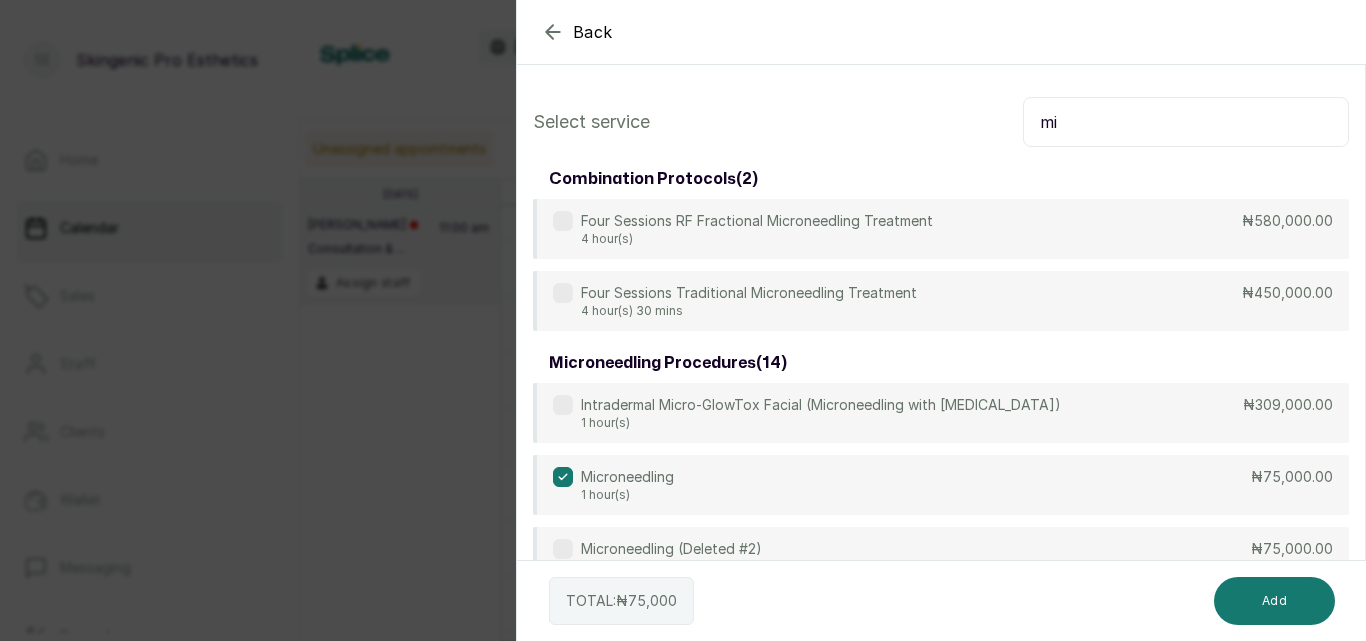 type on "m" 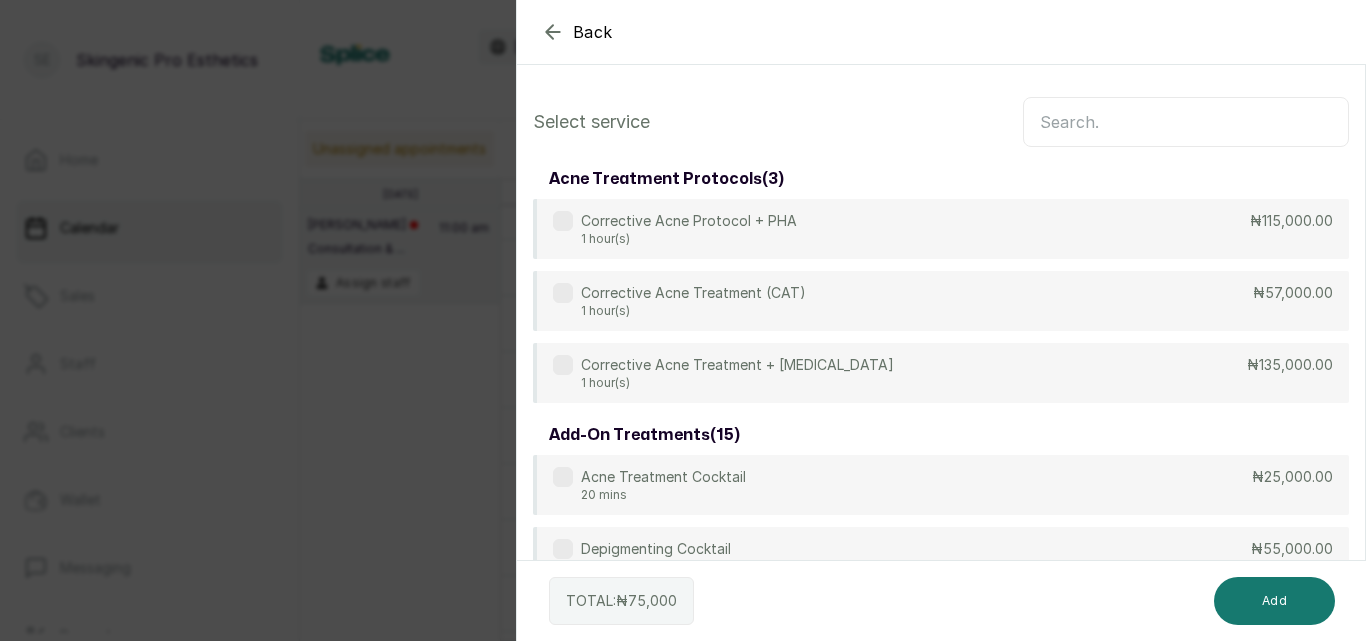type on "r" 